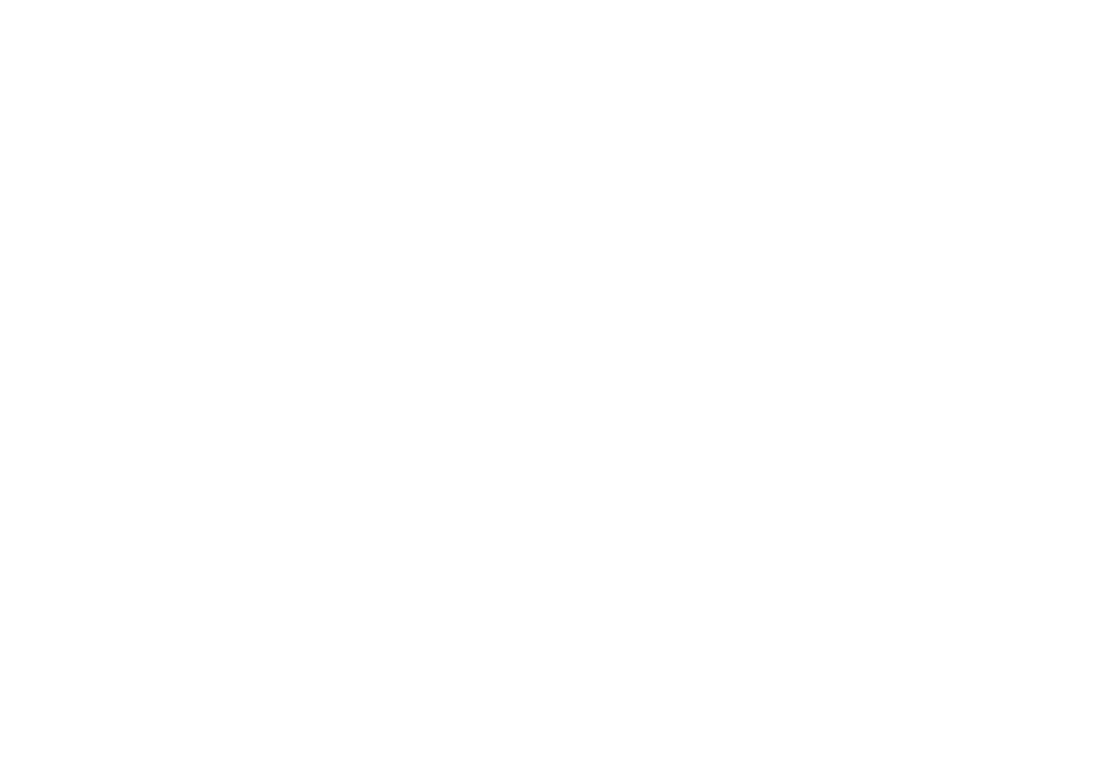 scroll, scrollTop: 0, scrollLeft: 0, axis: both 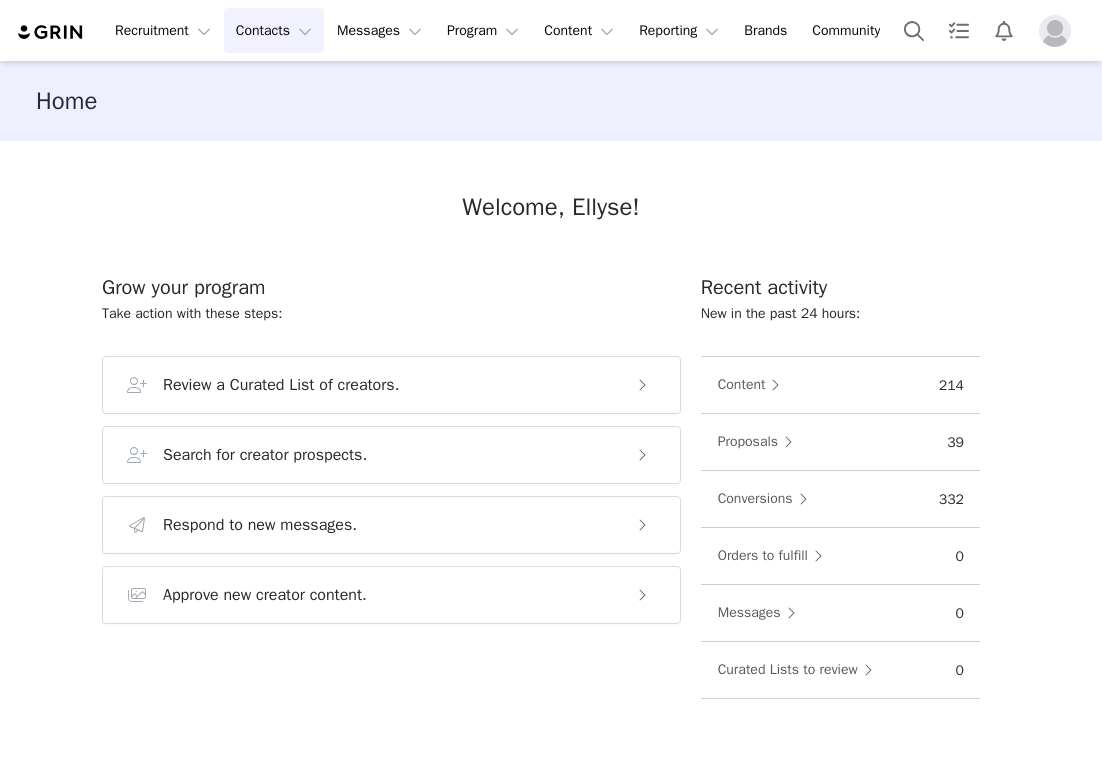 click on "Contacts Contacts" at bounding box center (274, 30) 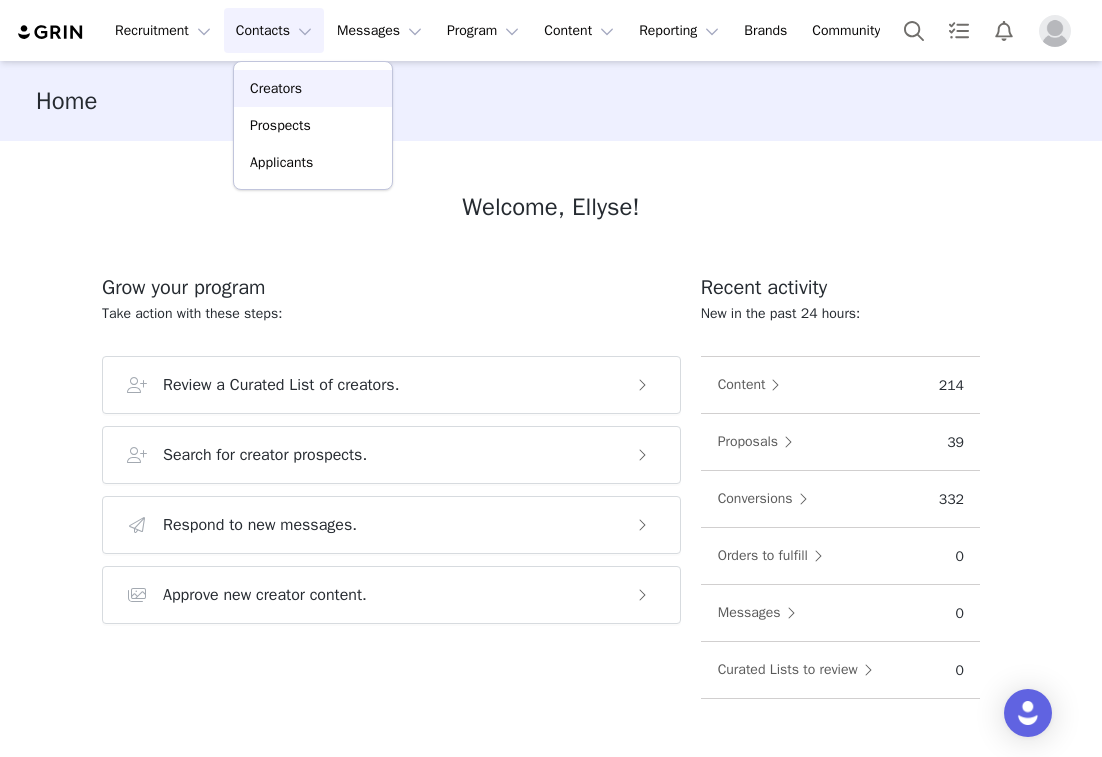 click on "Creators" at bounding box center (276, 88) 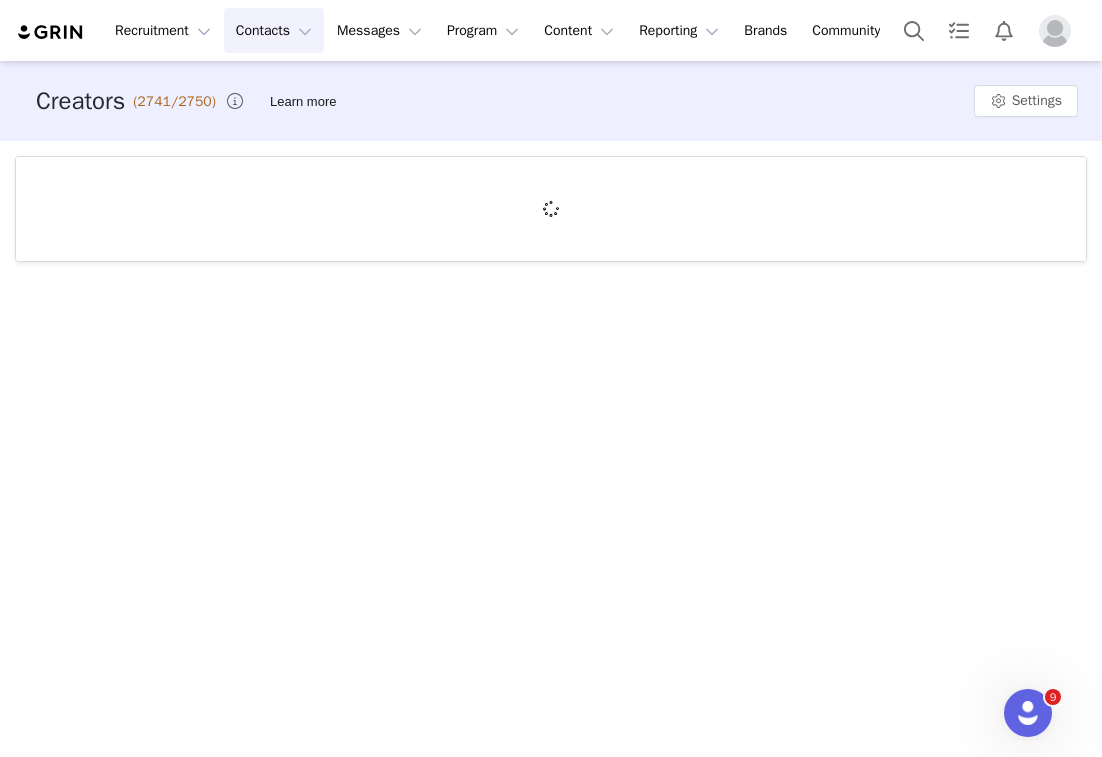 scroll, scrollTop: 0, scrollLeft: 0, axis: both 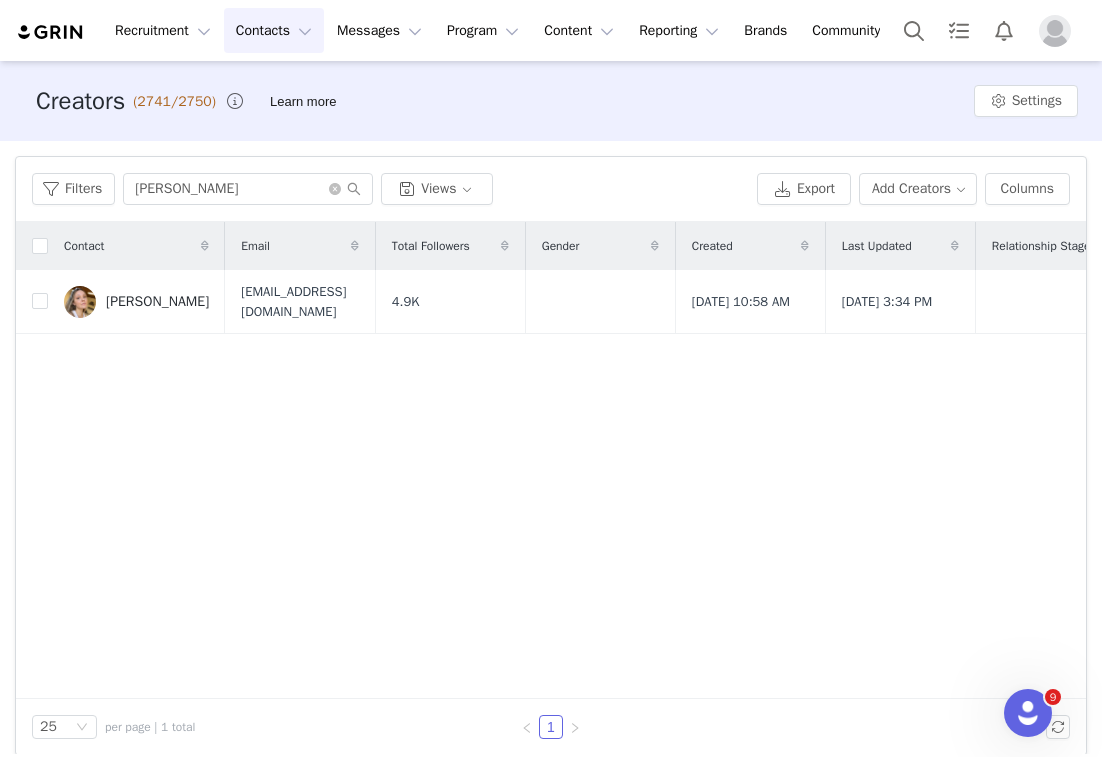 click on "Contacts Contacts" at bounding box center (274, 30) 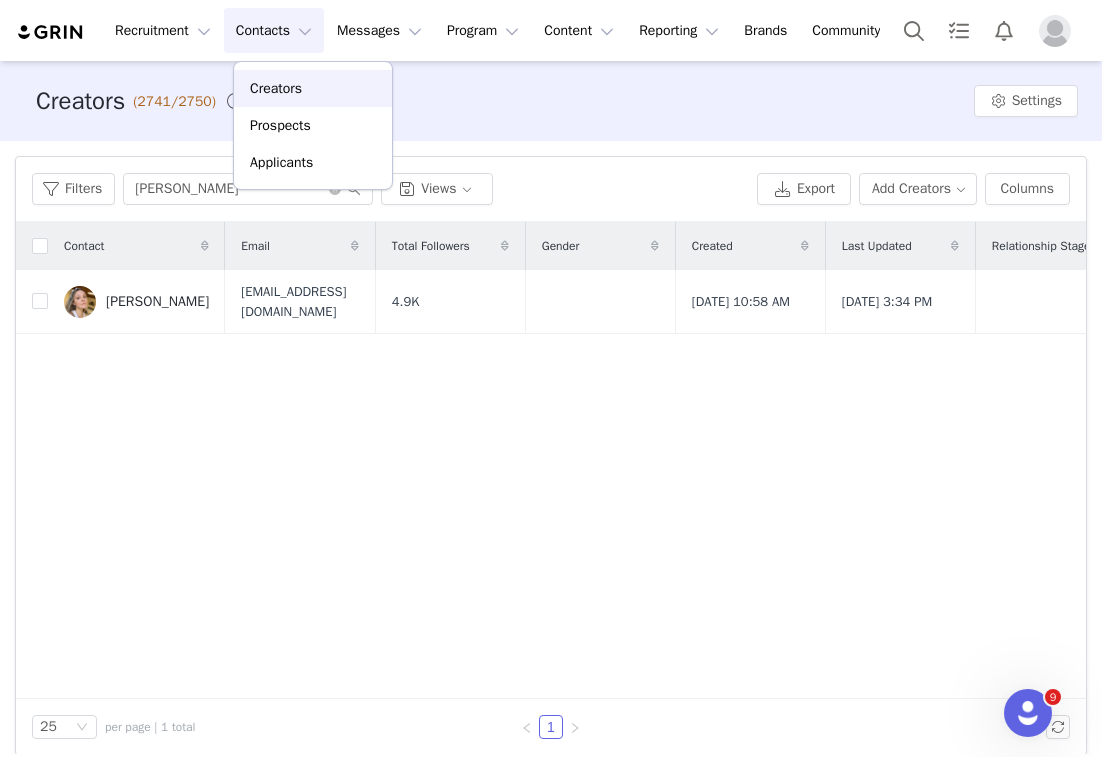 click on "Creators" at bounding box center (276, 88) 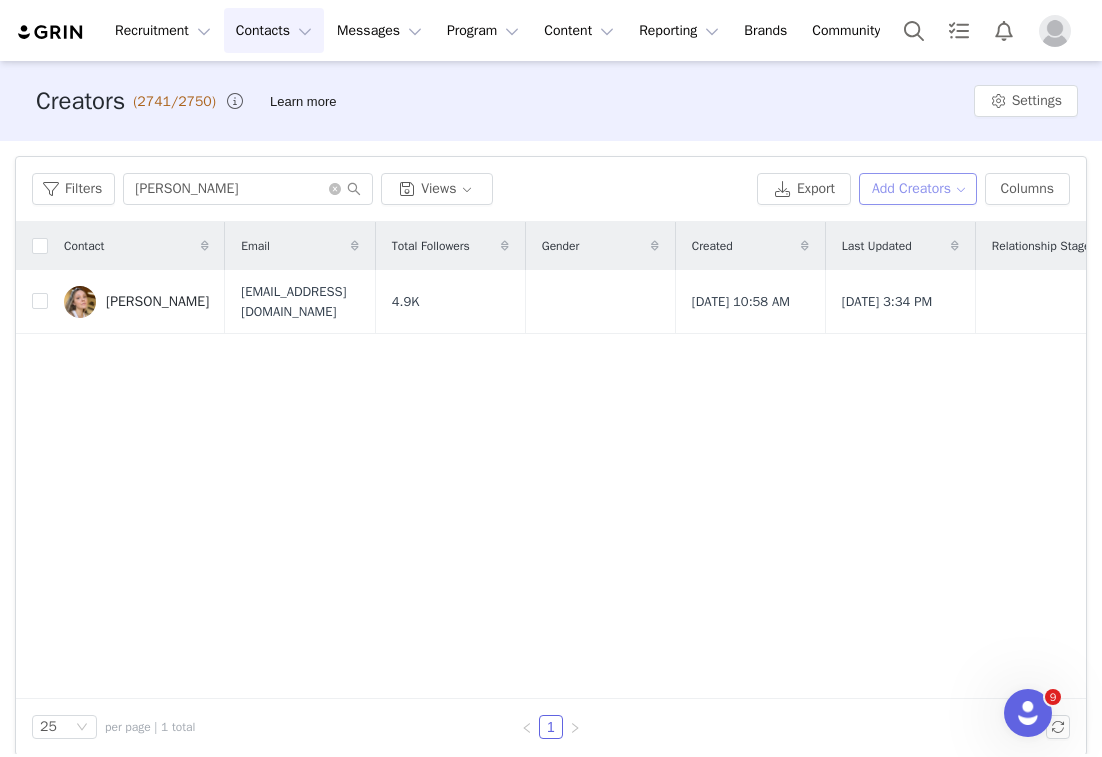click on "Add Creators" at bounding box center (918, 189) 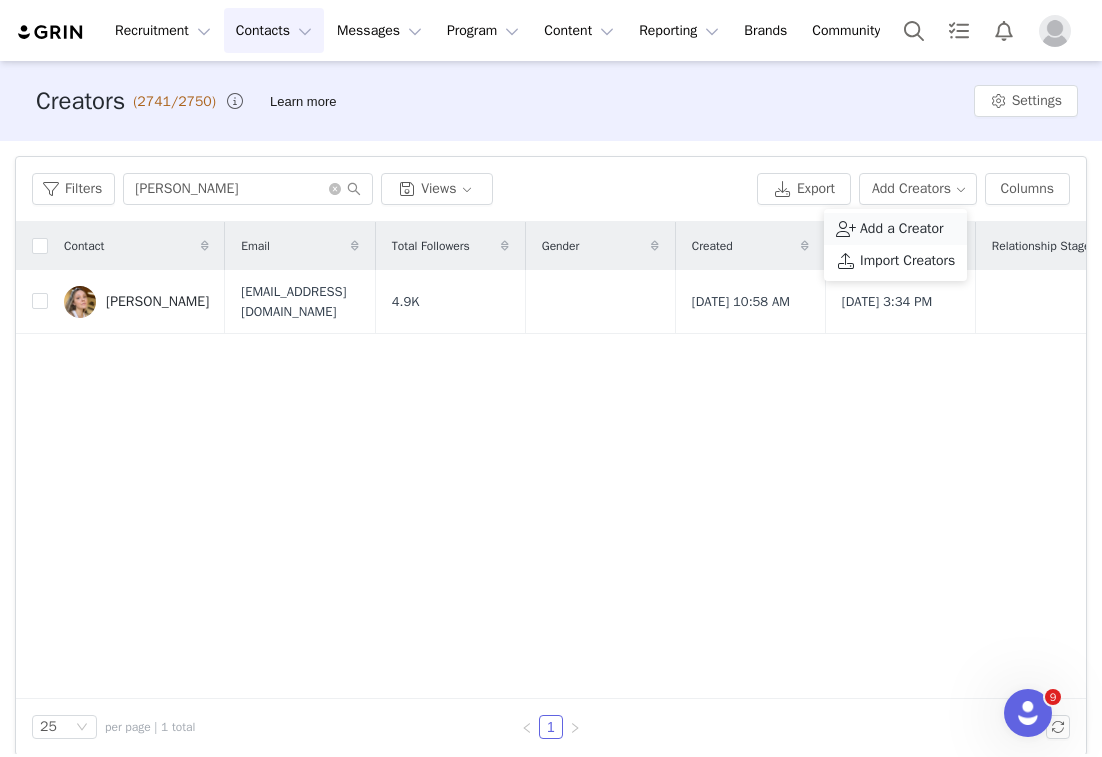 click on "Add a Creator" at bounding box center (902, 229) 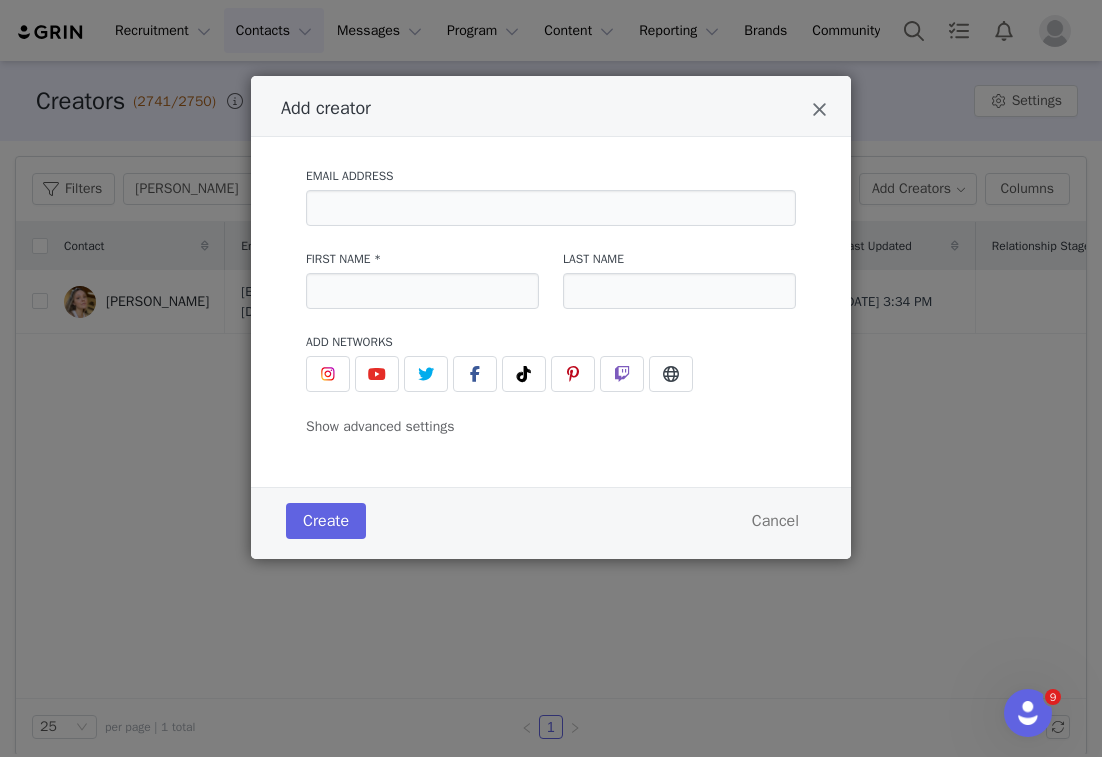 click on "Email Address" at bounding box center [551, 196] 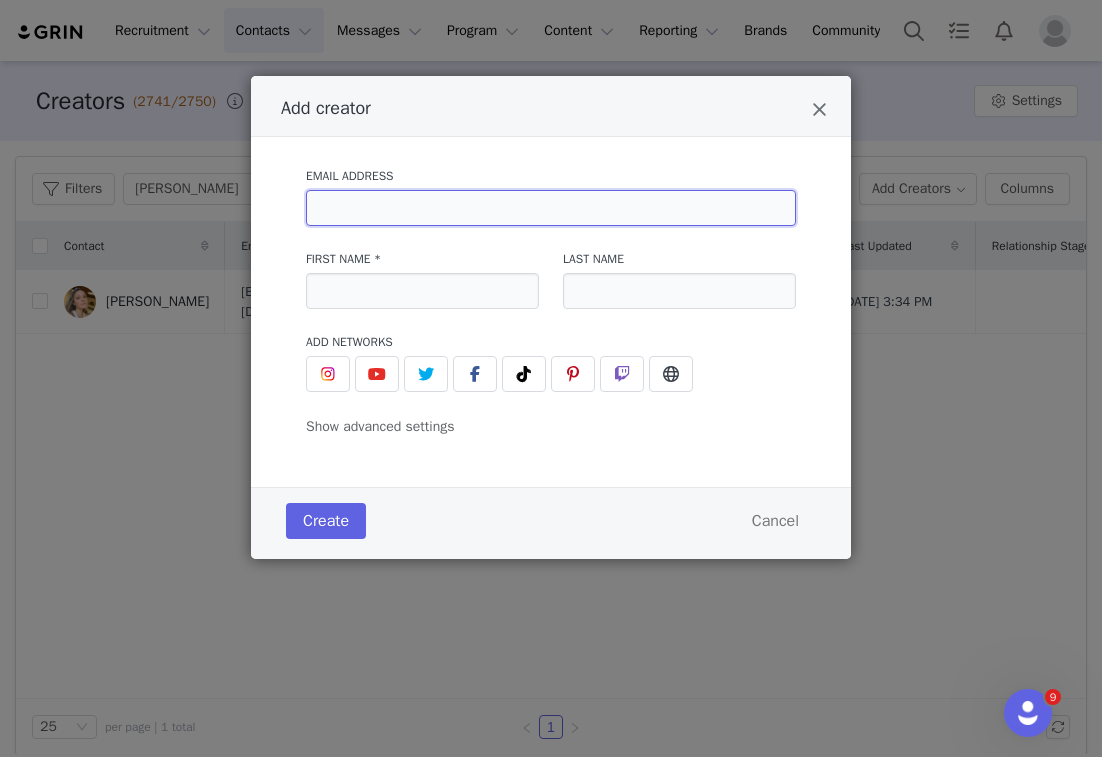 click at bounding box center (551, 208) 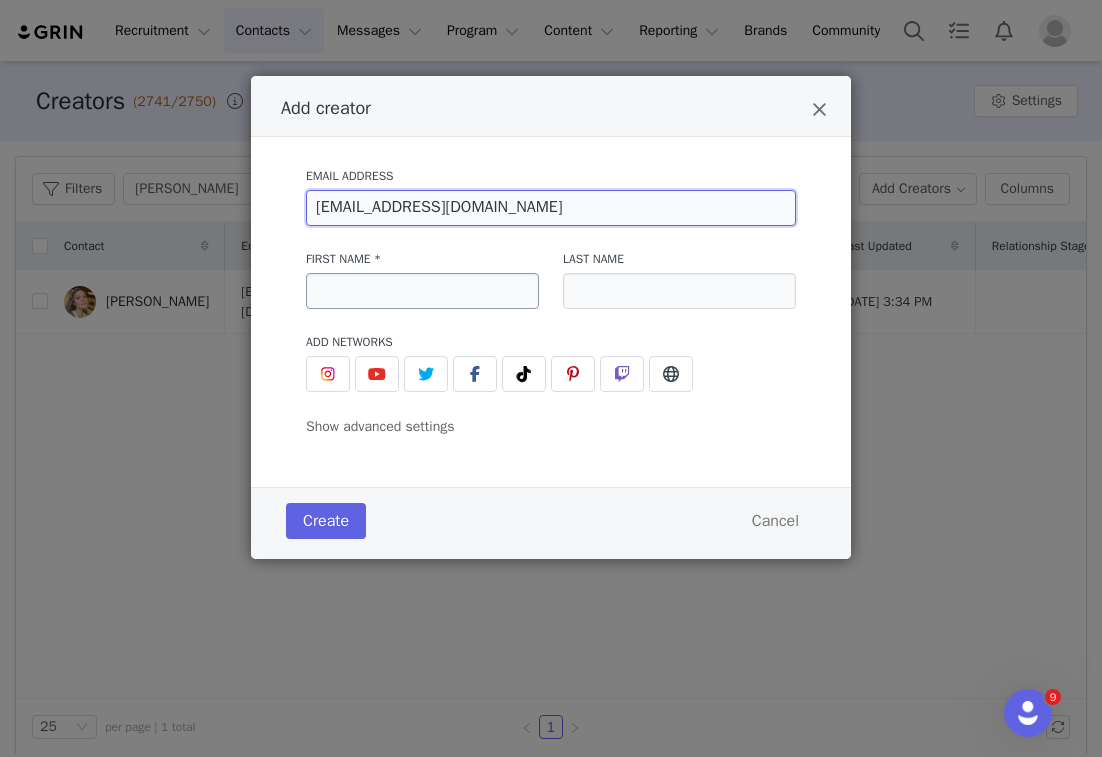 type on "[EMAIL_ADDRESS][DOMAIN_NAME]" 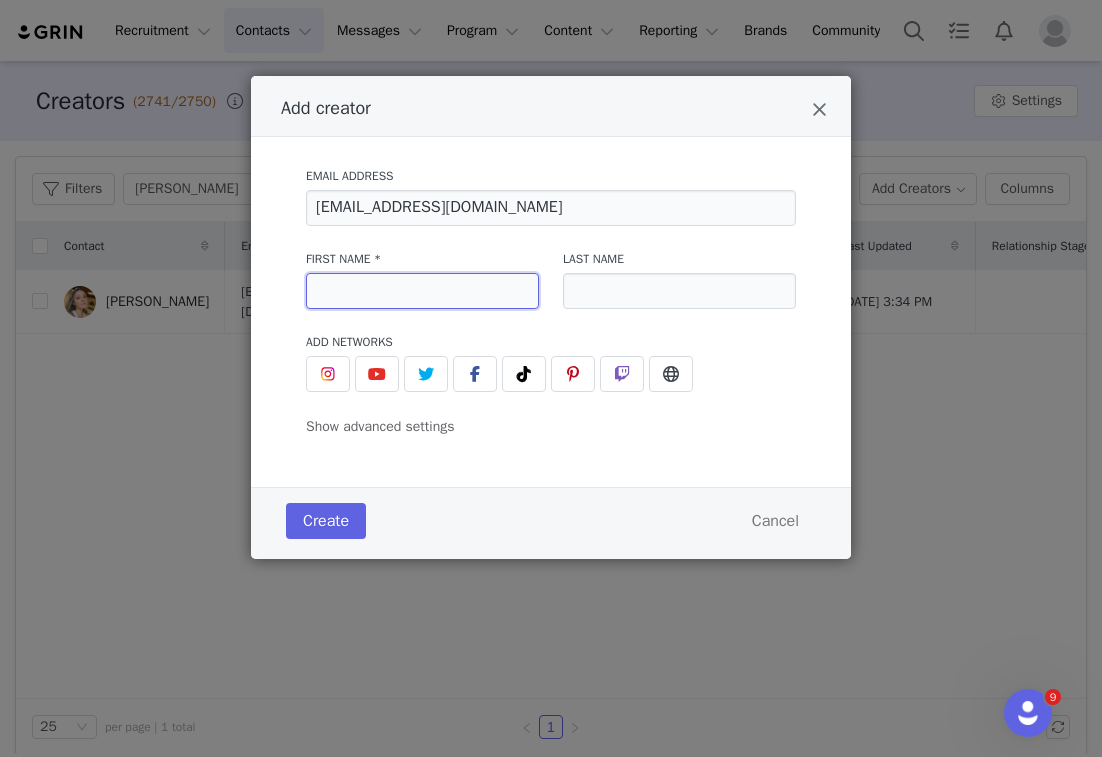 click at bounding box center [422, 291] 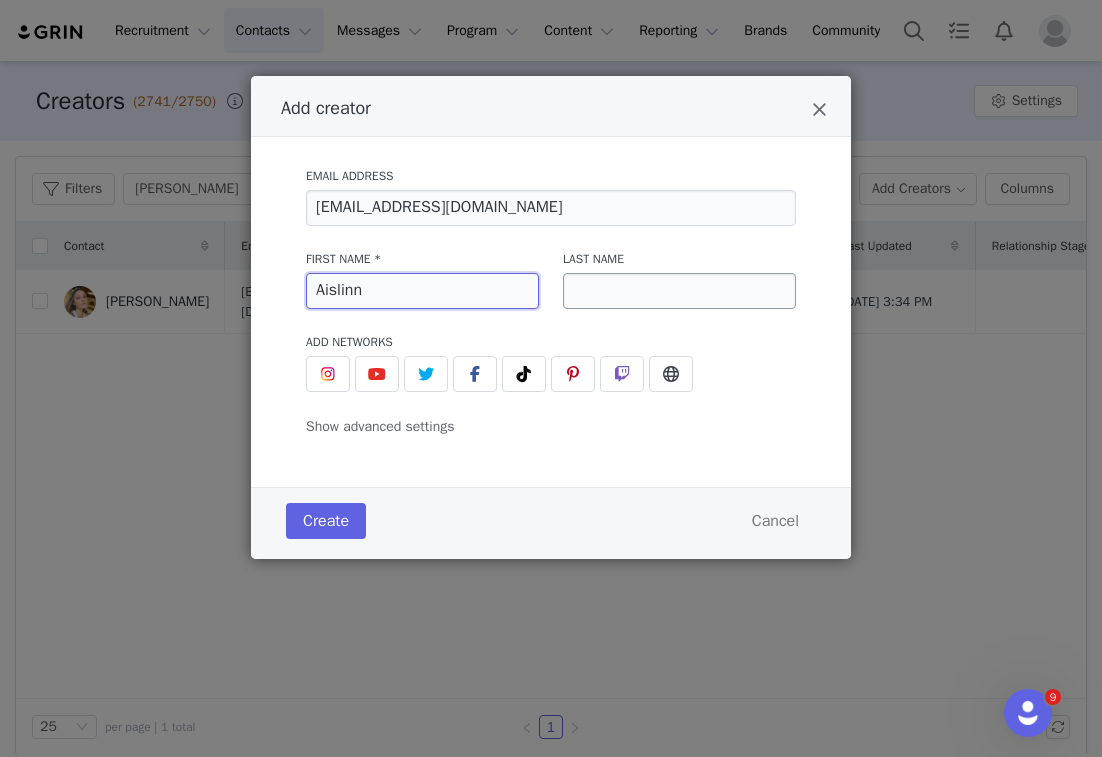 type on "Aislinn" 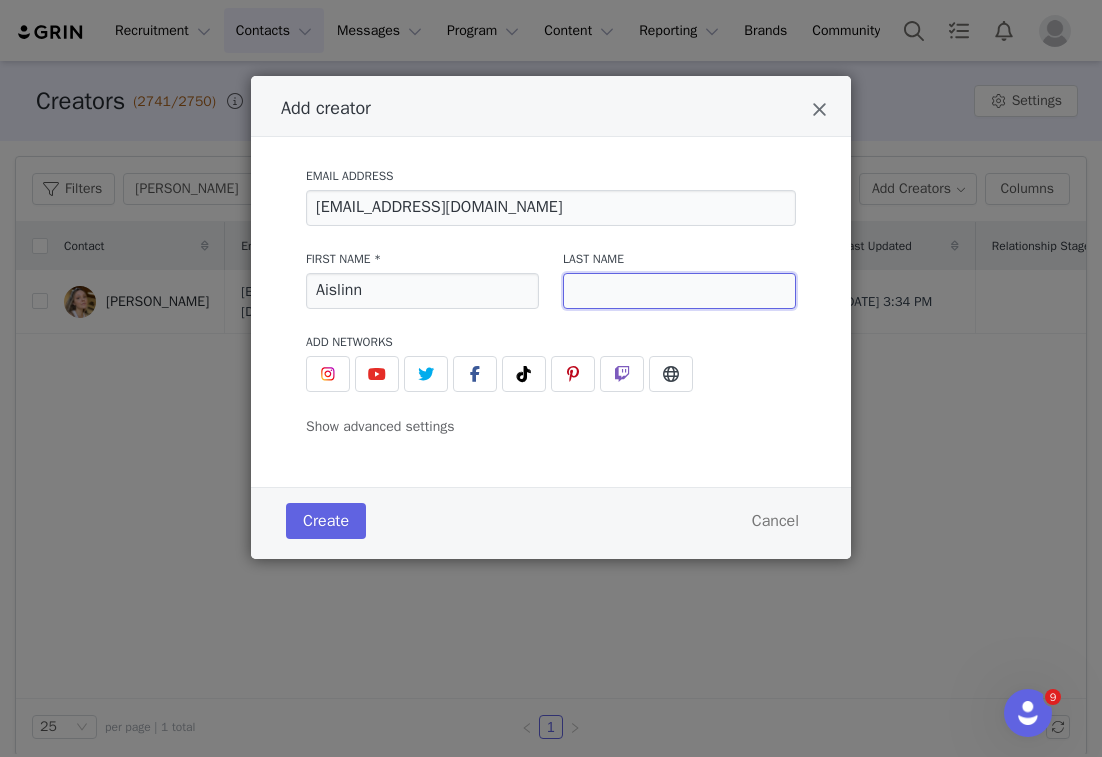 click at bounding box center [679, 291] 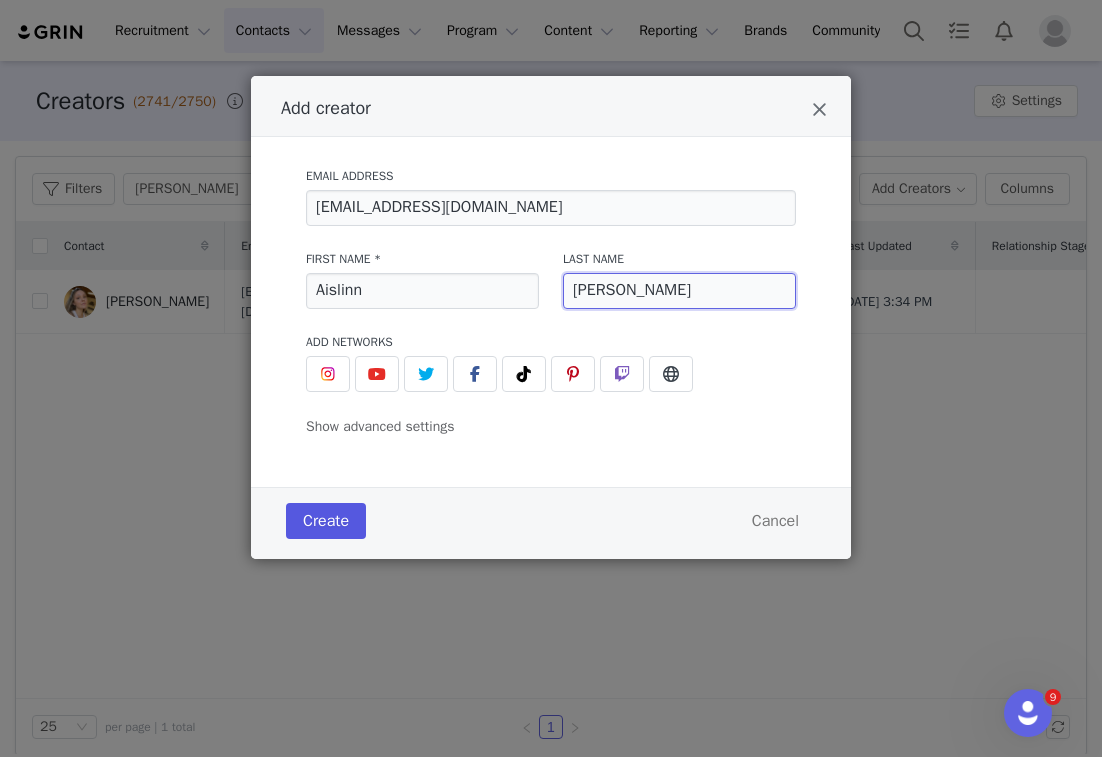 type on "[PERSON_NAME]" 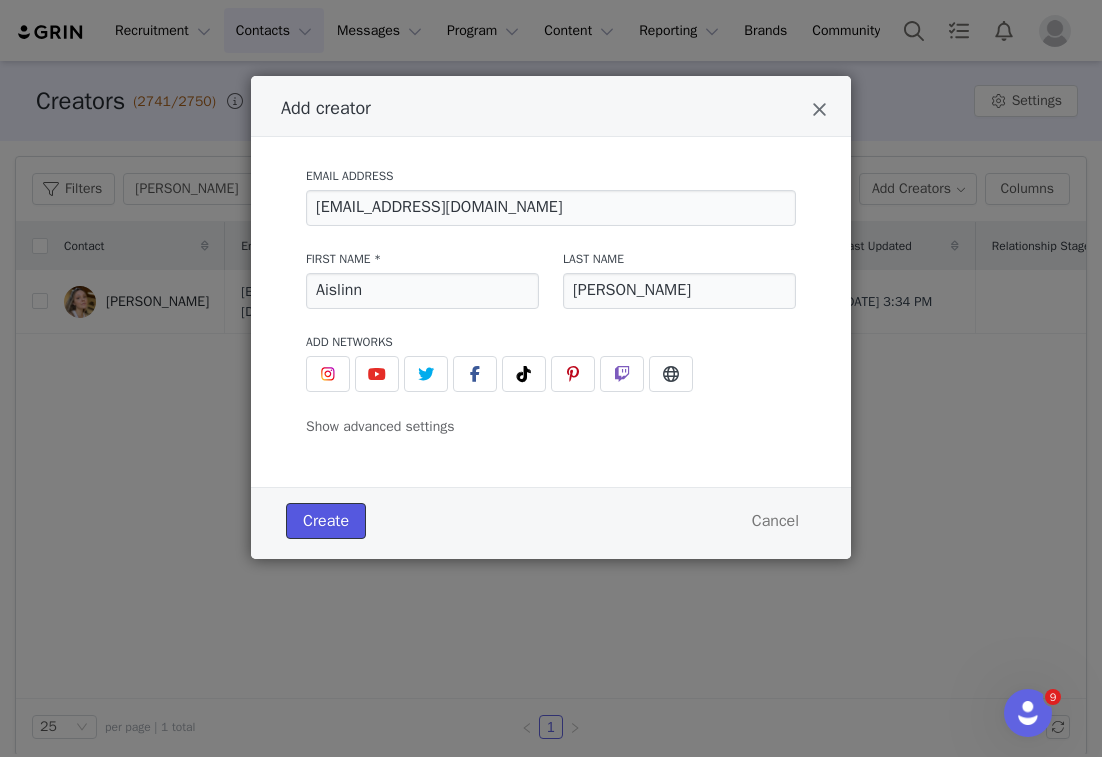 click on "Create" at bounding box center [326, 521] 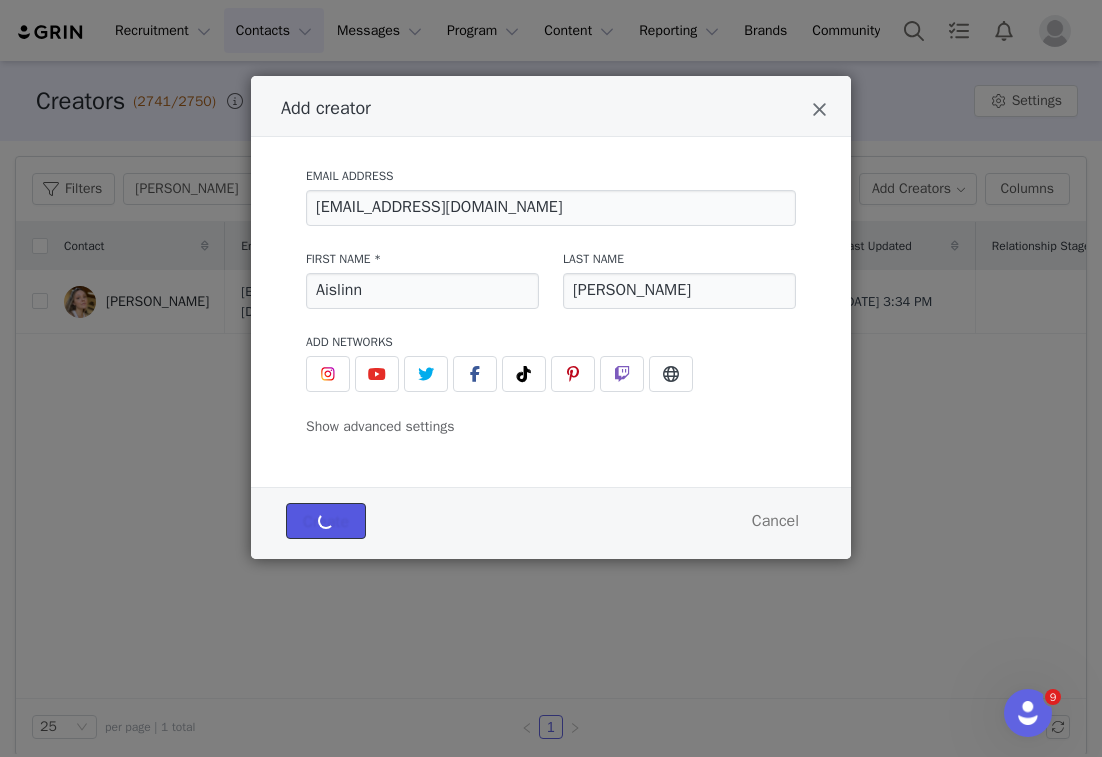type 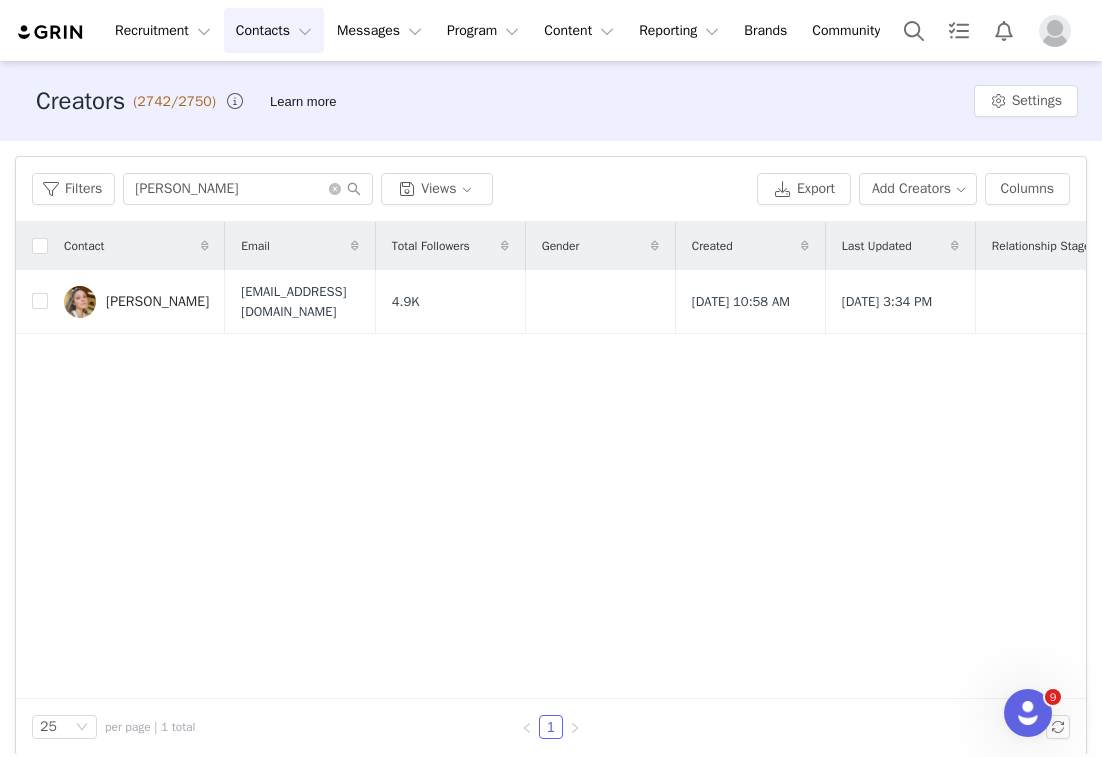click on "Contacts Contacts" at bounding box center (274, 30) 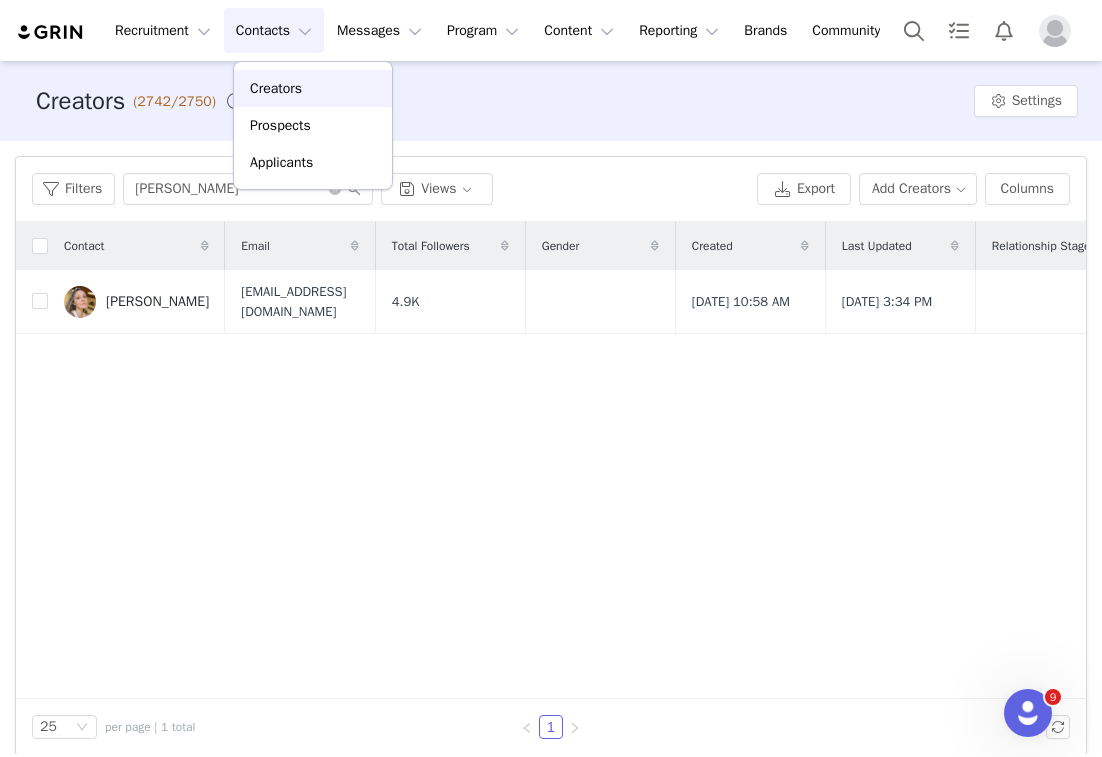 click on "Creators" at bounding box center (313, 88) 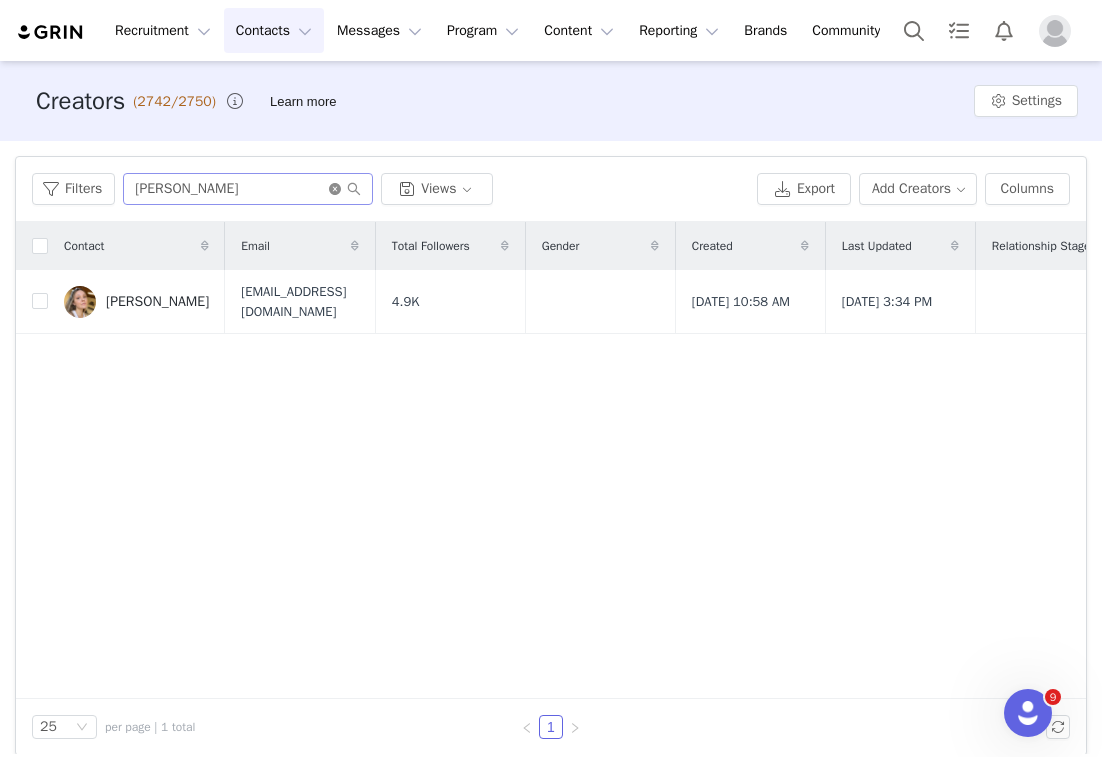 click 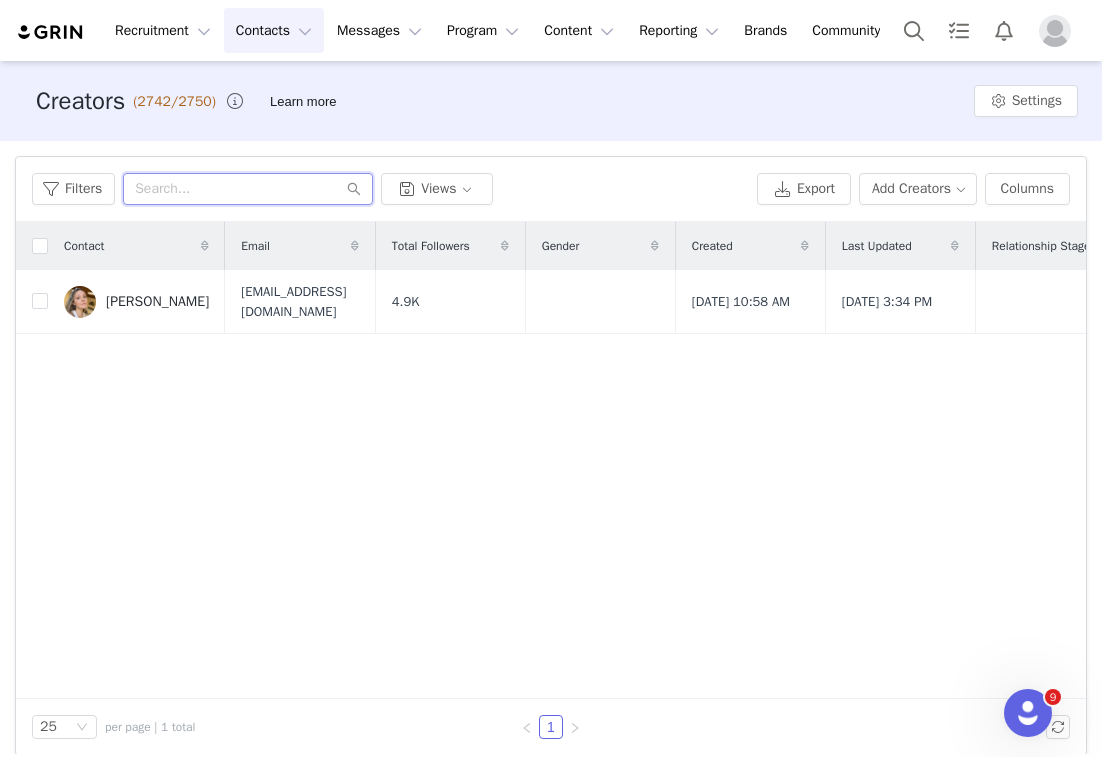 click at bounding box center [248, 189] 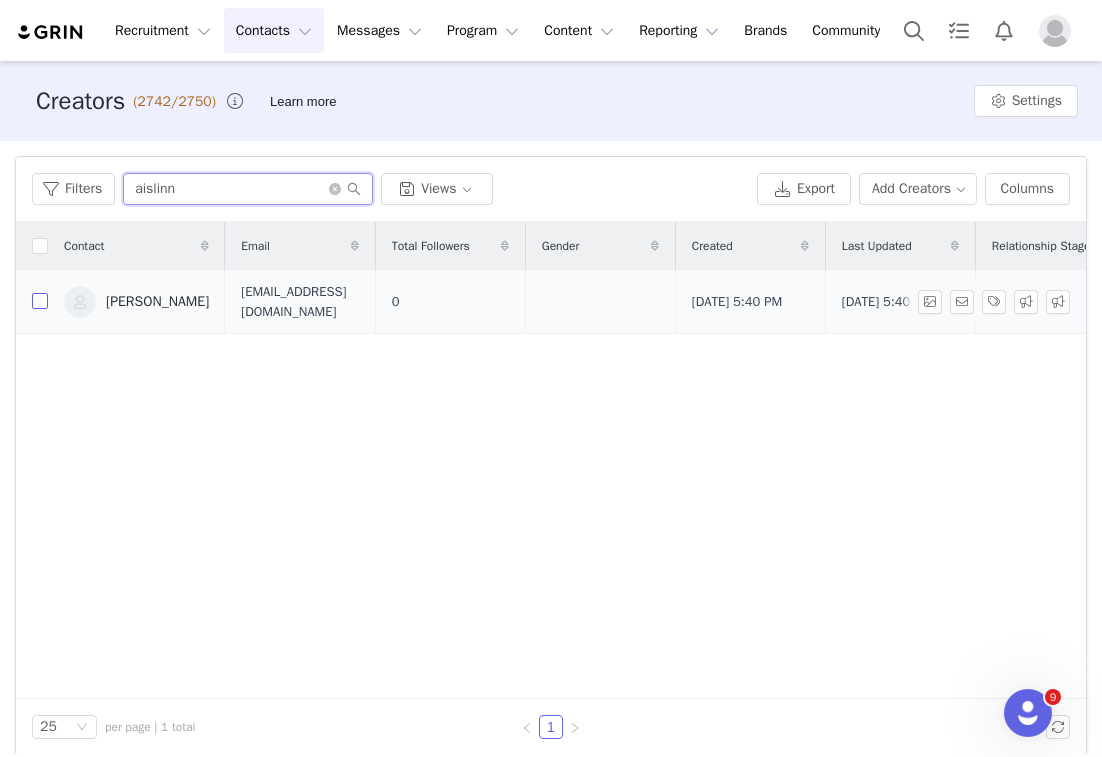 type on "aislinn" 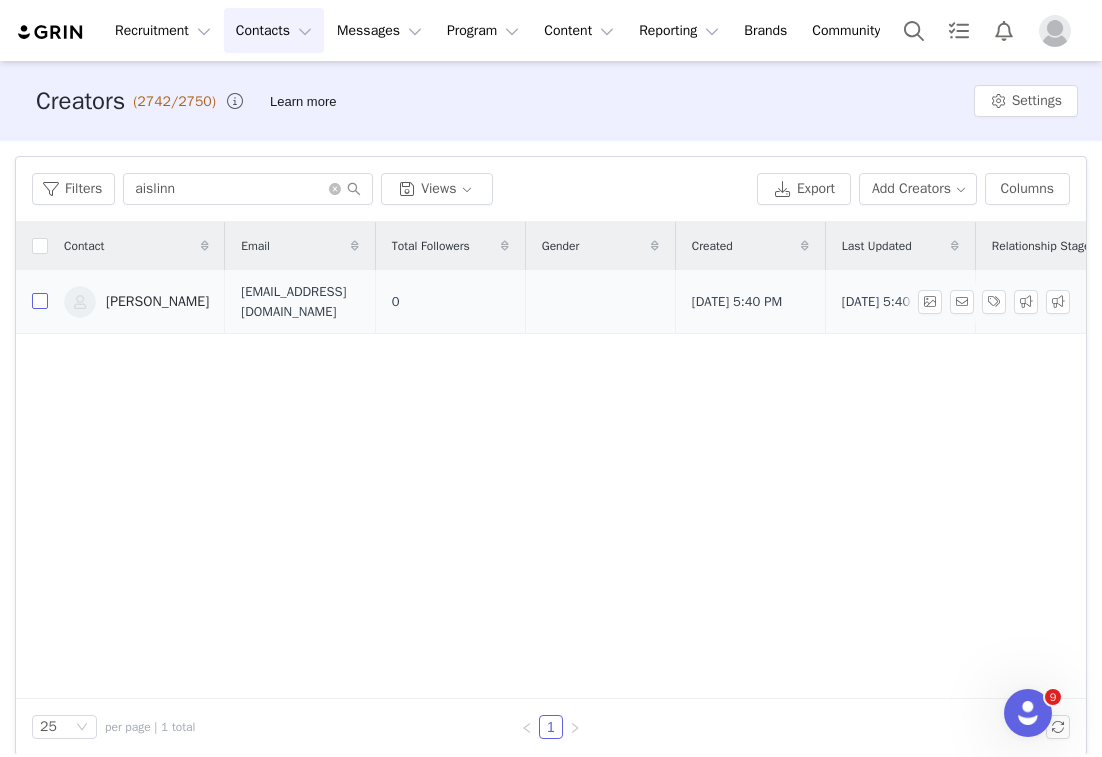 click at bounding box center (40, 301) 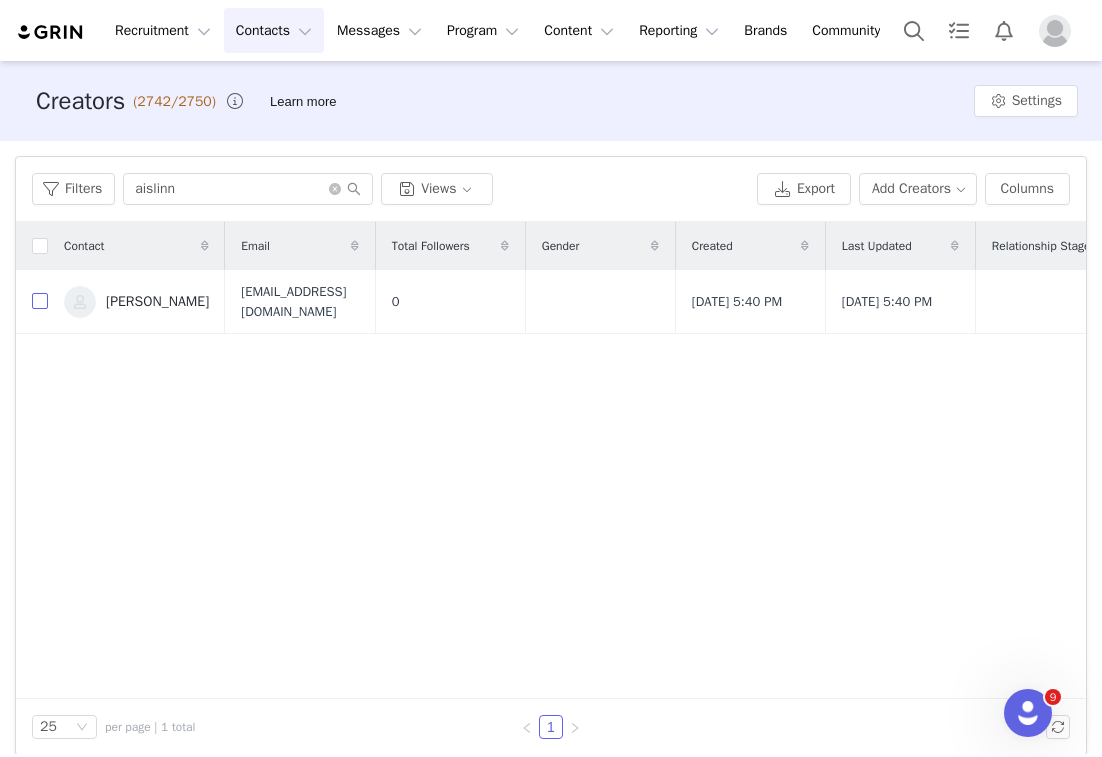 checkbox on "true" 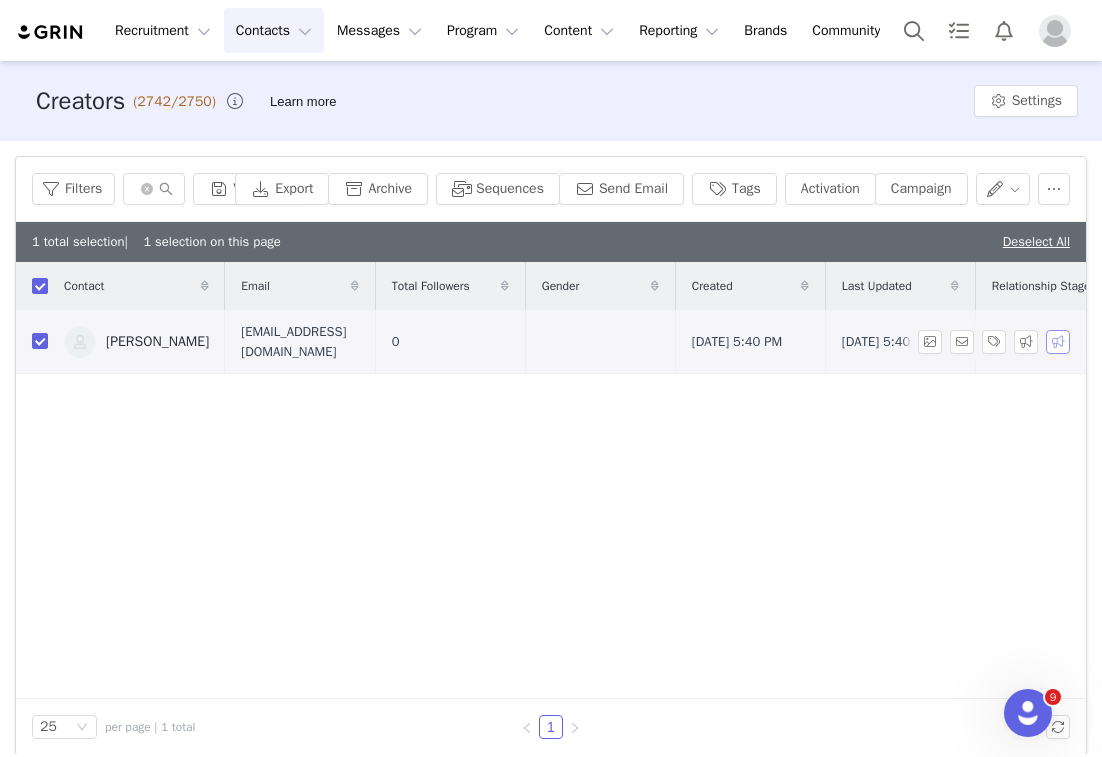 click on "Recruitment Recruitment Creator Search Curated Lists Landing Pages Web Extension AI Creator Search Beta Contacts Contacts Creators Prospects Applicants Messages Messages Dashboard Inbox Templates Sequences Program Program Activations Campaigns Partnerships Payments Affiliates Content Content Creator Content Media Library Social Listening Reporting Reporting Dashboard Report Builder Brands Brands Community Community Creators  (2742/2750)          Learn more Settings  Filters   Filter Logic  And Or  Archived  Select  Owner  Select  Contact Tag  Select    Relationship Stage  Select  Contact Created Date   Activation  Select    Gender  Select  Content Progress  Select  Campaign  Select    Advanced Filters   + Add Field  Apply Filters Clear All Filters aislinn Views     Export Archive Sequences Send Email Tags Activation Campaign     1 total selection     |    1 selection on this page  Deselect All  Contact   Email   Total Followers   Gender   Created   Last Updated   Relationship Stage  0 CRM" at bounding box center (551, 378) 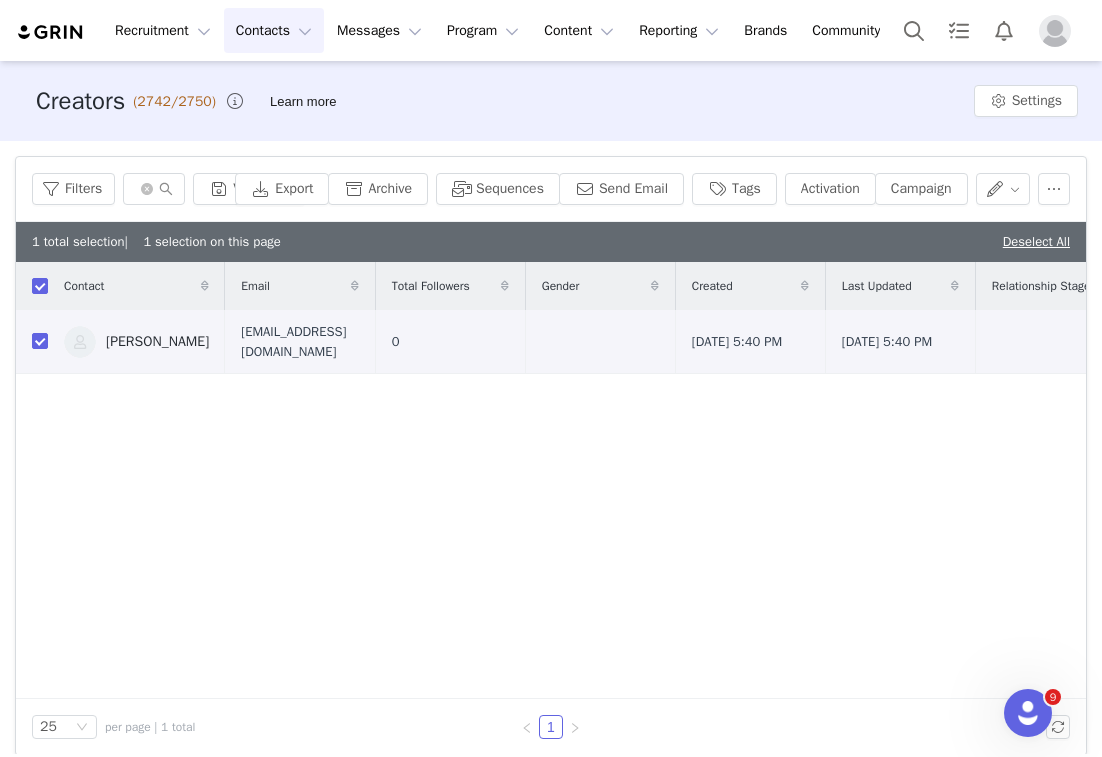 click on "Contact   Email   Total Followers   Gender   Created   Last Updated   Relationship Stage   Owner   City   State   Country   Source   Curated List   [PERSON_NAME]  [EMAIL_ADDRESS][DOMAIN_NAME] 0 [DATE] 5:40 PM [DATE] 5:40 PM [PERSON_NAME] CRM" at bounding box center [551, 480] 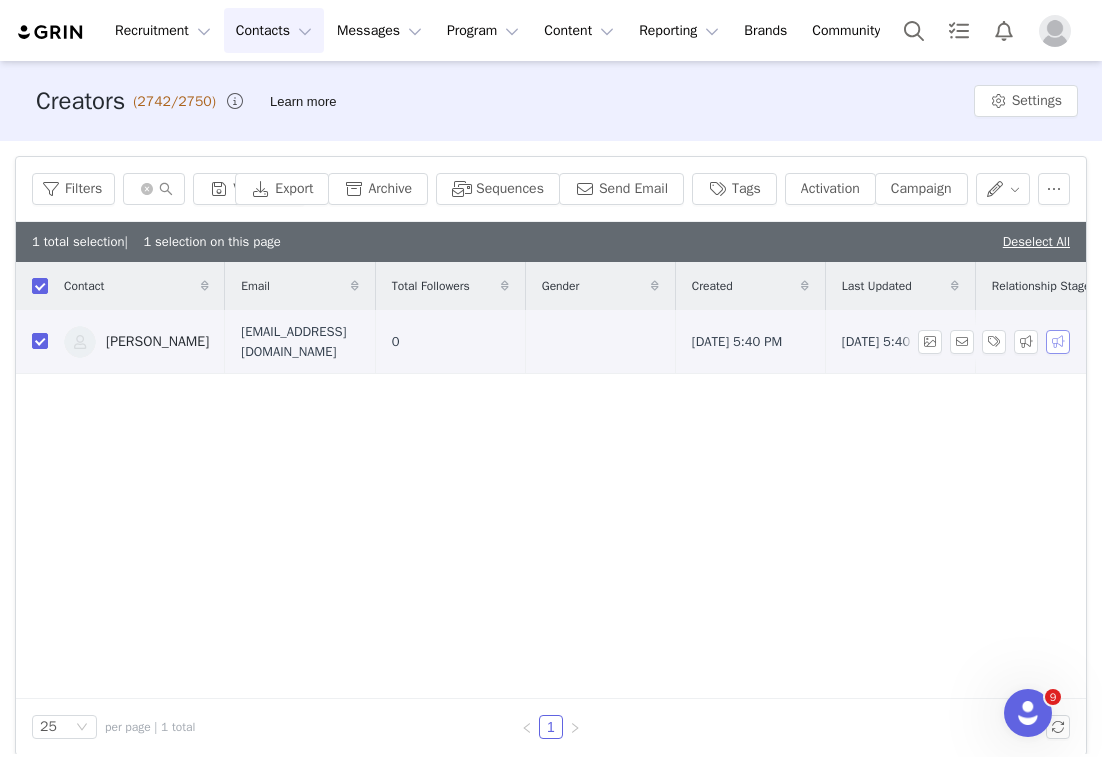 click at bounding box center (1058, 342) 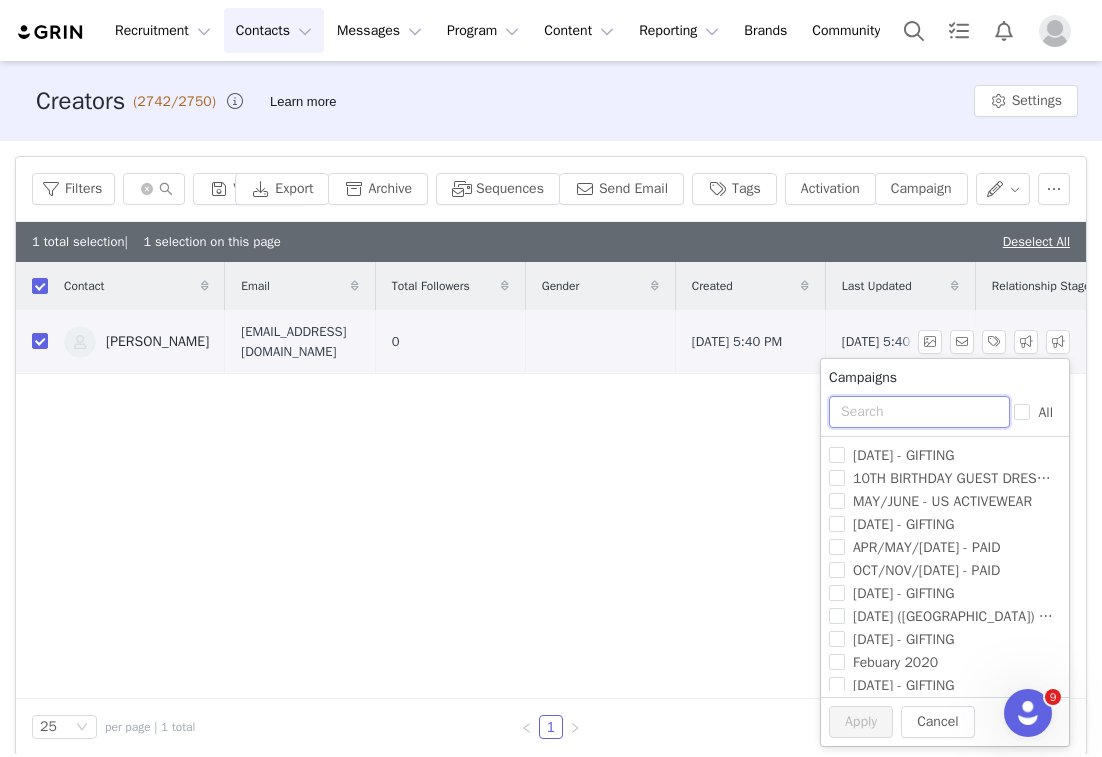 click at bounding box center (919, 412) 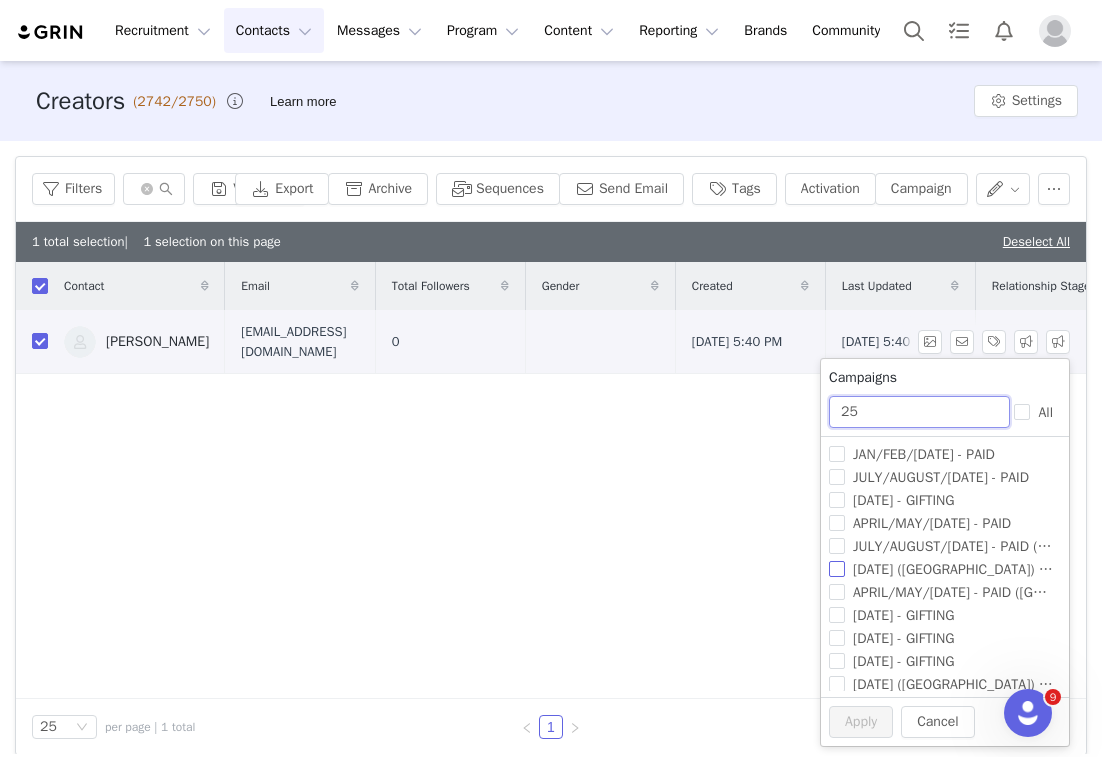 scroll, scrollTop: 99, scrollLeft: 0, axis: vertical 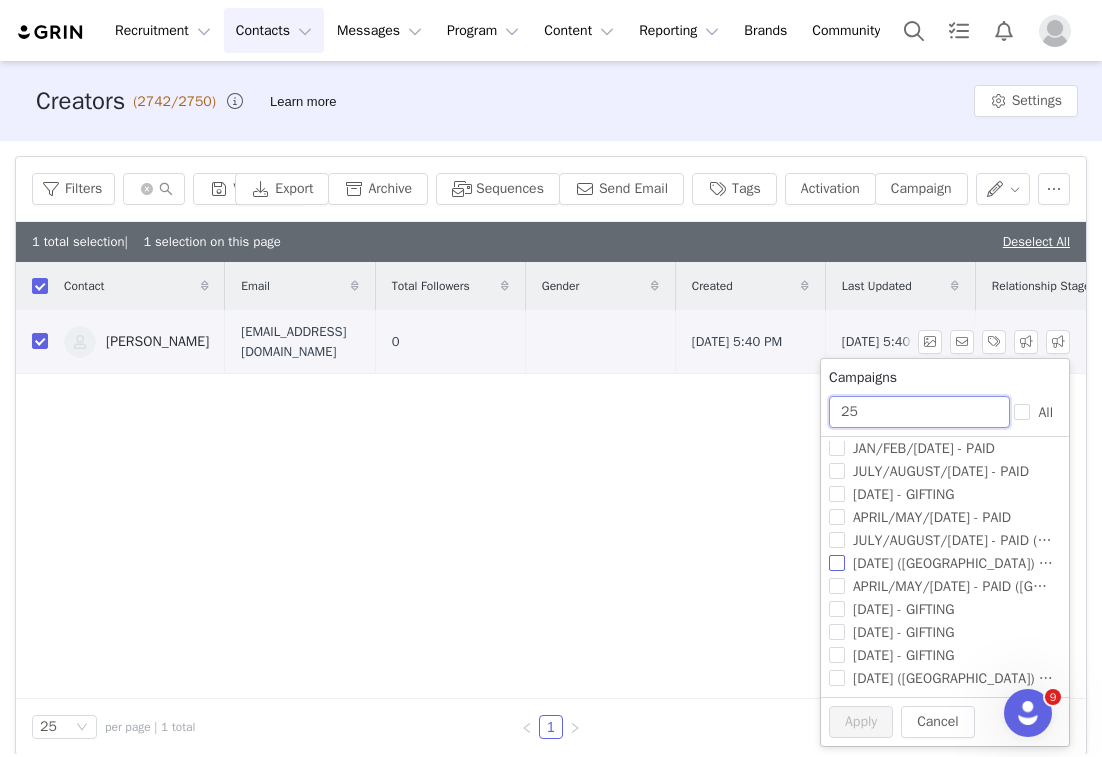 type on "25" 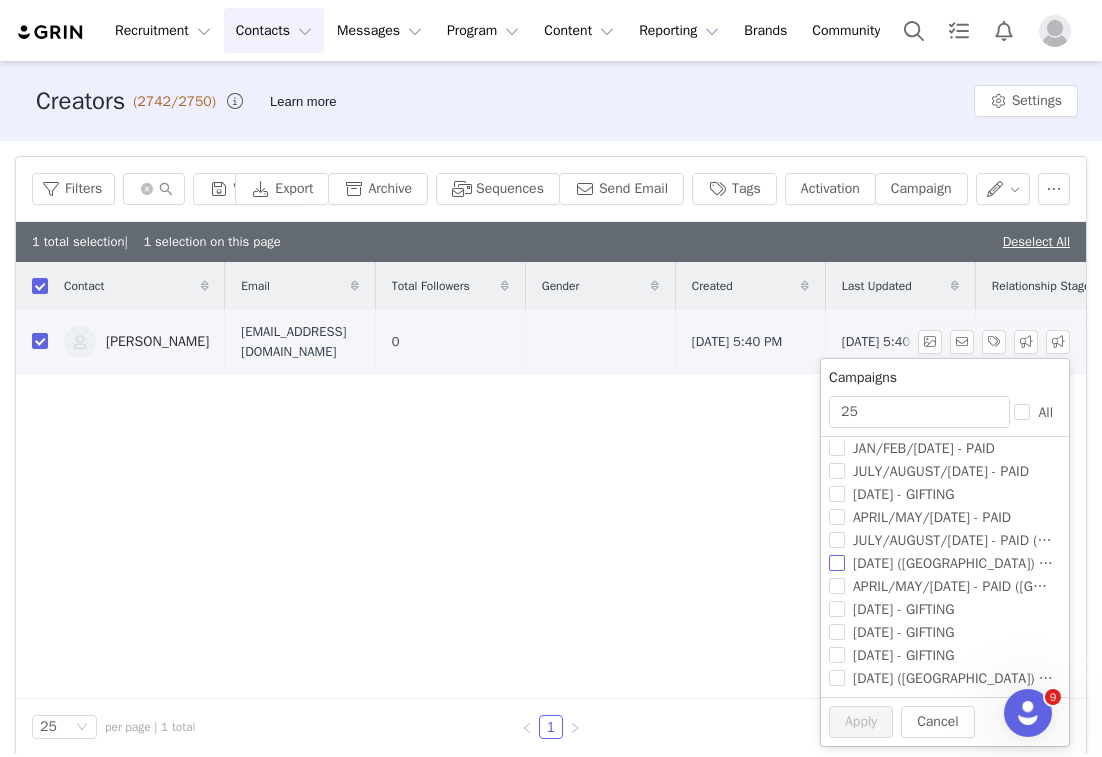 click on "[DATE] ([GEOGRAPHIC_DATA]) - GIFTING" at bounding box center (974, 563) 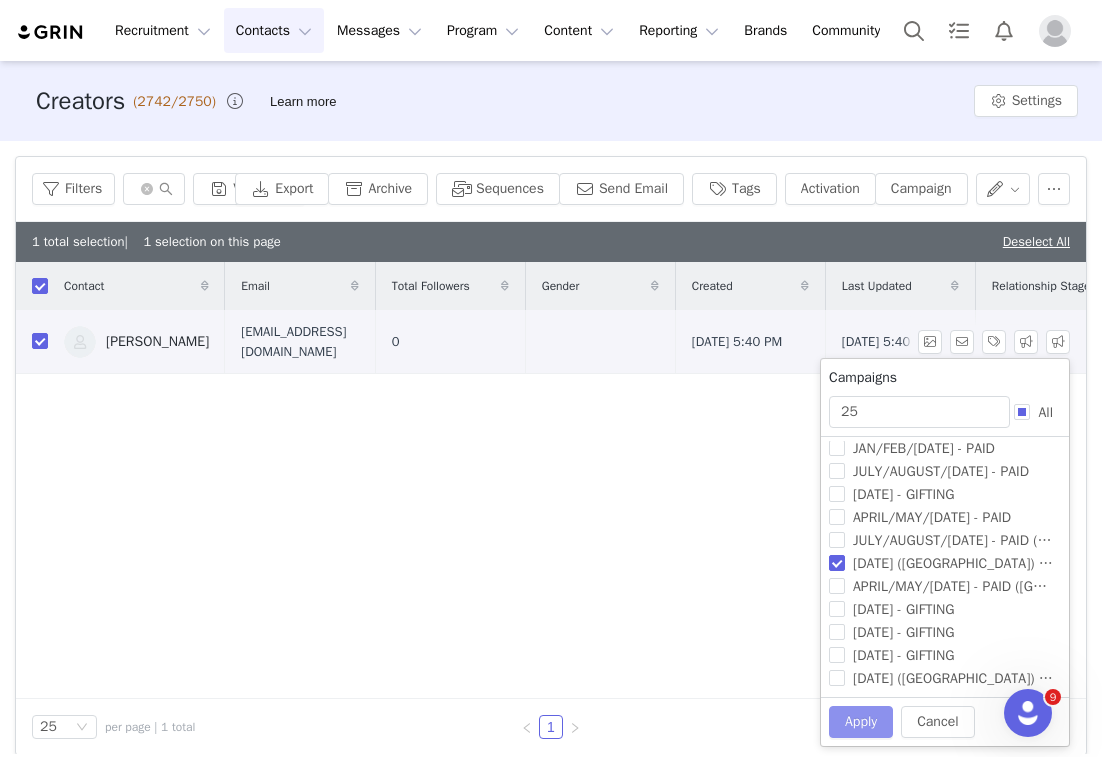click on "Apply" at bounding box center (861, 722) 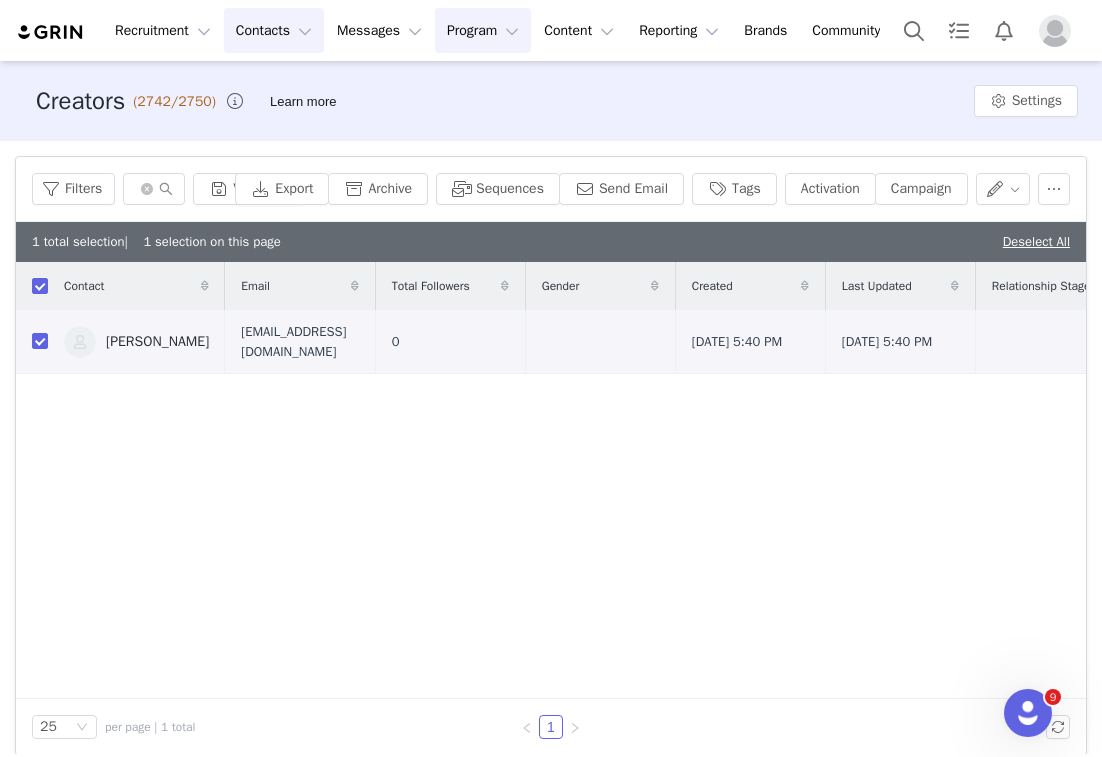 click on "Program Program" at bounding box center [483, 30] 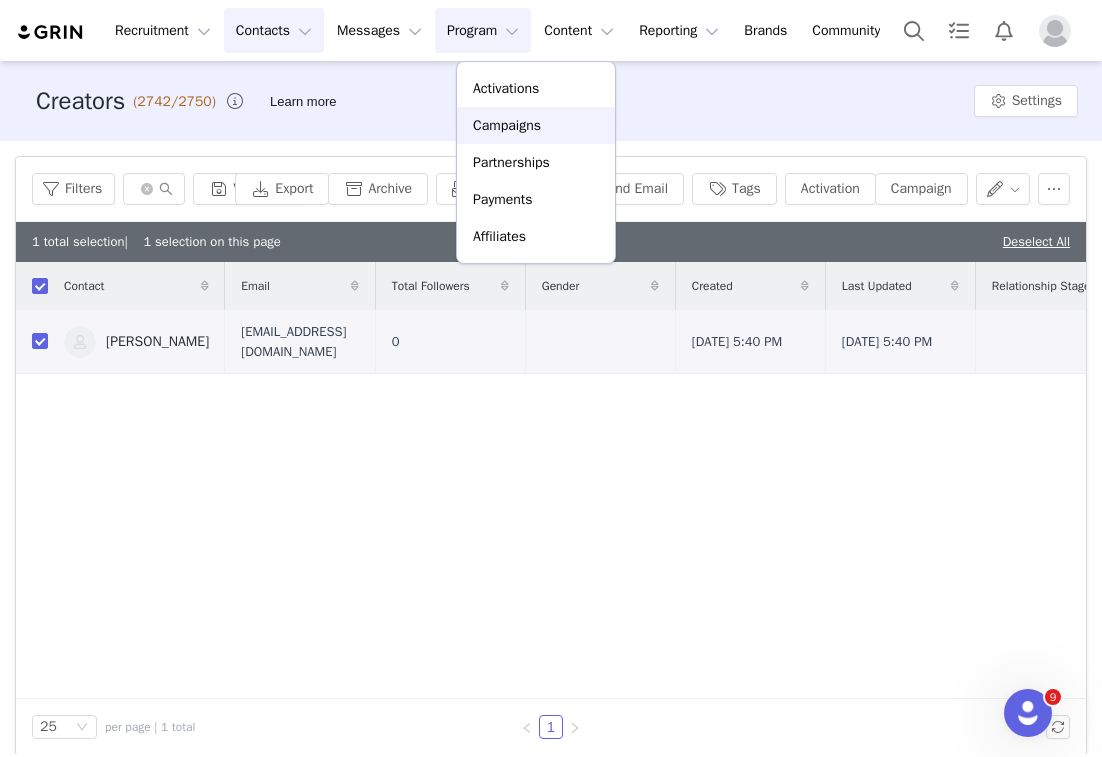click on "Campaigns" at bounding box center [507, 125] 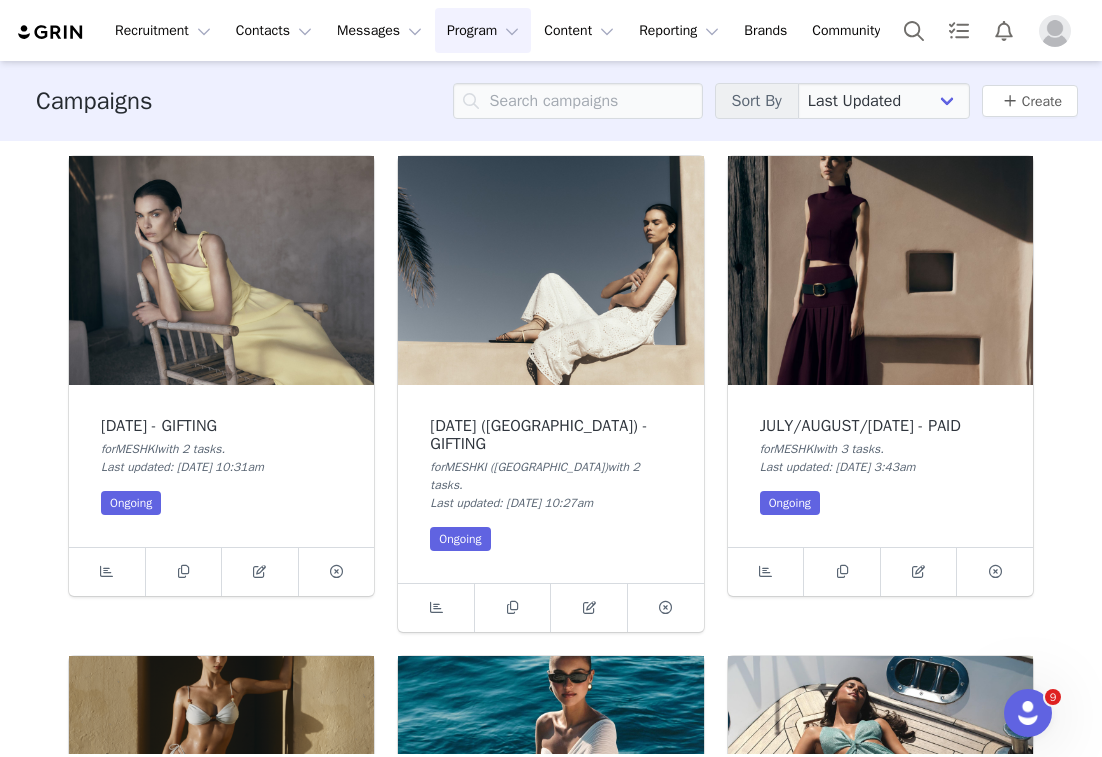 click on "[DATE] ([GEOGRAPHIC_DATA]) - GIFTING" at bounding box center (550, 435) 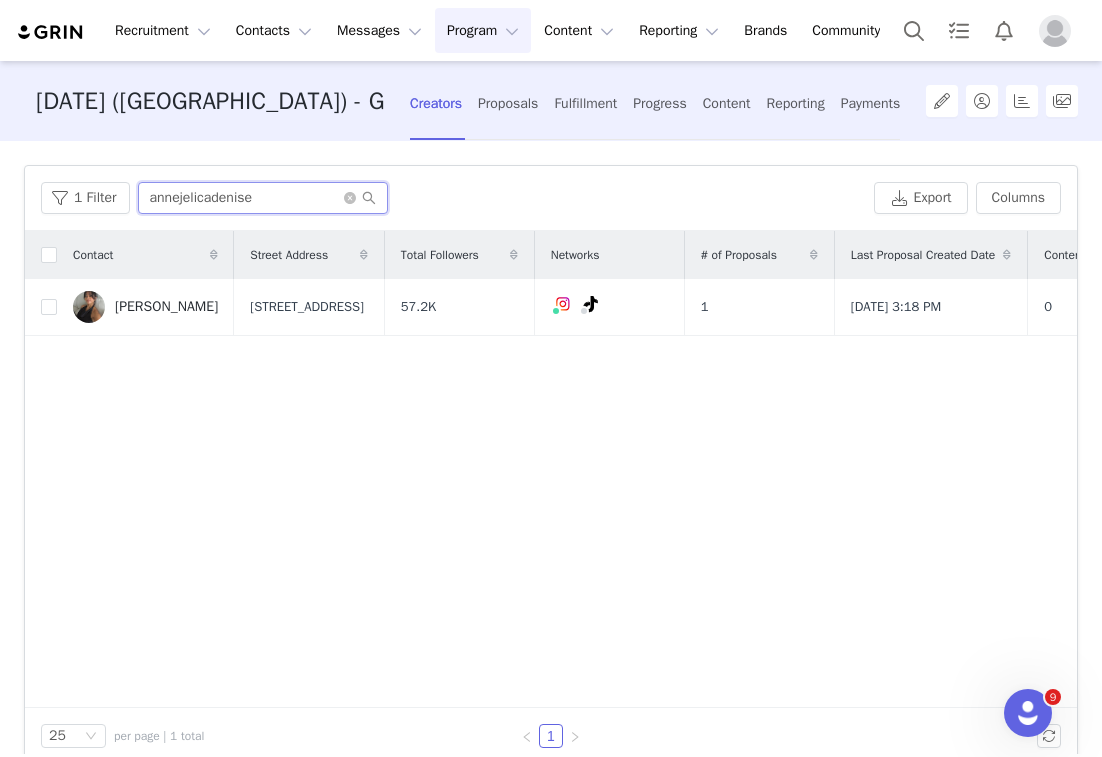 click on "annejelicadenise" at bounding box center (263, 198) 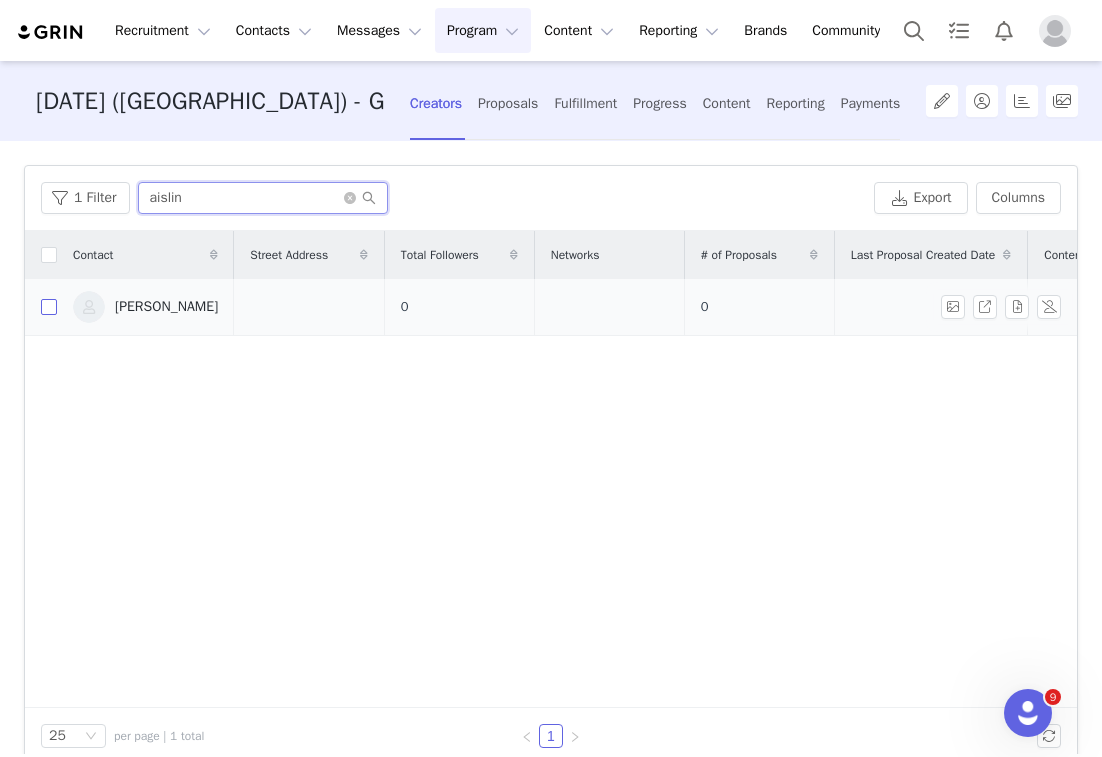 type on "aislin" 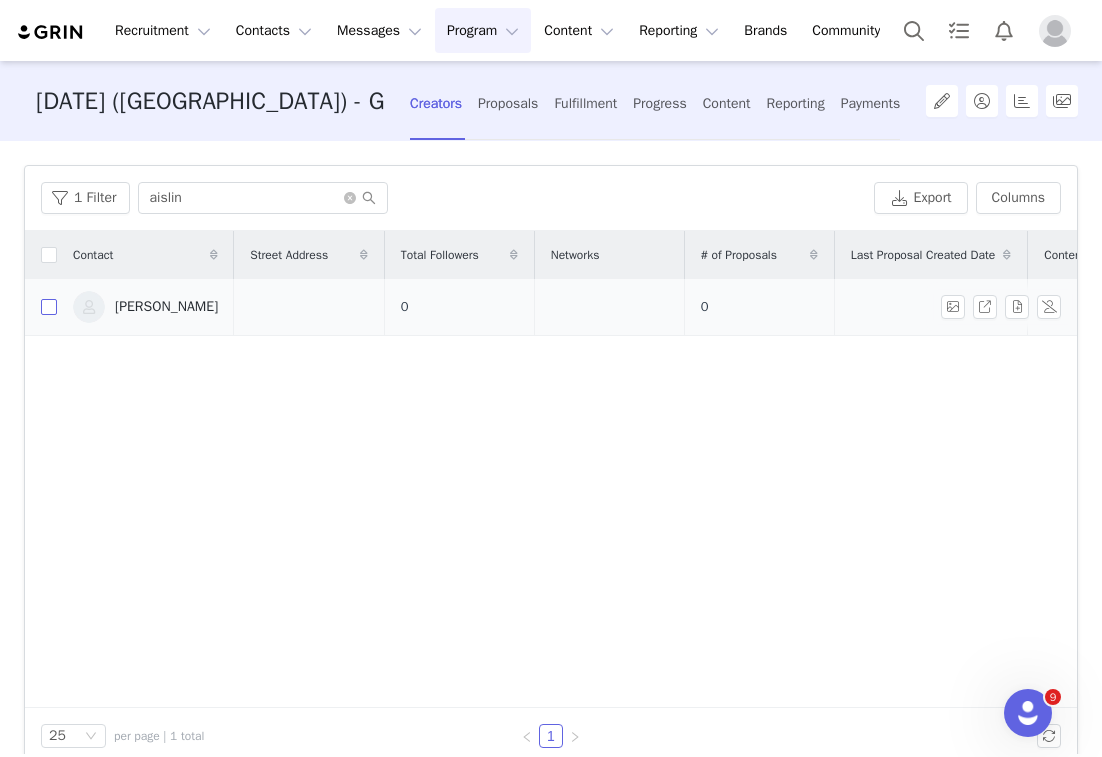 click at bounding box center [49, 307] 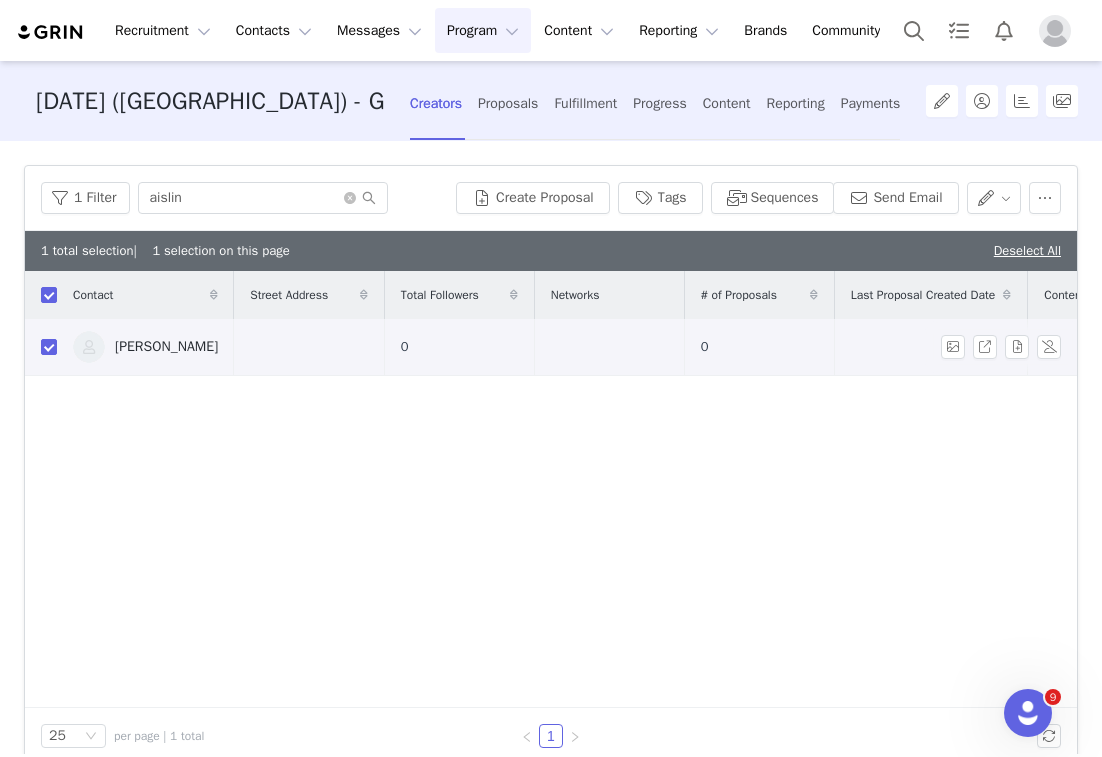 click on "[PERSON_NAME]" at bounding box center [166, 347] 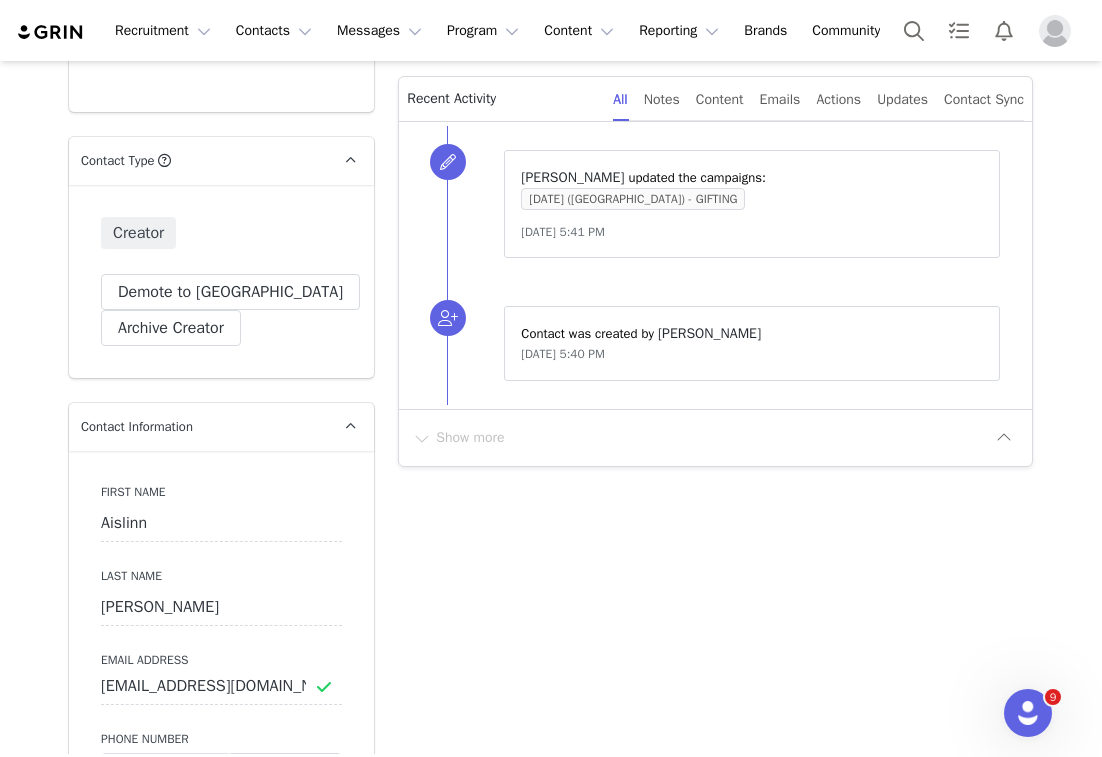 type on "+1 ([GEOGRAPHIC_DATA])" 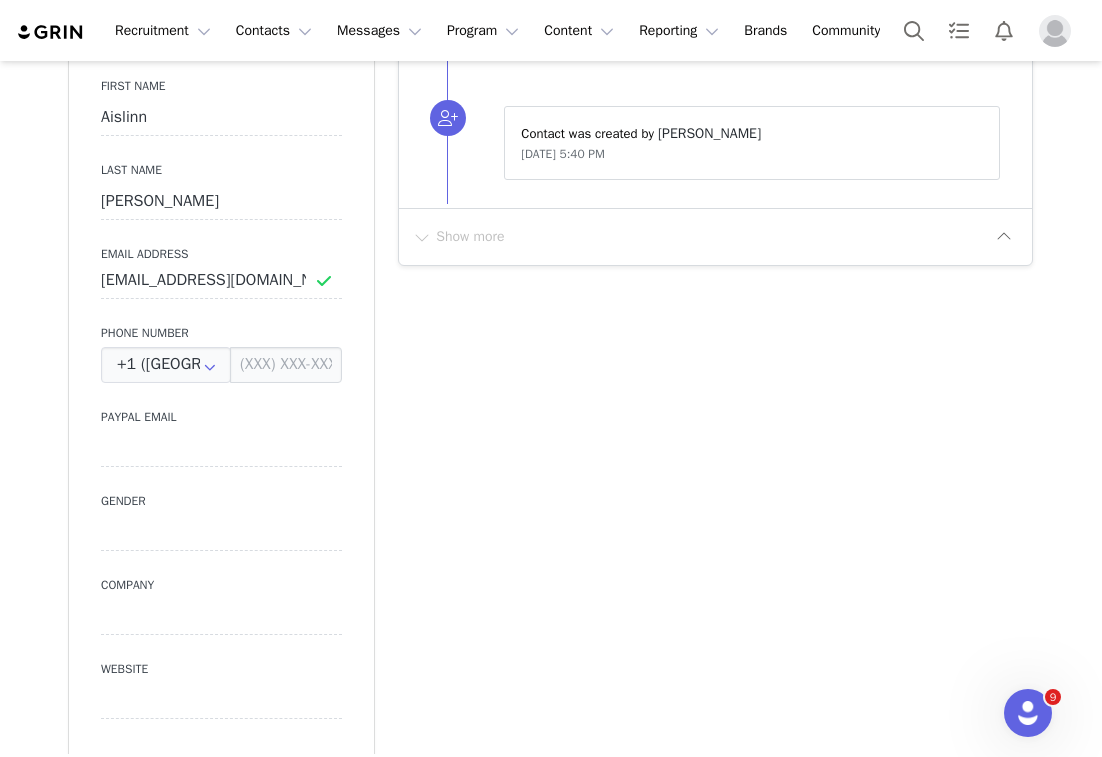 scroll, scrollTop: 915, scrollLeft: 0, axis: vertical 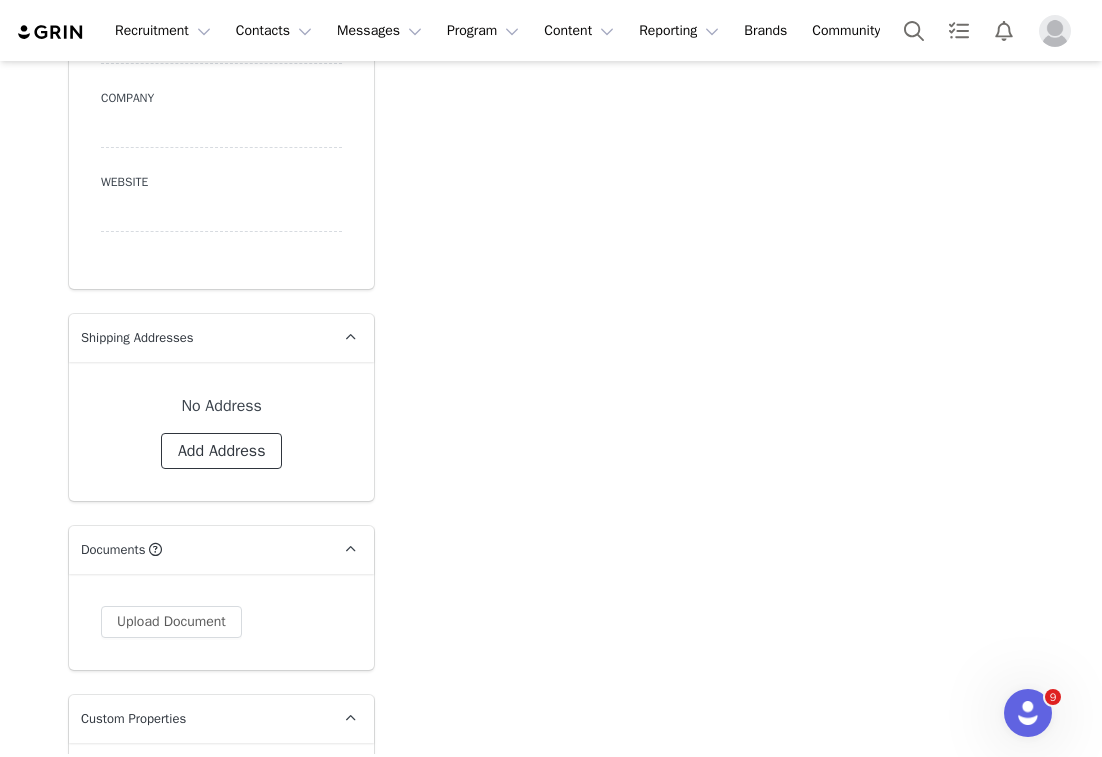 click on "Add Address" at bounding box center (222, 451) 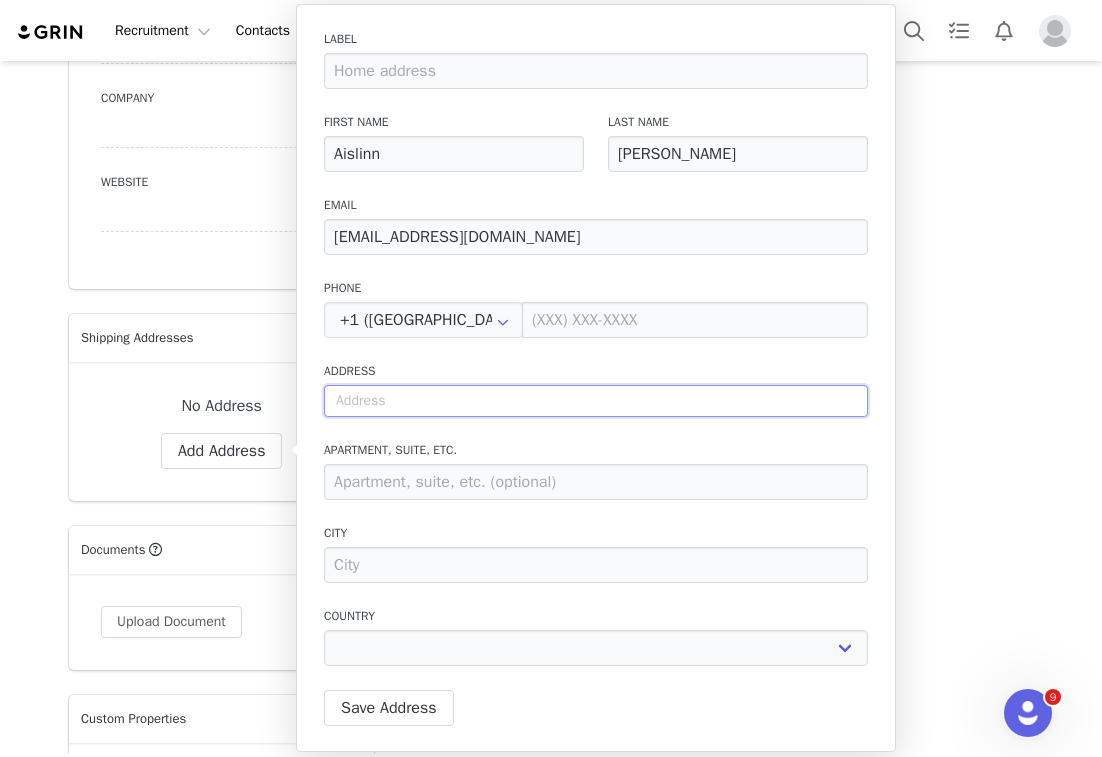 click at bounding box center [596, 401] 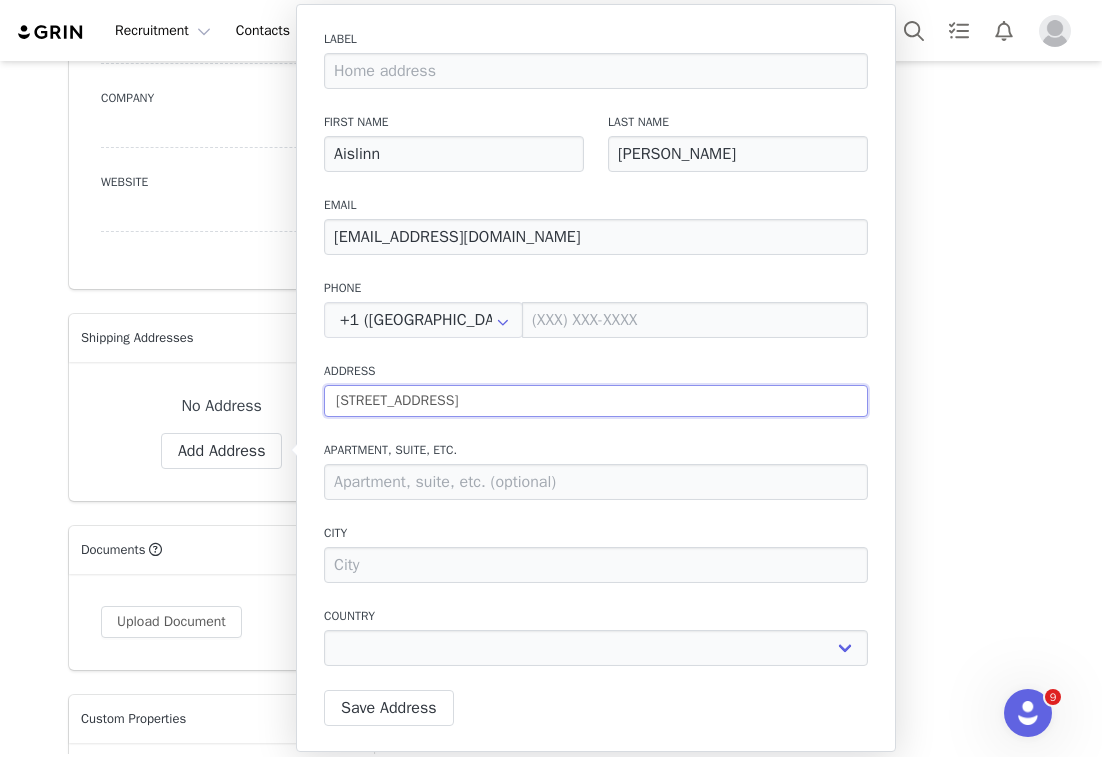 type on "[STREET_ADDRESS]" 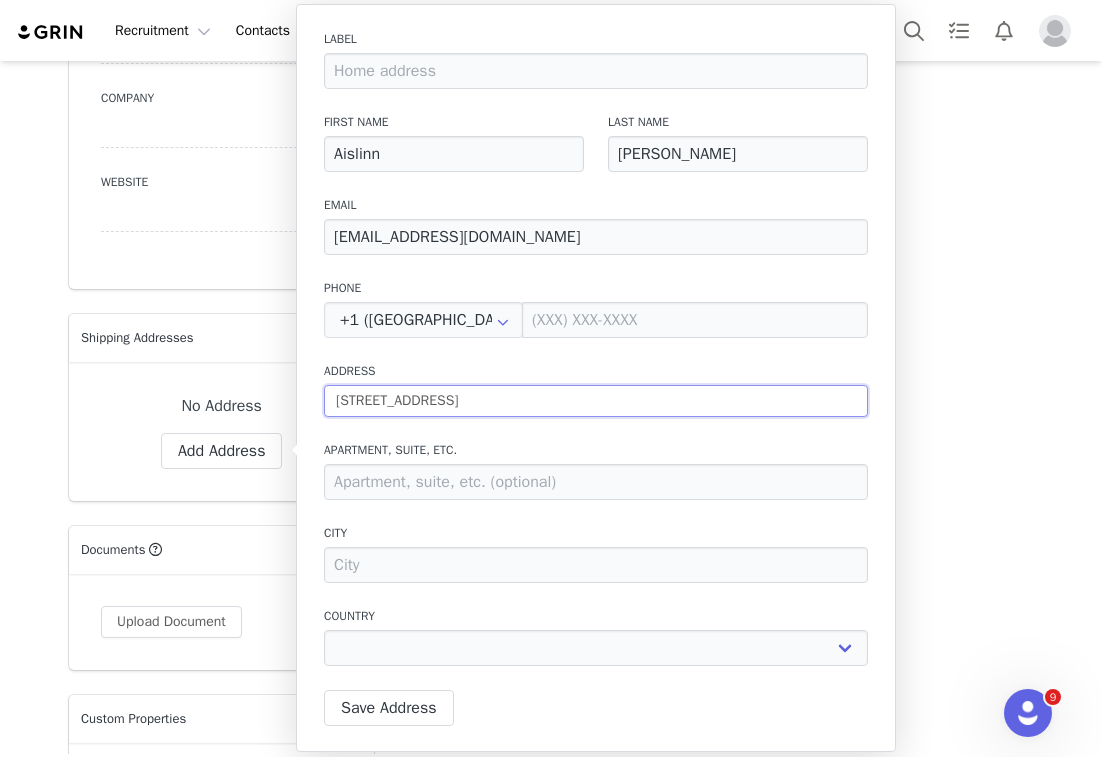 drag, startPoint x: 724, startPoint y: 397, endPoint x: 600, endPoint y: 393, distance: 124.0645 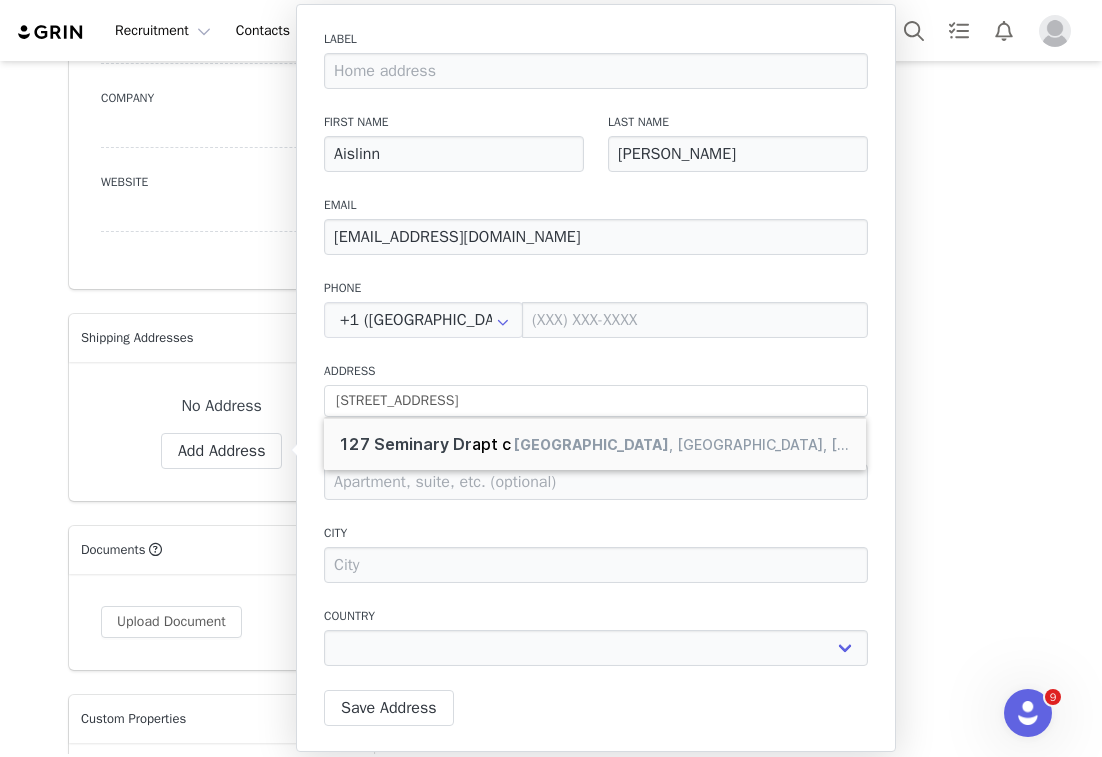 type on "127 Seminary Dr" 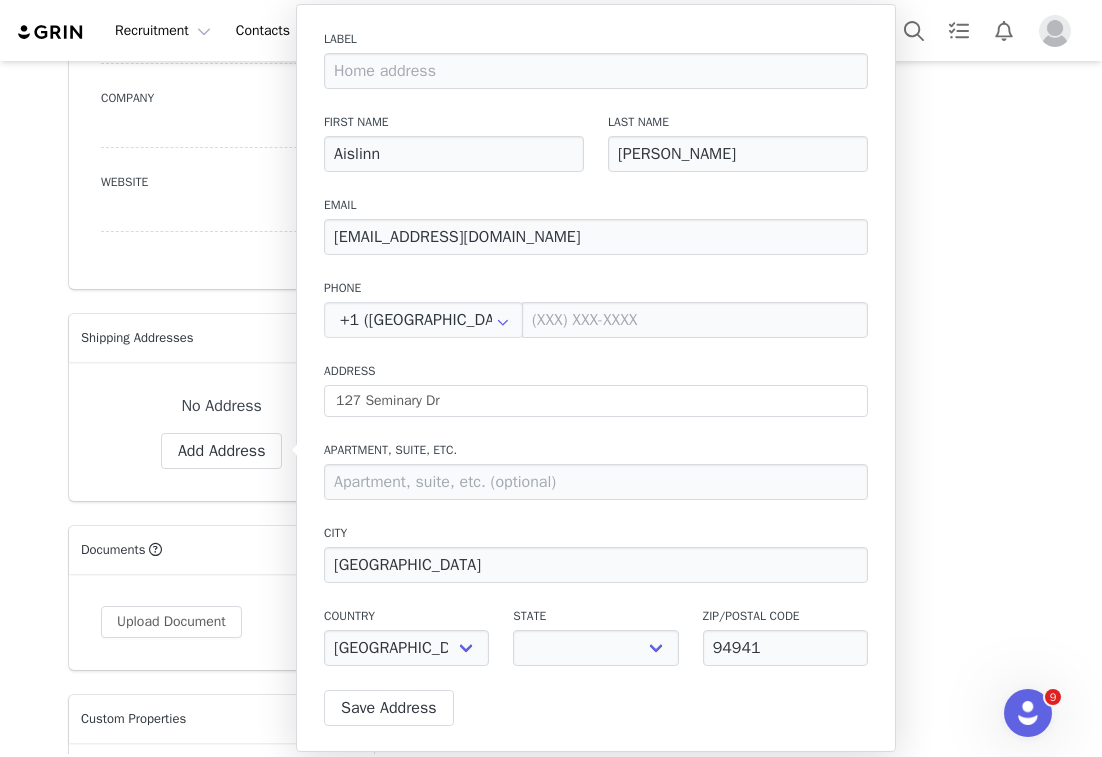 select on "[object Object]" 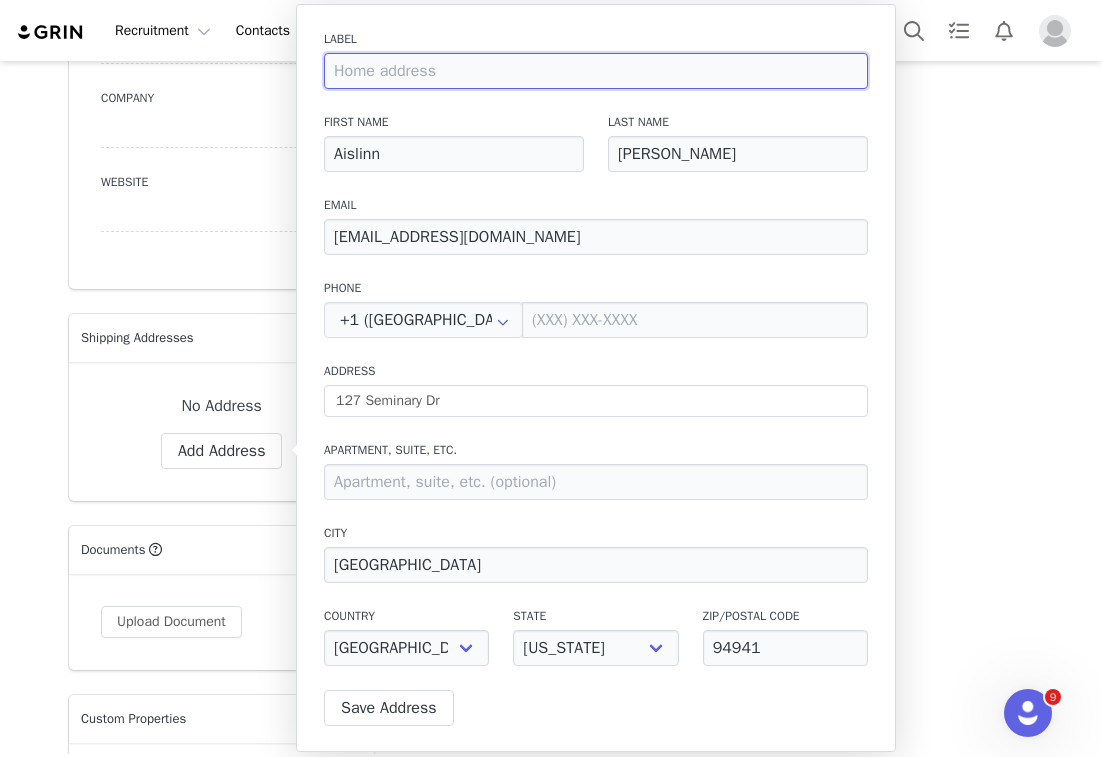 click at bounding box center (596, 71) 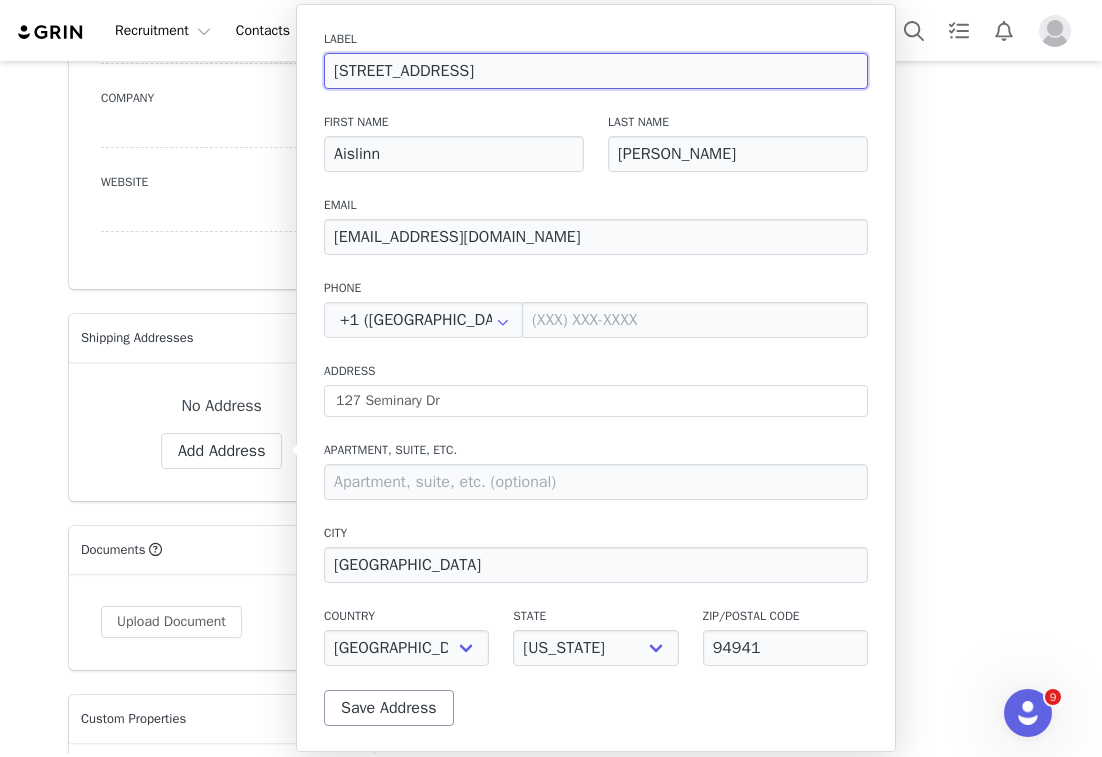 type on "[STREET_ADDRESS]" 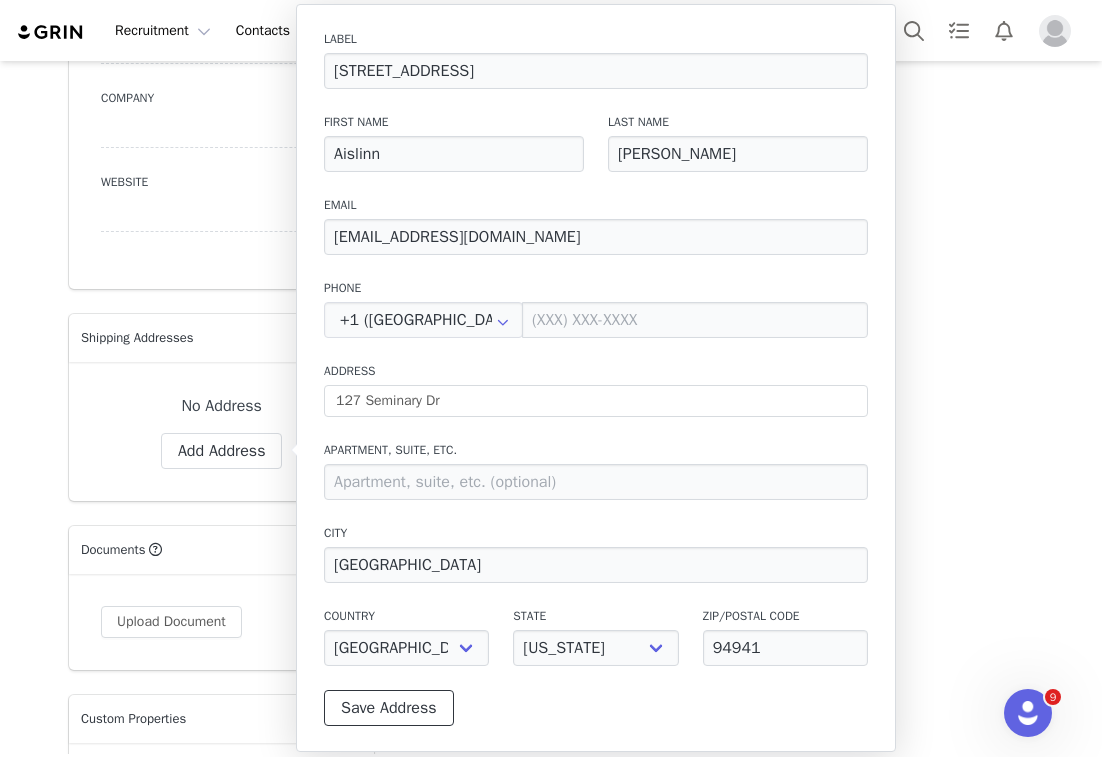 click on "Save Address" at bounding box center [389, 708] 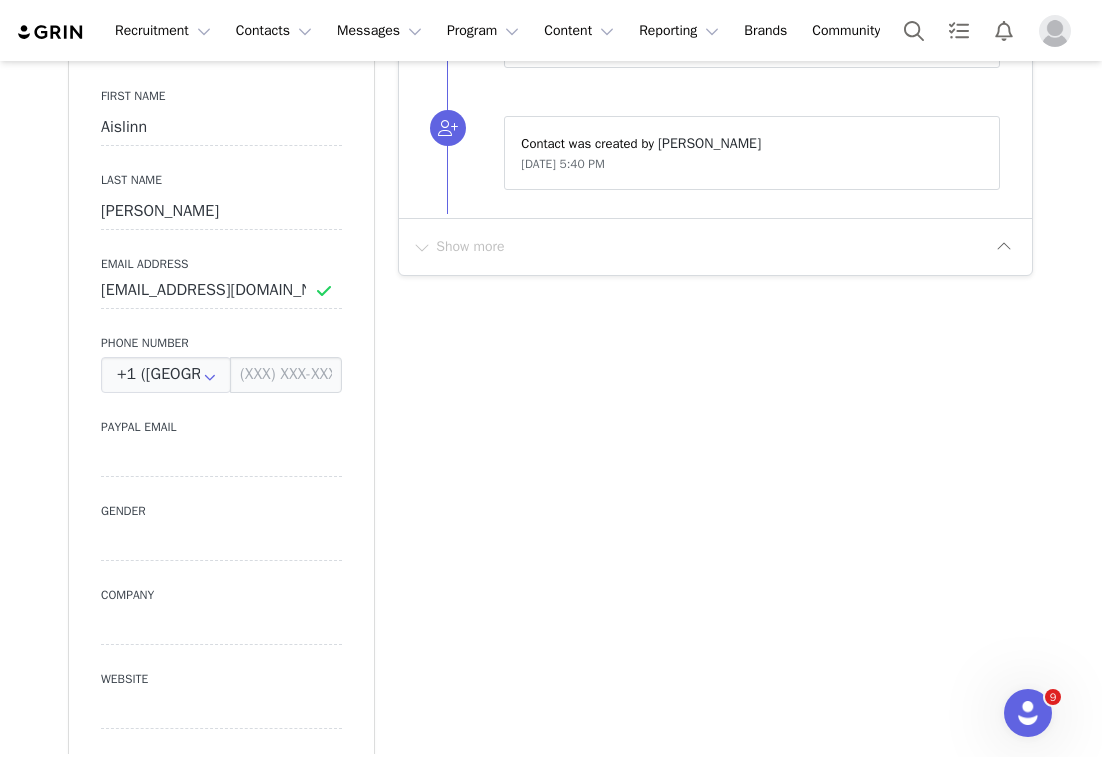 scroll, scrollTop: 451, scrollLeft: 0, axis: vertical 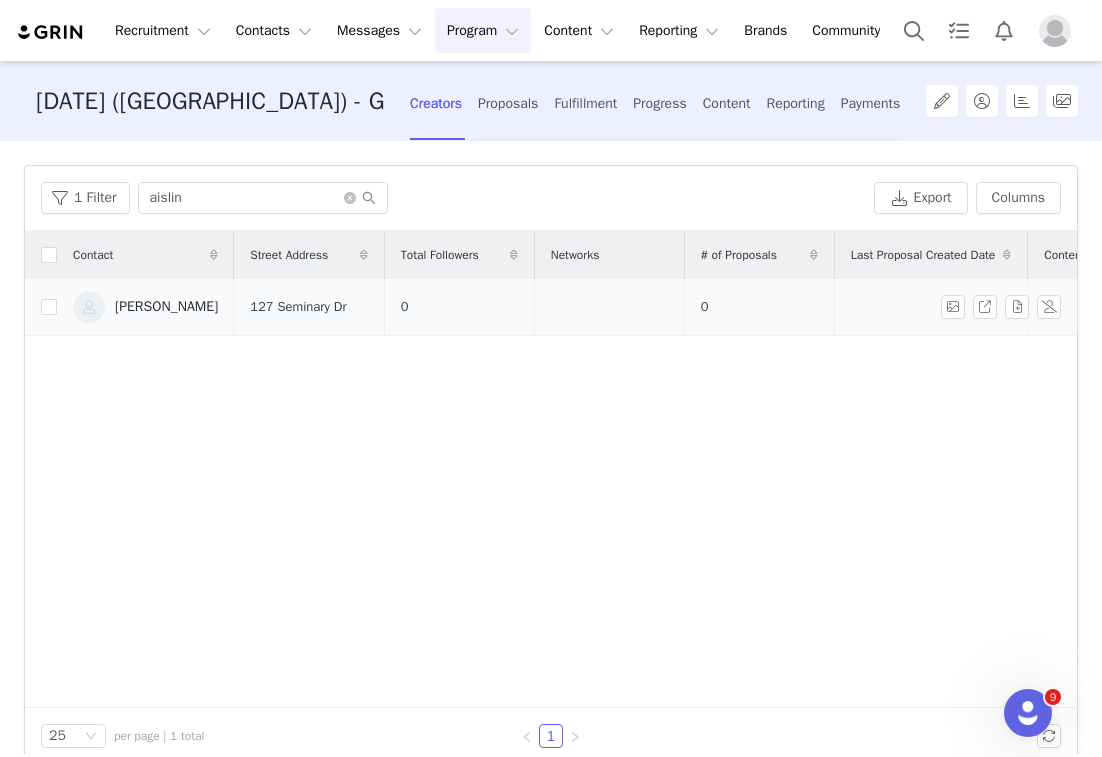 click on "[PERSON_NAME]" at bounding box center [145, 307] 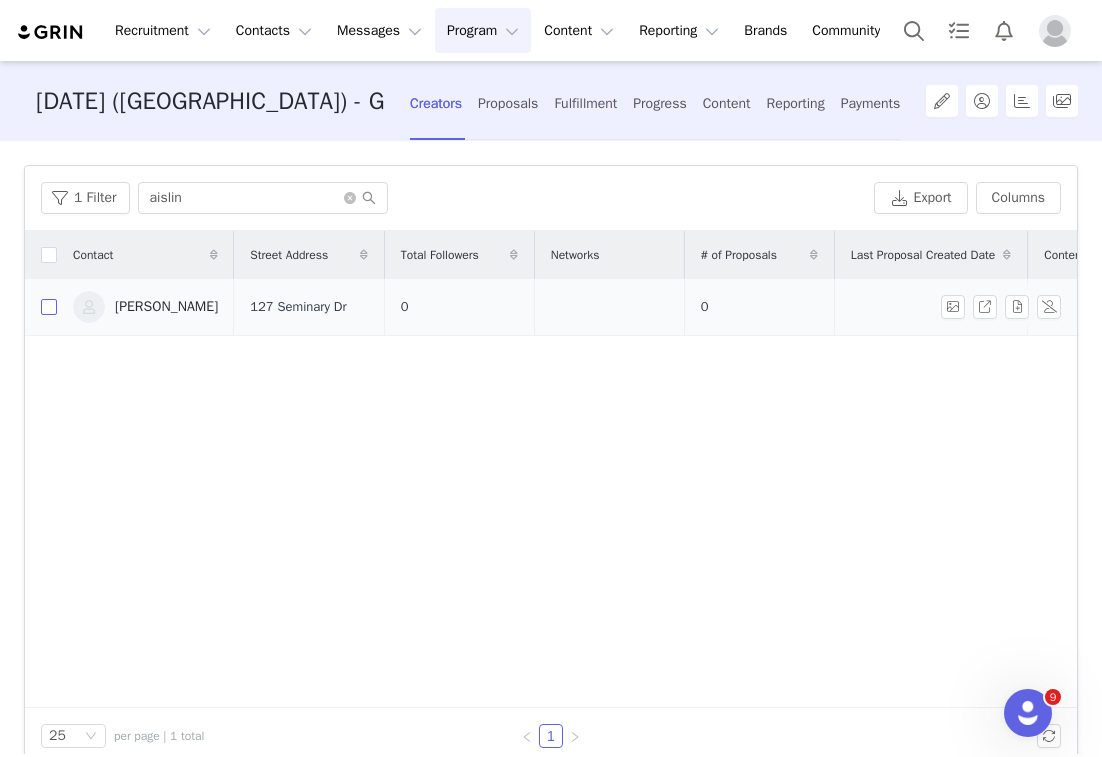 click at bounding box center (49, 307) 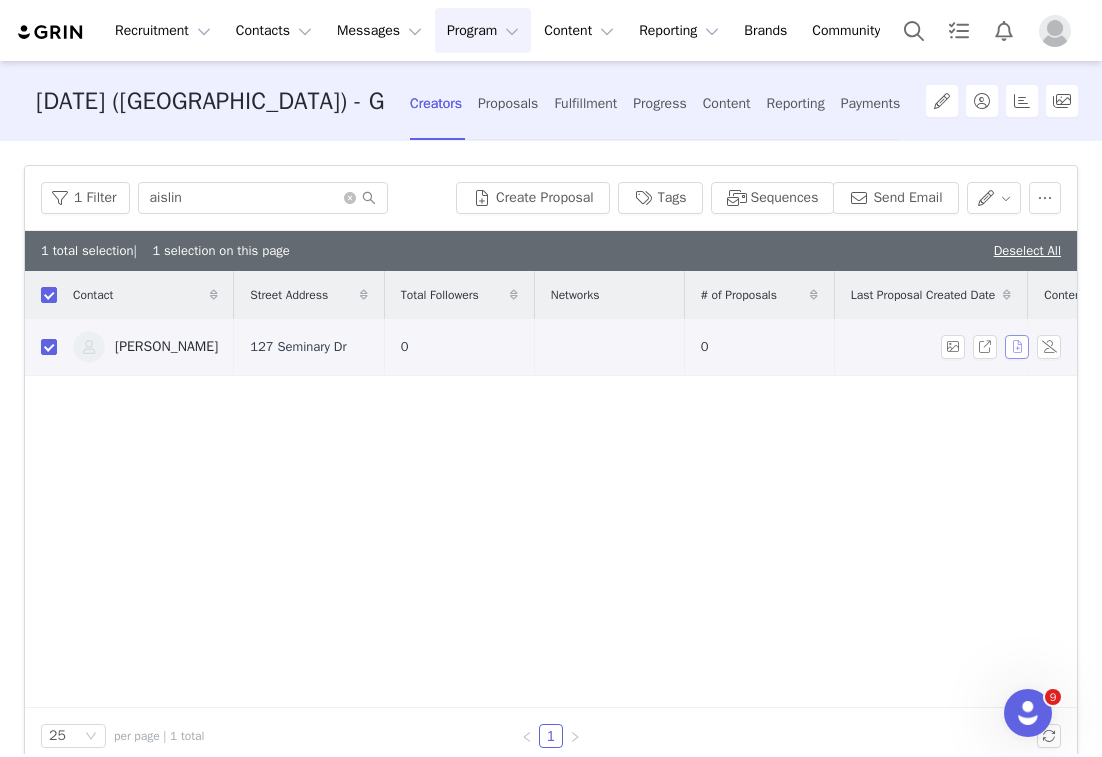 click at bounding box center [1017, 347] 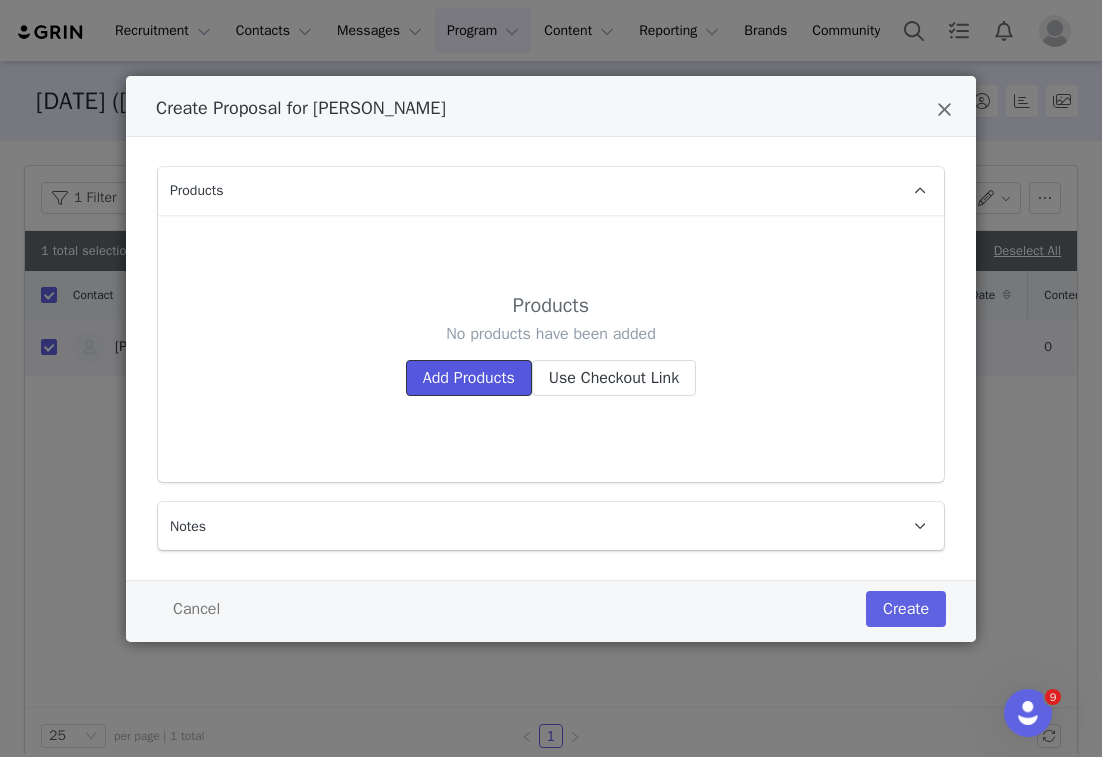 click on "Add Products" at bounding box center (469, 378) 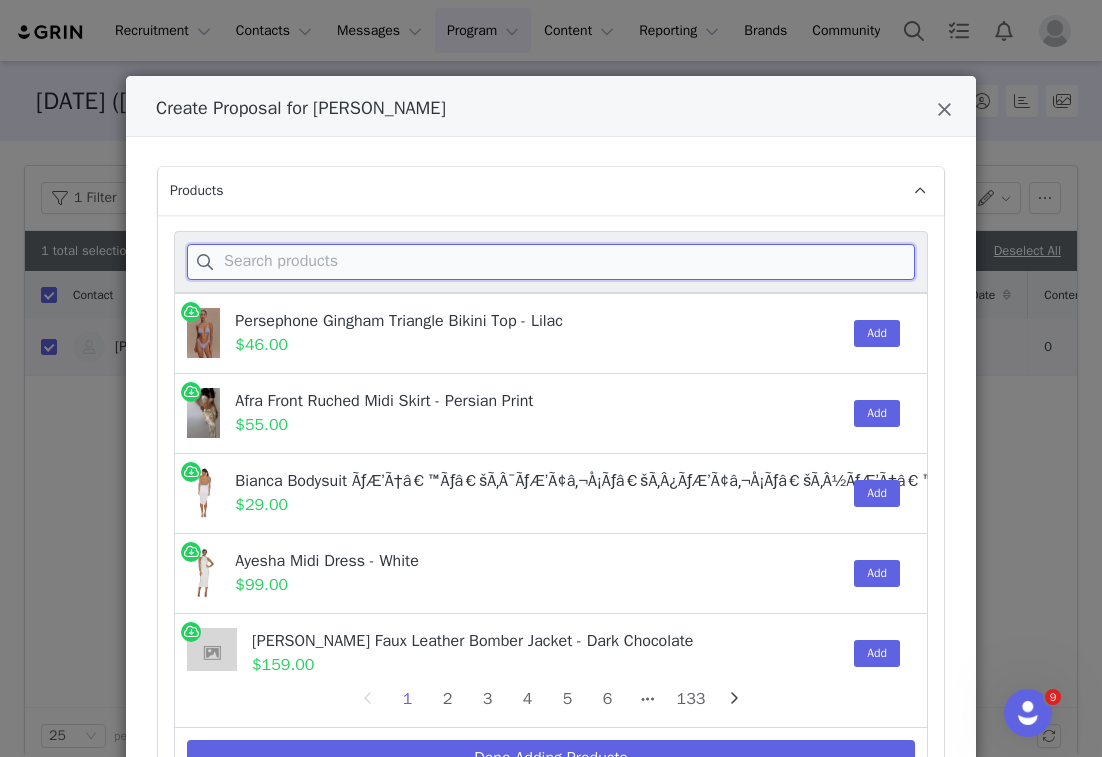 click at bounding box center (551, 262) 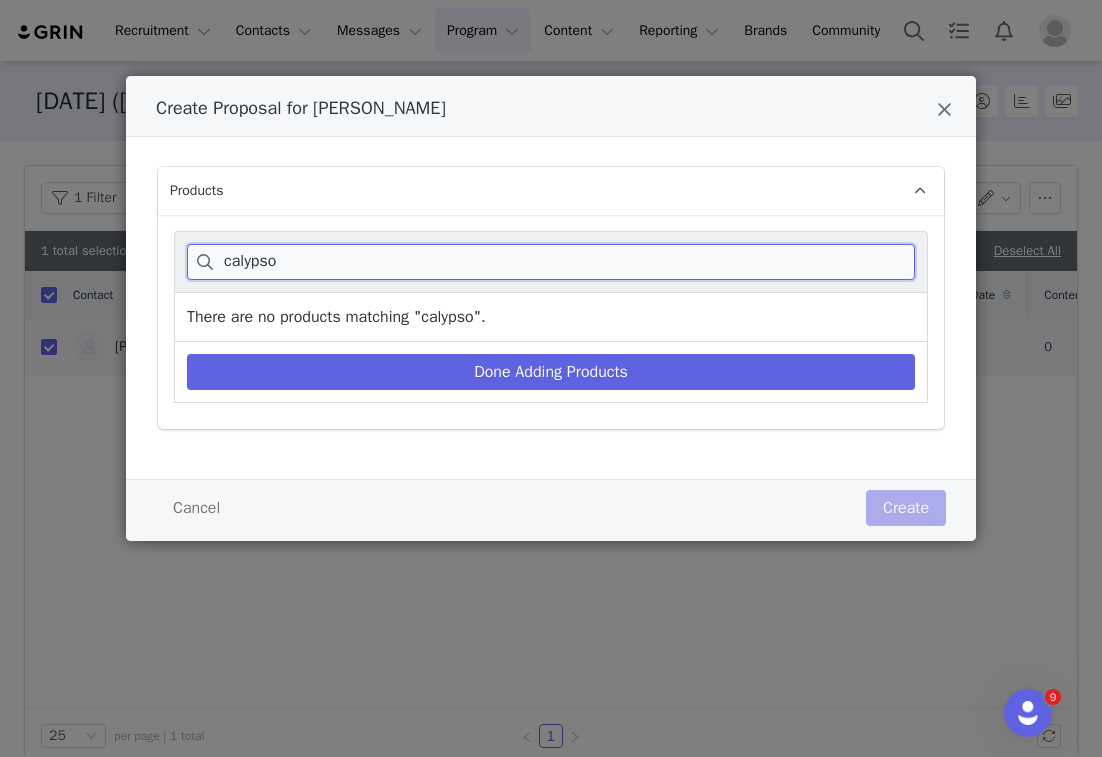 click on "calypso" at bounding box center [551, 262] 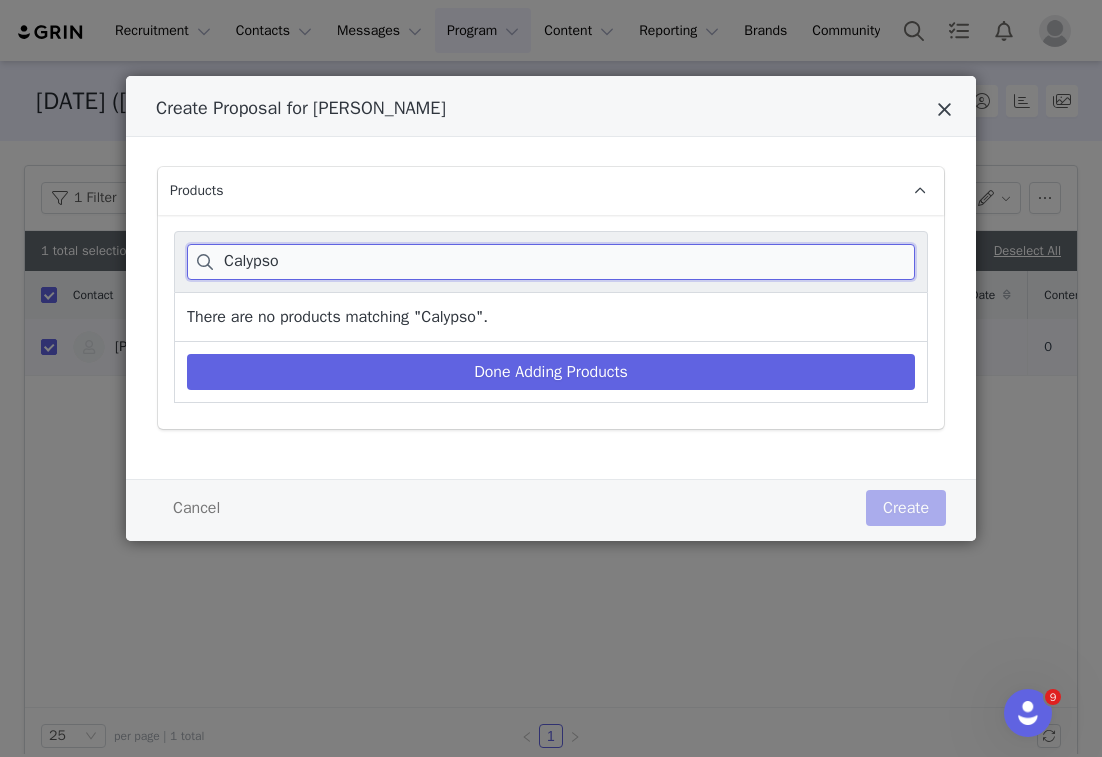 type on "Calypso" 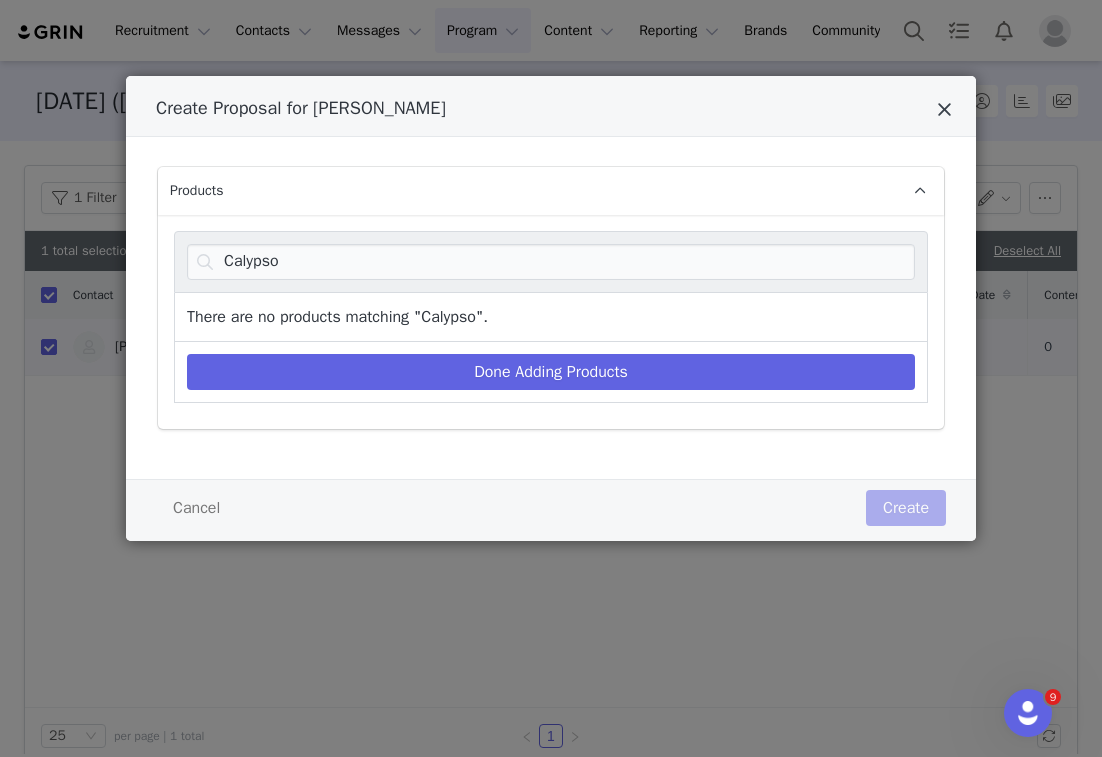 click at bounding box center [944, 110] 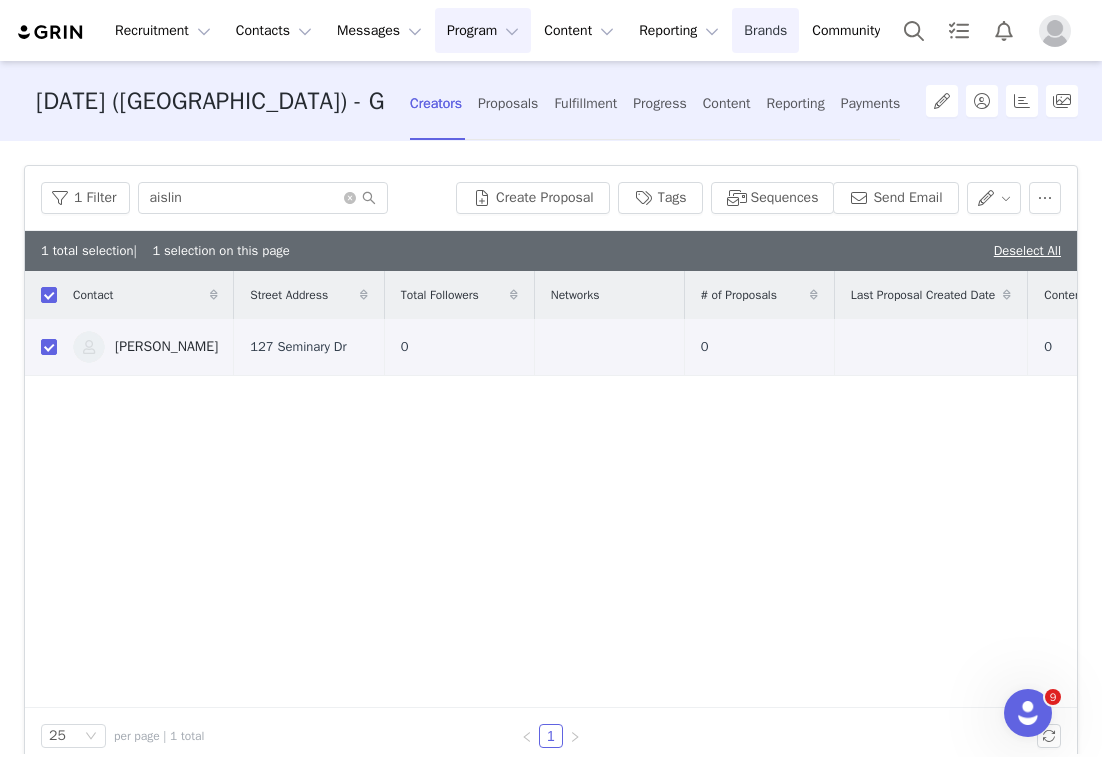 click on "Brands Brands" at bounding box center (765, 30) 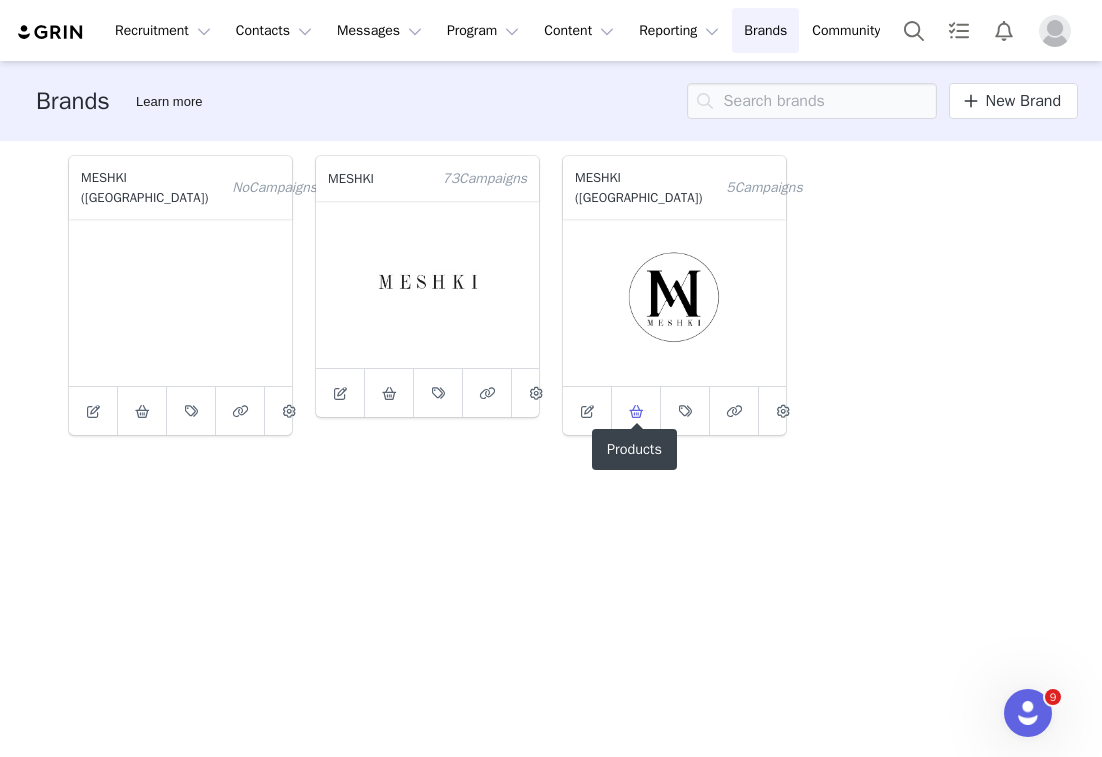 click at bounding box center [636, 411] 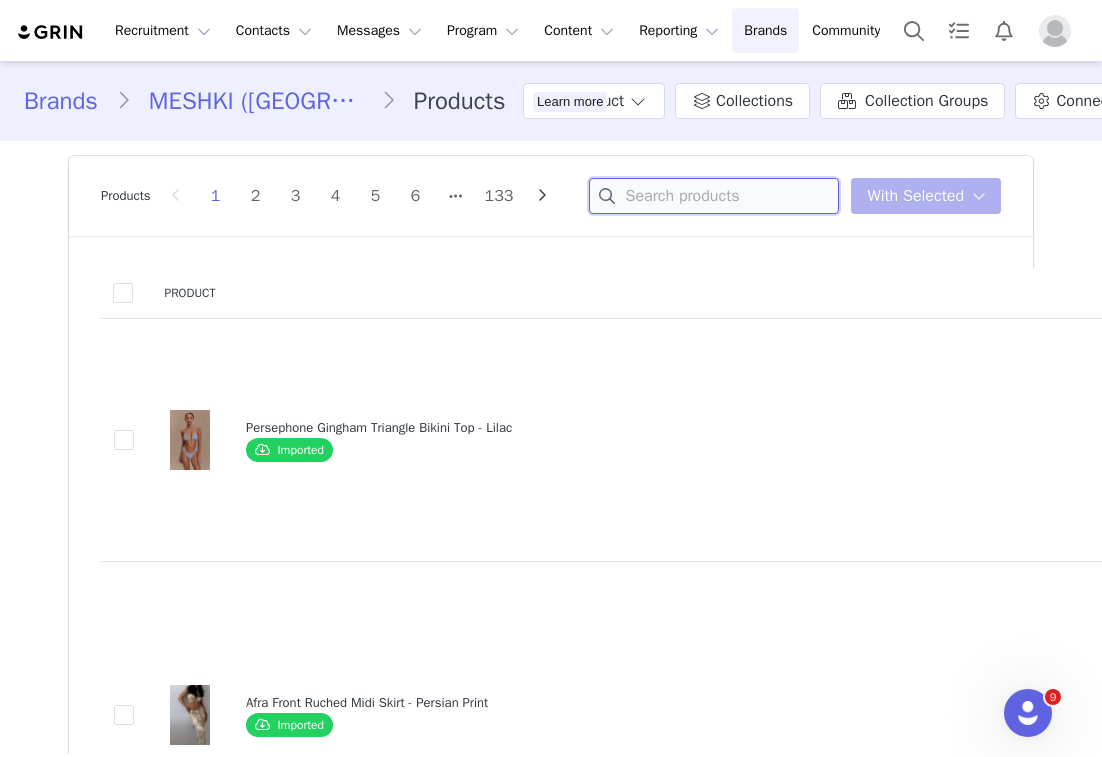 click at bounding box center [714, 196] 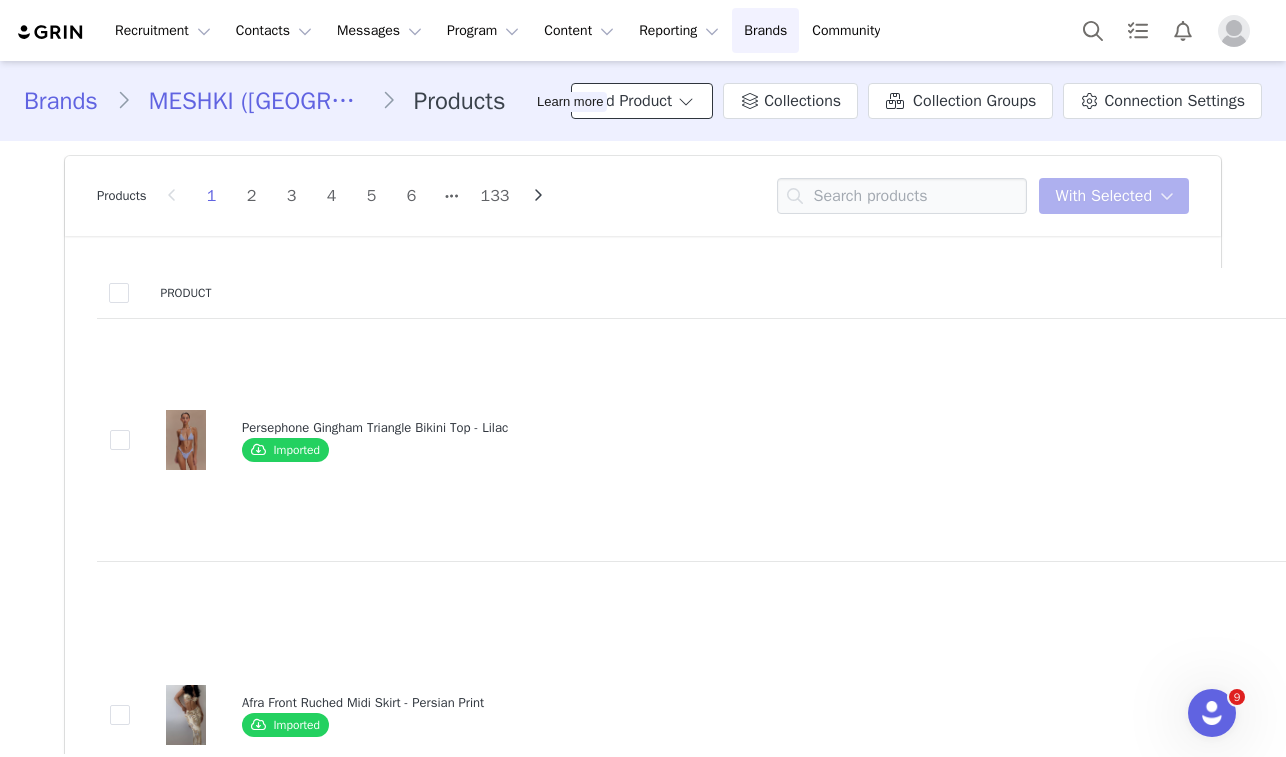 click on "Add Product" at bounding box center (642, 101) 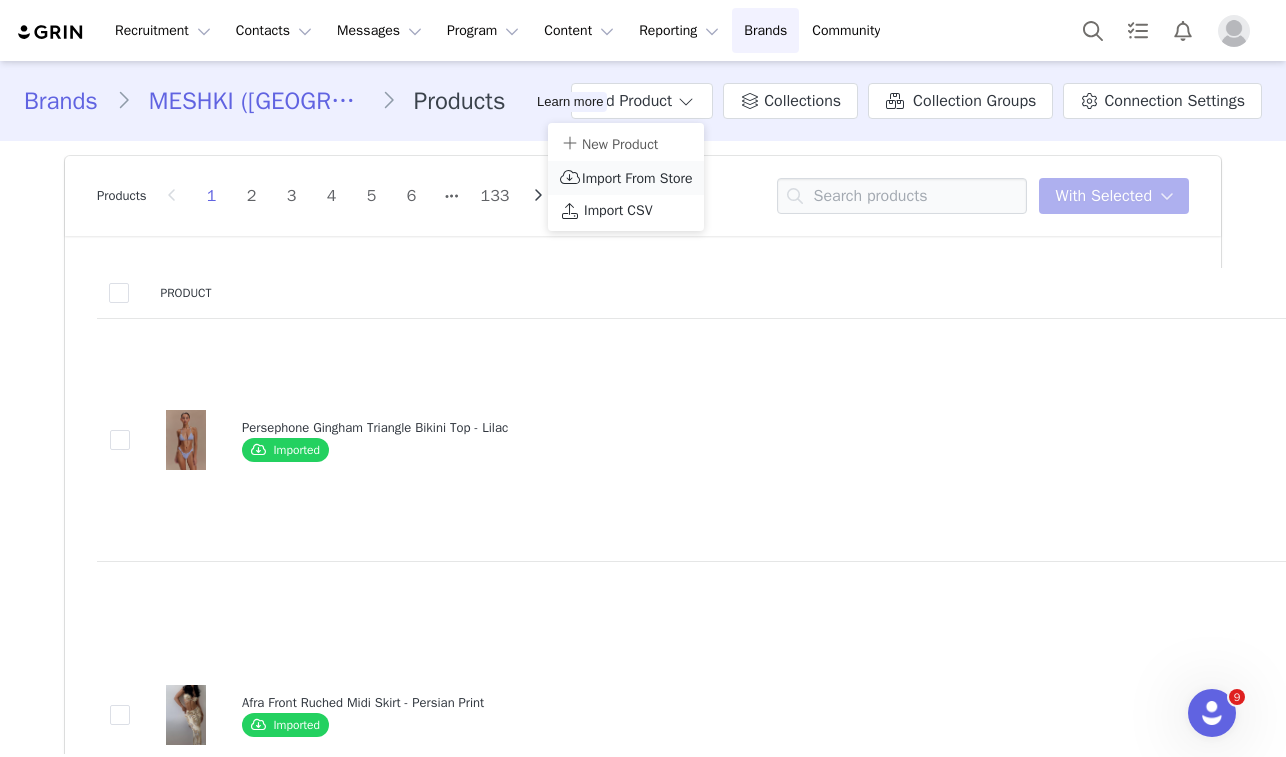 click on "Import From Store" at bounding box center (637, 178) 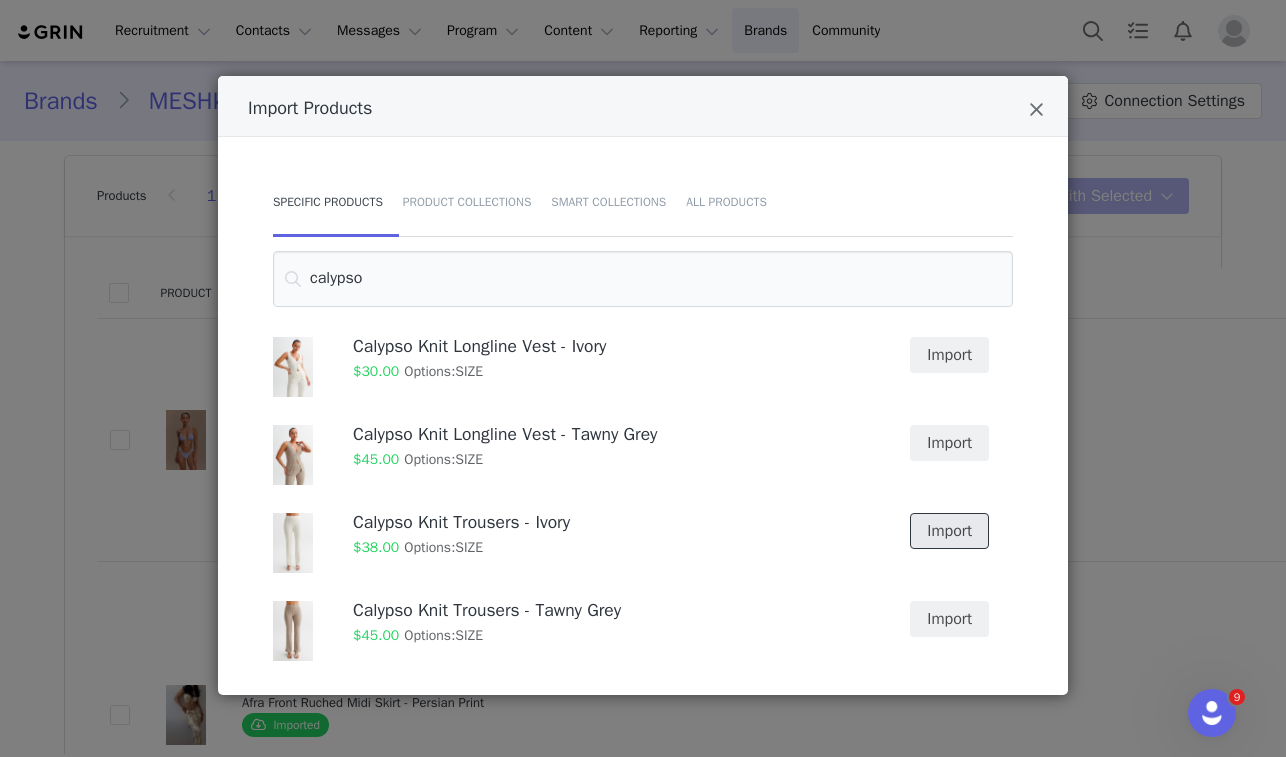 click on "Import" at bounding box center (949, 531) 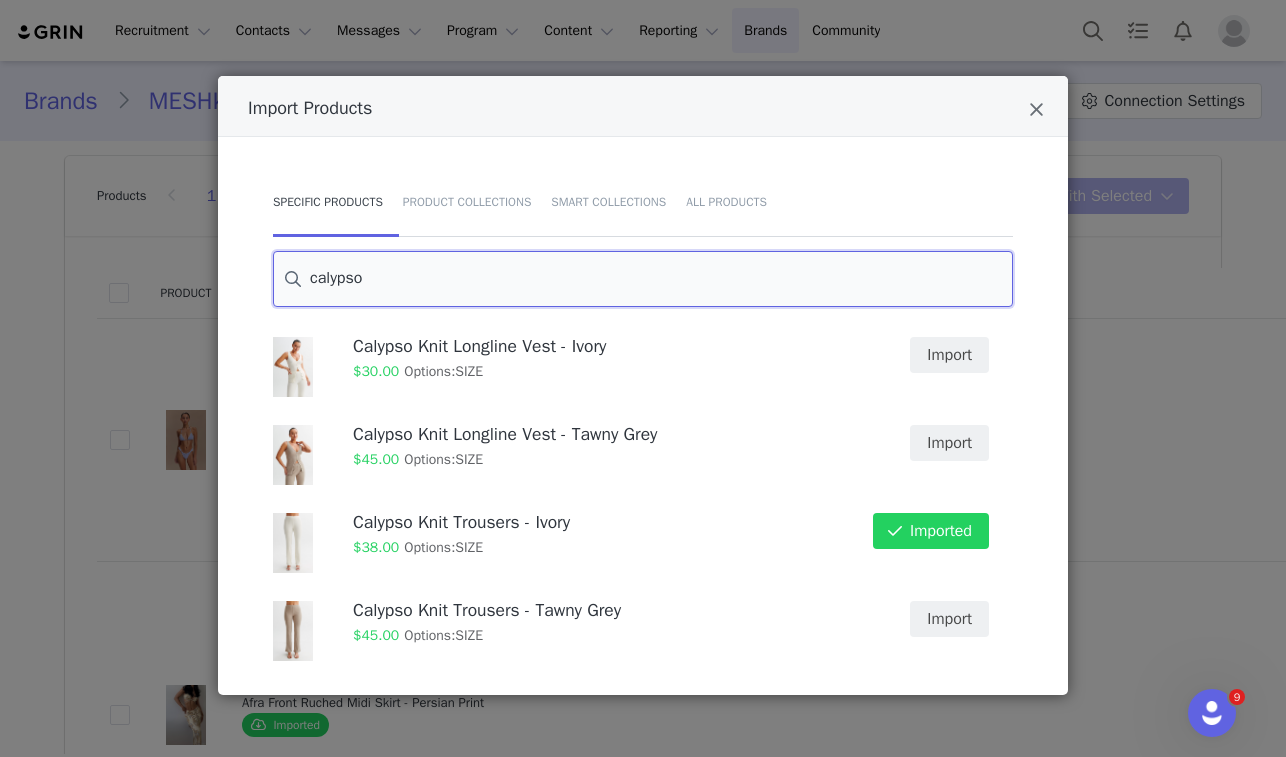 click on "calypso" at bounding box center [643, 279] 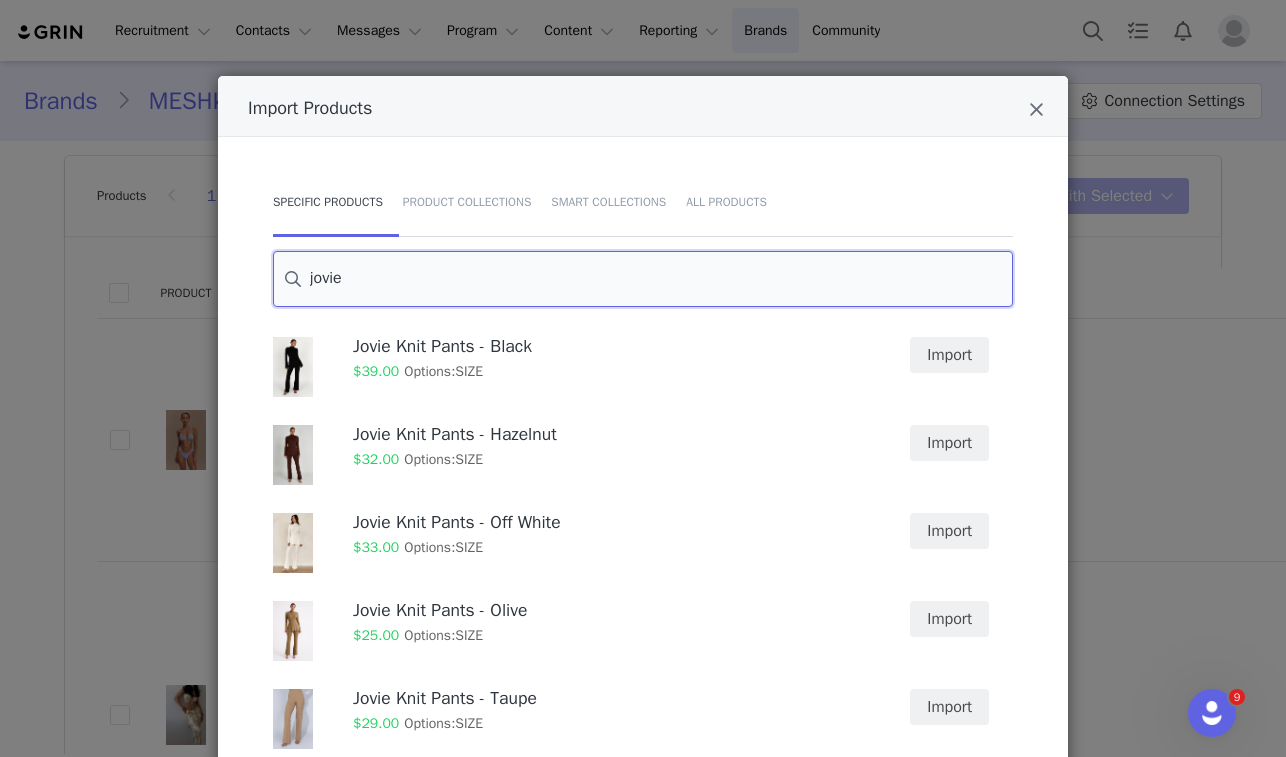 type on "jovie" 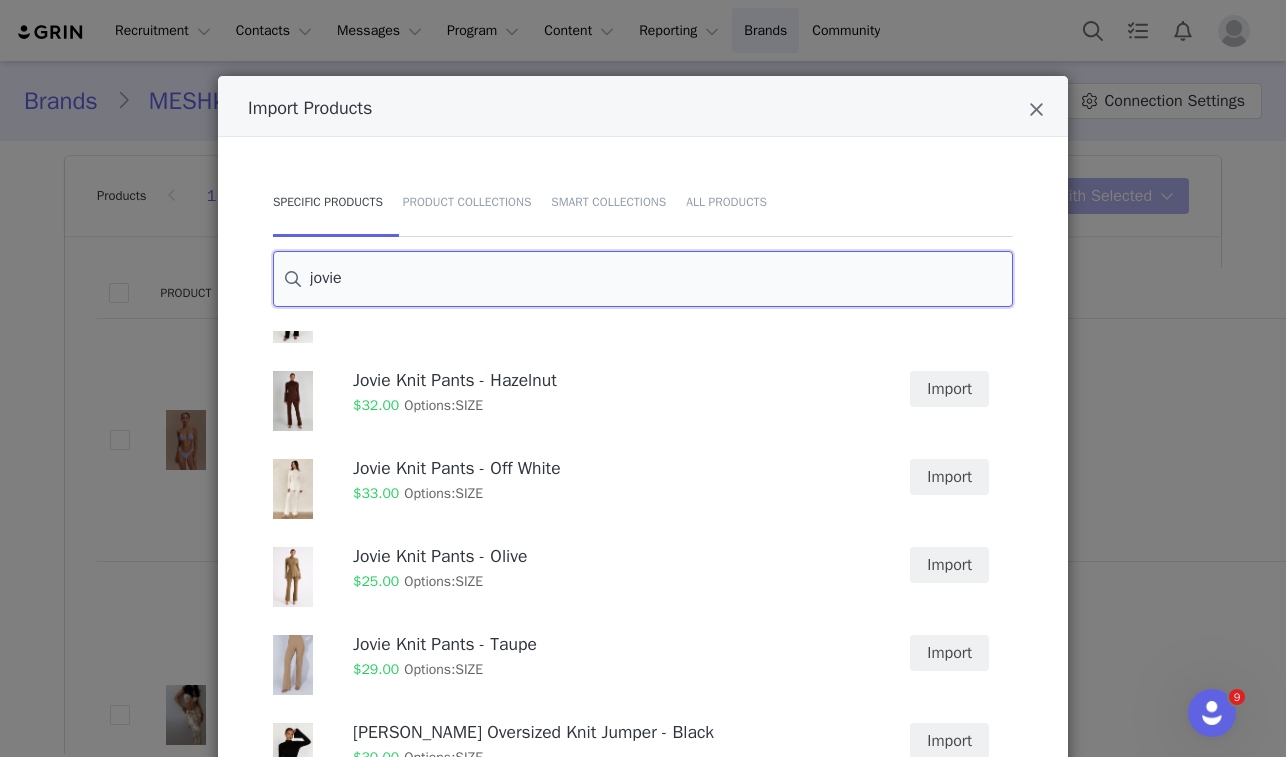 scroll, scrollTop: 56, scrollLeft: 0, axis: vertical 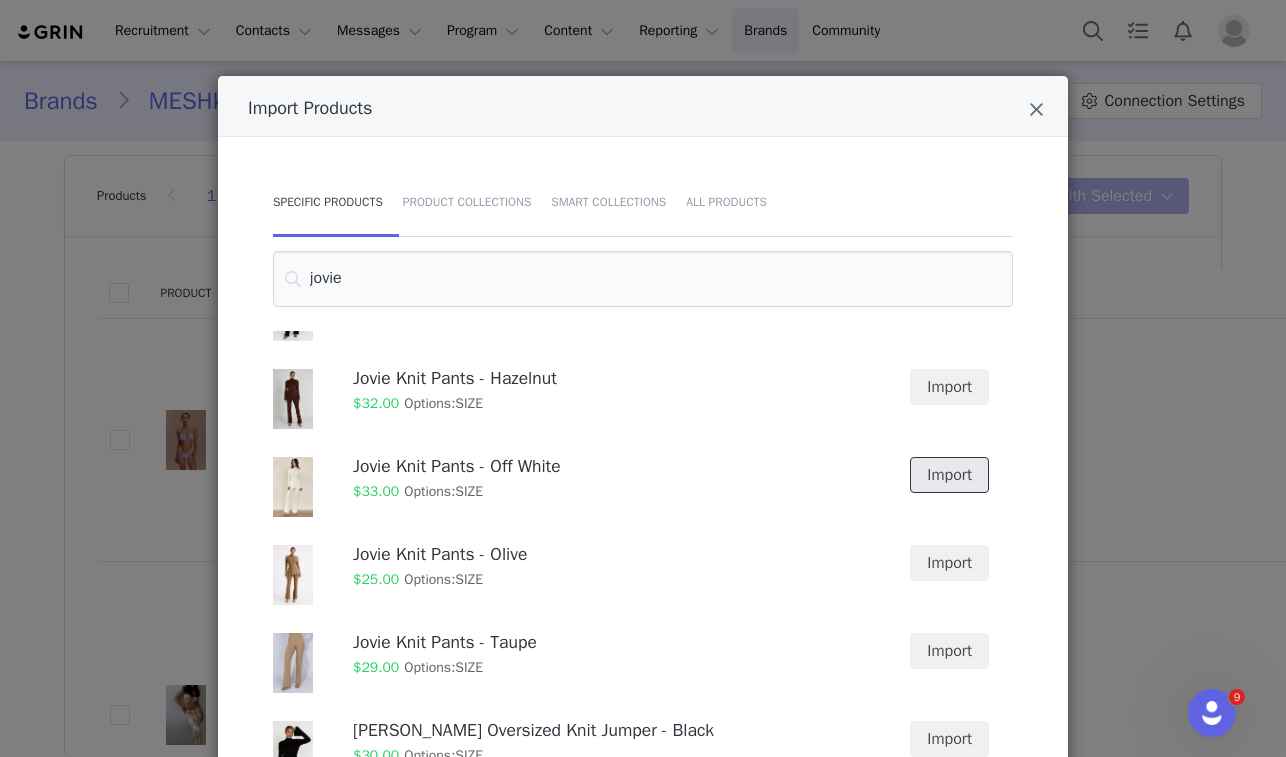 click on "Import" at bounding box center [949, 475] 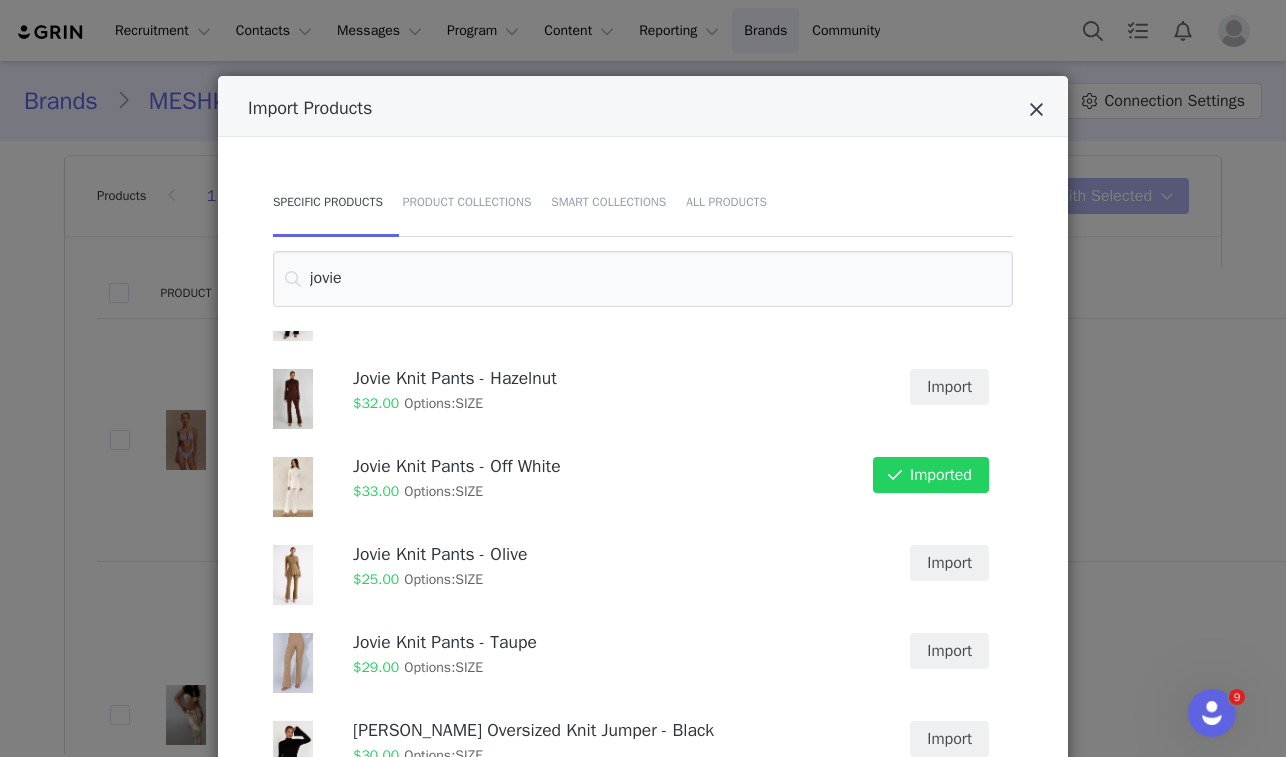 click at bounding box center (1036, 110) 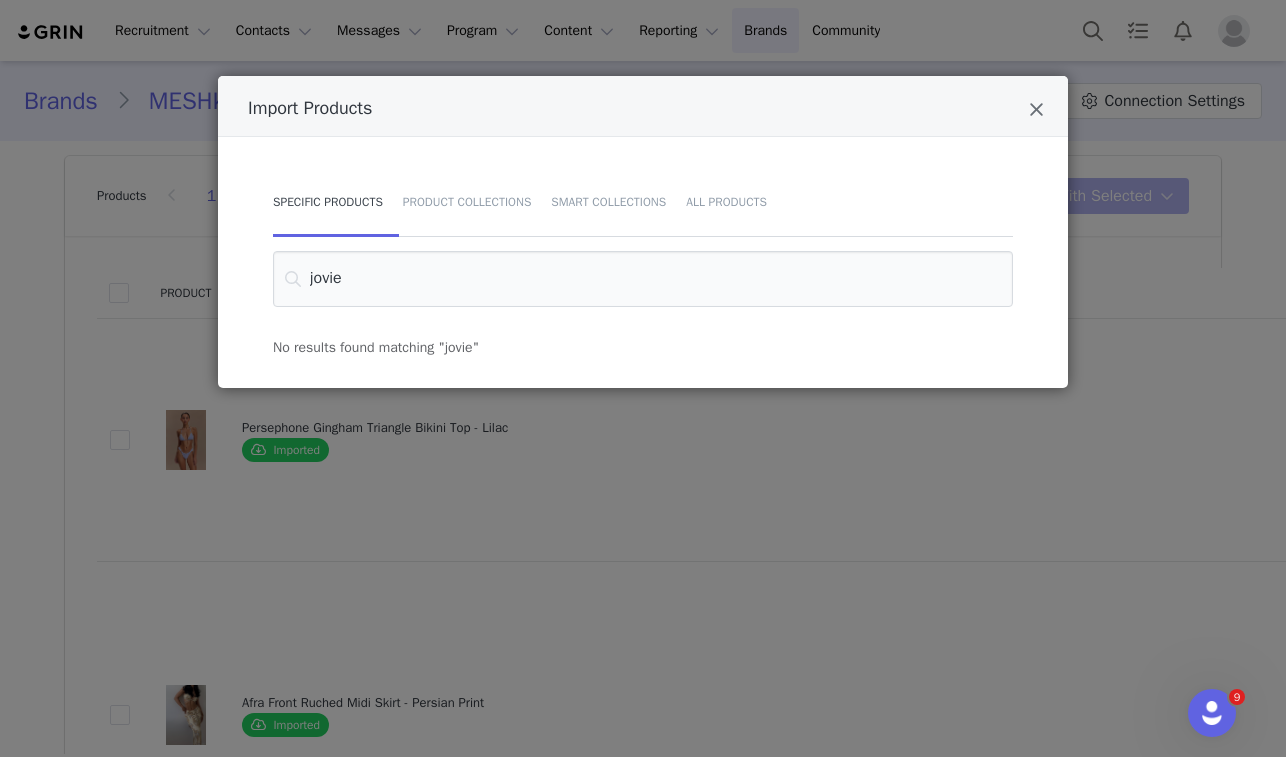 click on "Import Products" at bounding box center (643, 106) 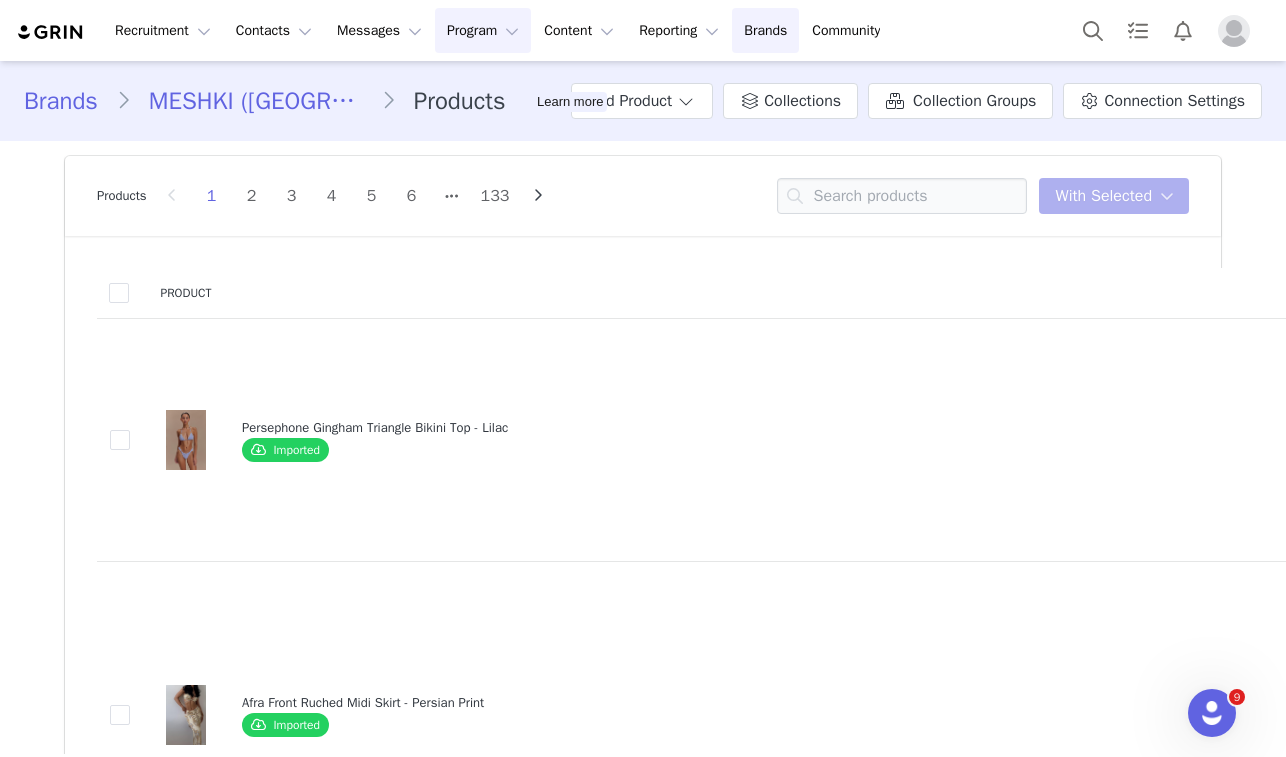 click on "Program Program" at bounding box center (483, 30) 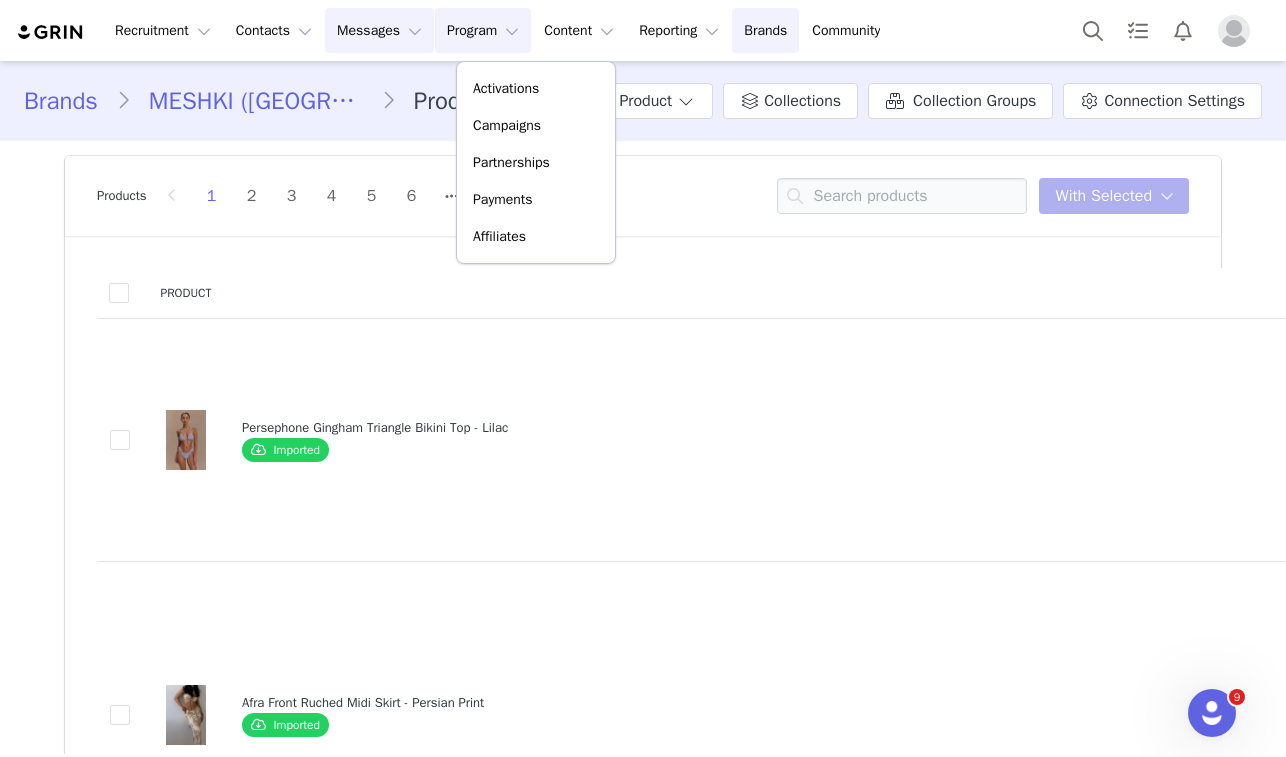 click on "Messages Messages" at bounding box center (379, 30) 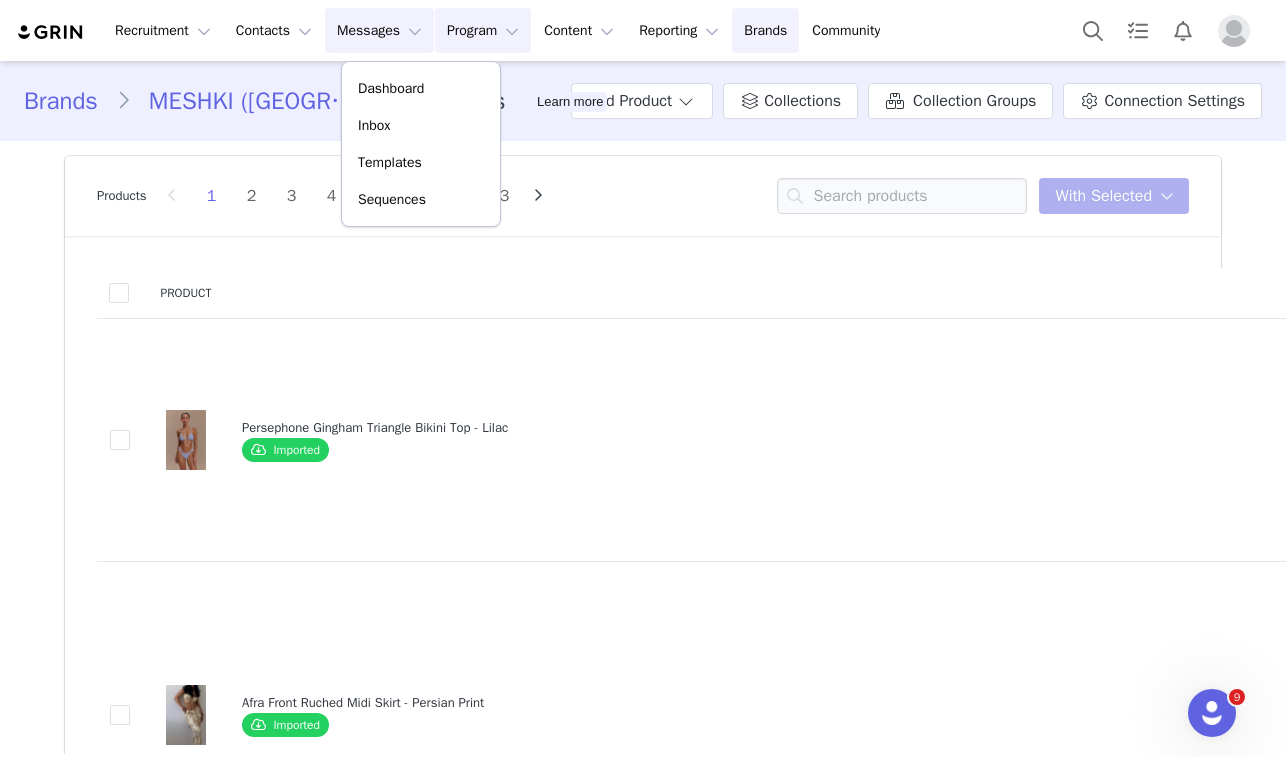 click on "Program Program" at bounding box center [483, 30] 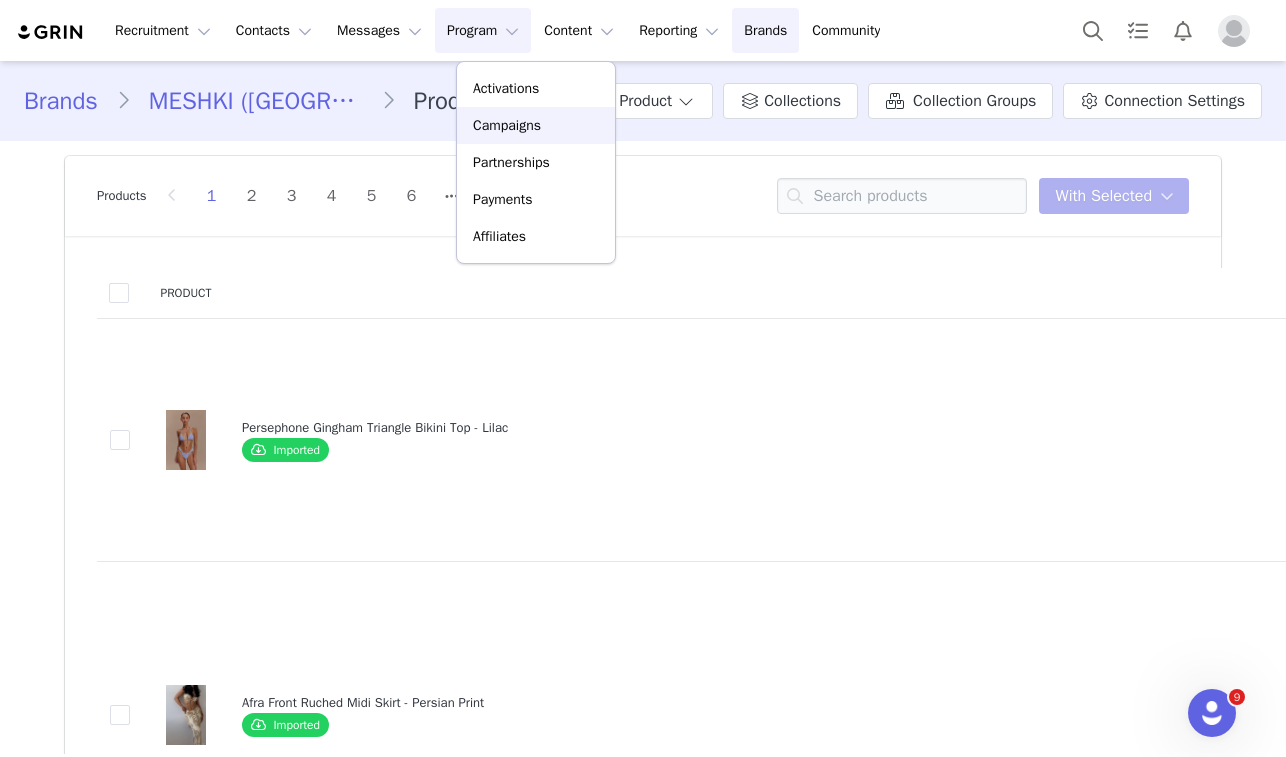 click on "Campaigns" at bounding box center [536, 125] 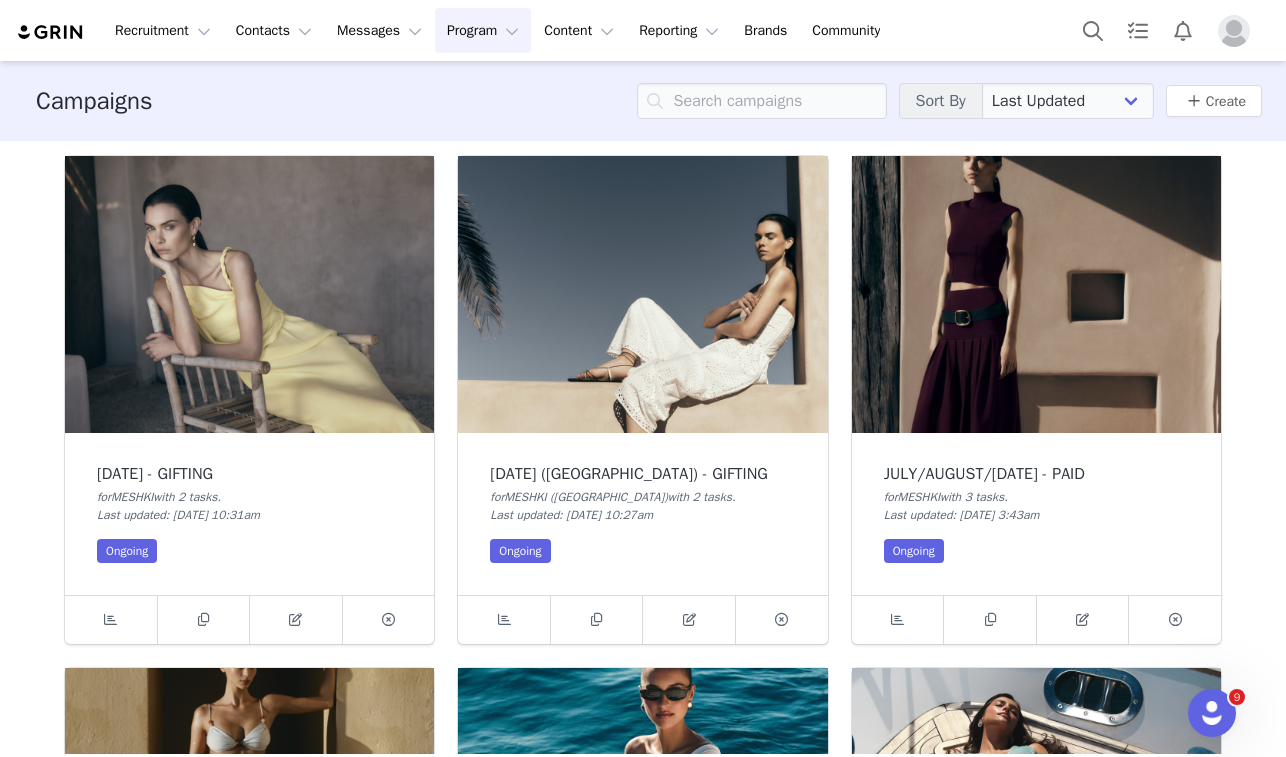 click at bounding box center (642, 294) 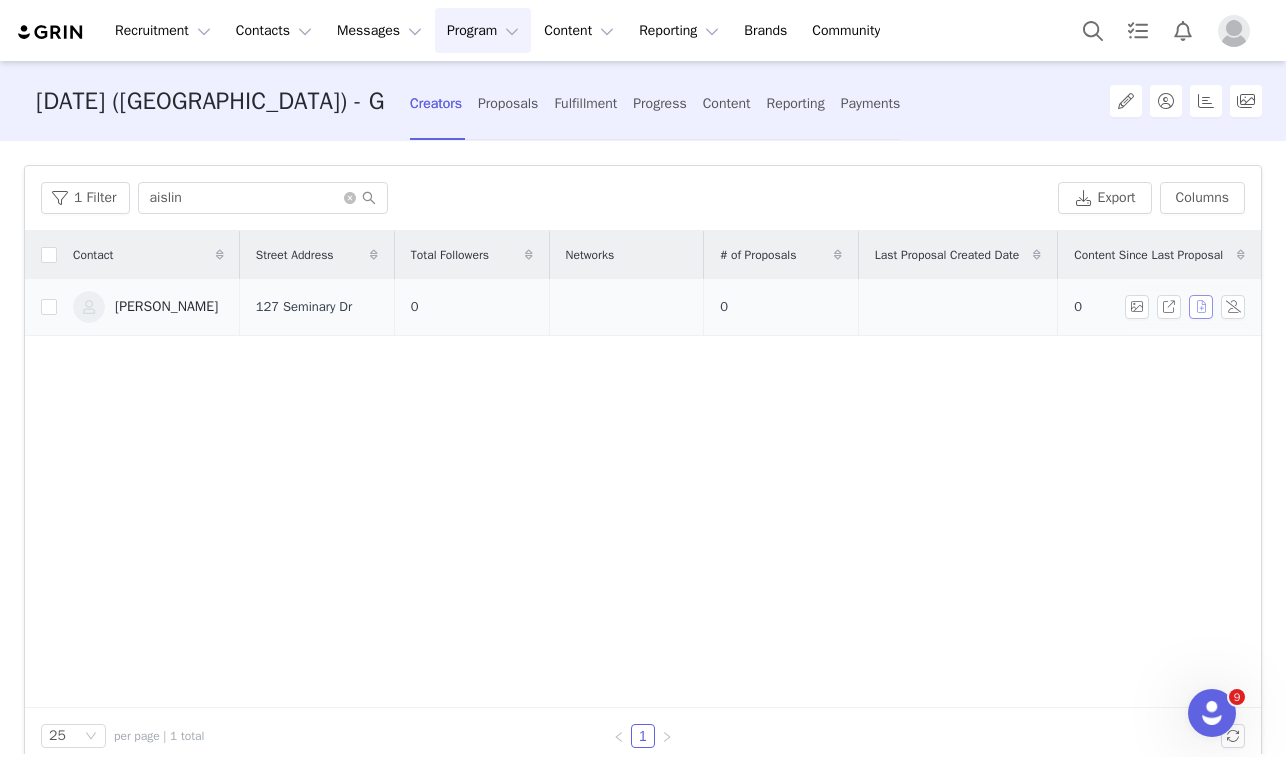 click at bounding box center [1201, 307] 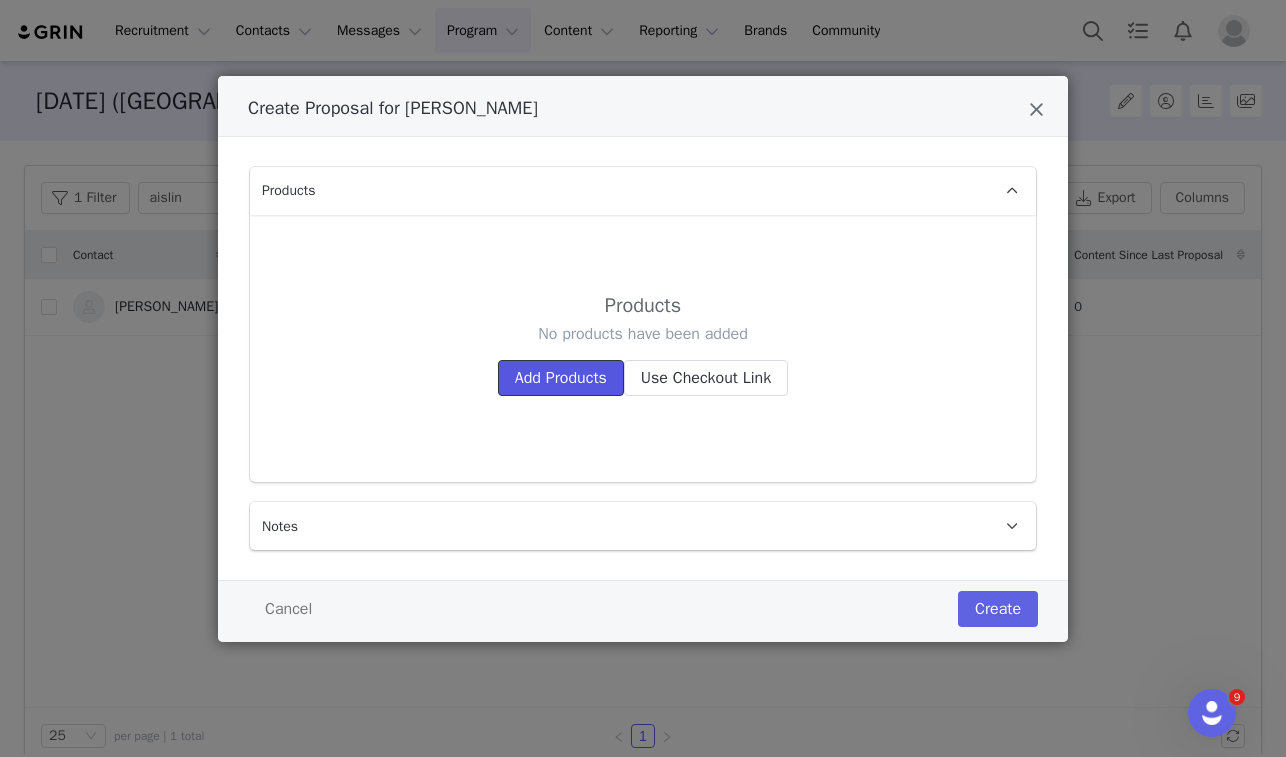 click on "Add Products" at bounding box center [561, 378] 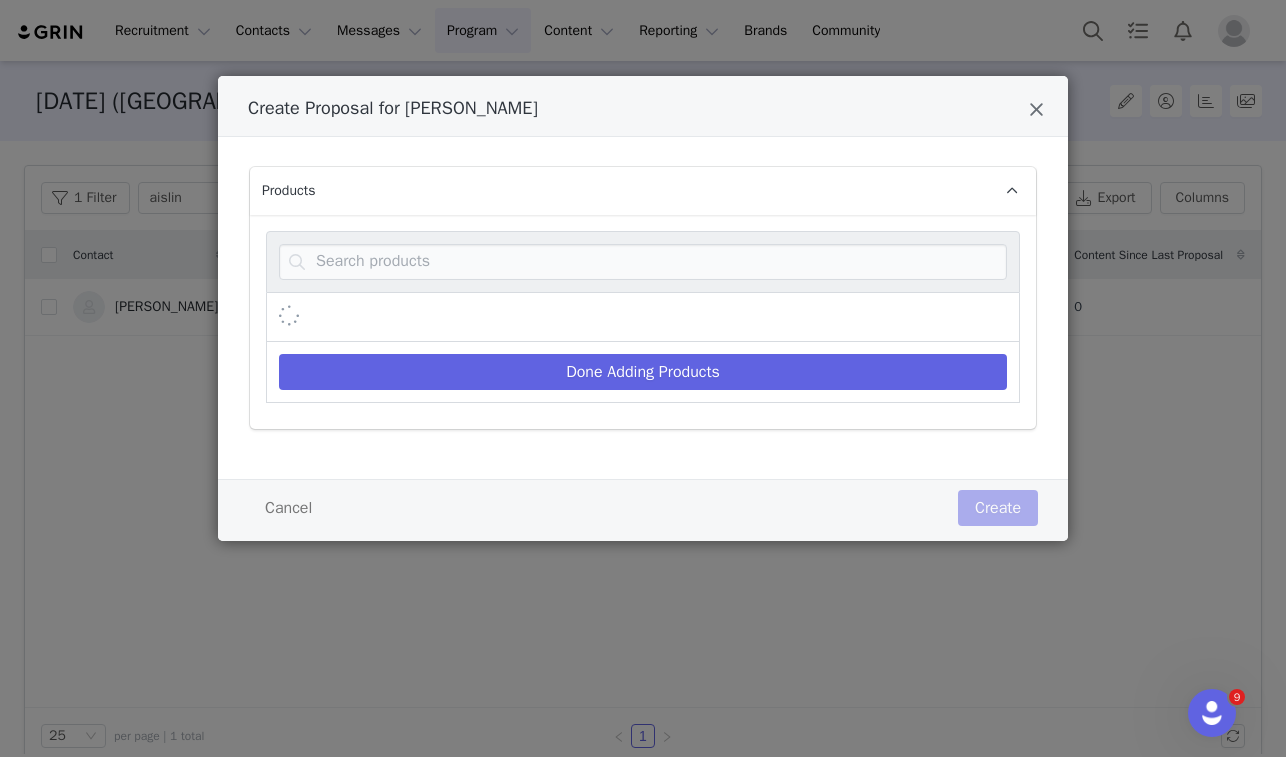 click at bounding box center (643, 262) 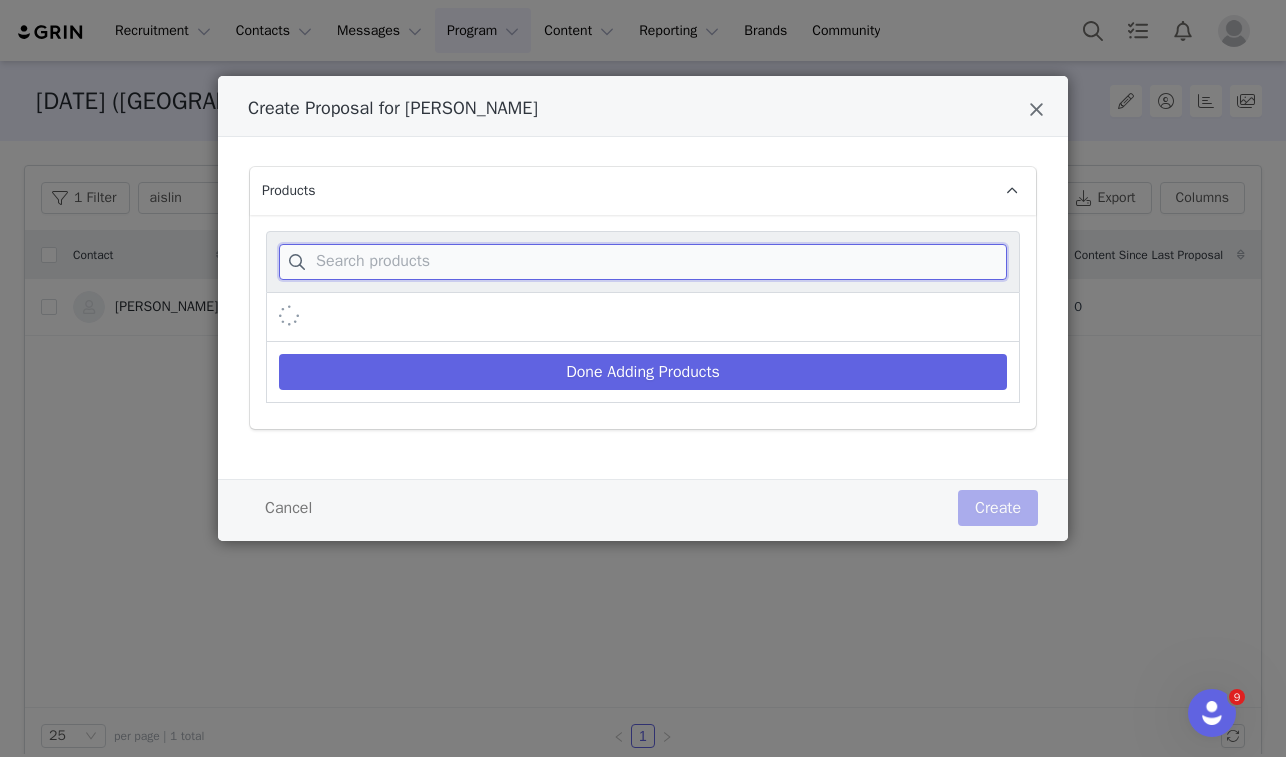 click at bounding box center (643, 262) 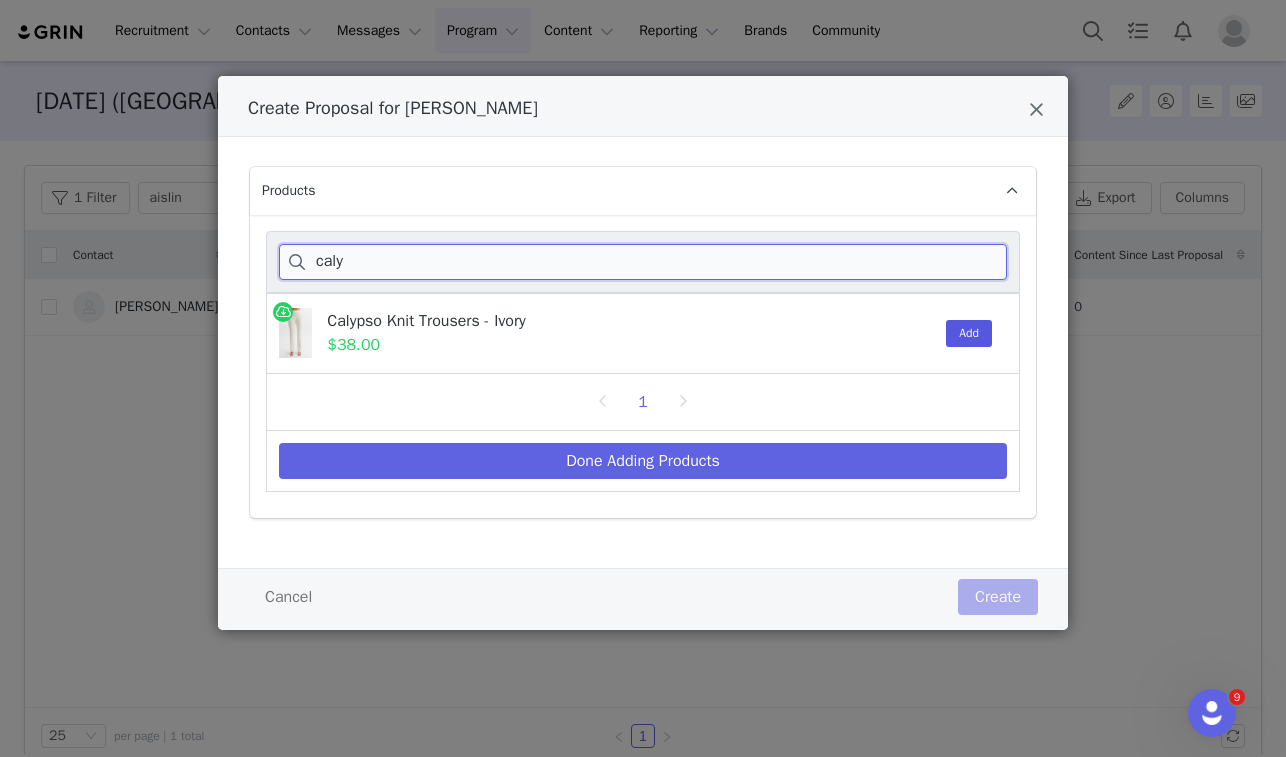 type on "caly" 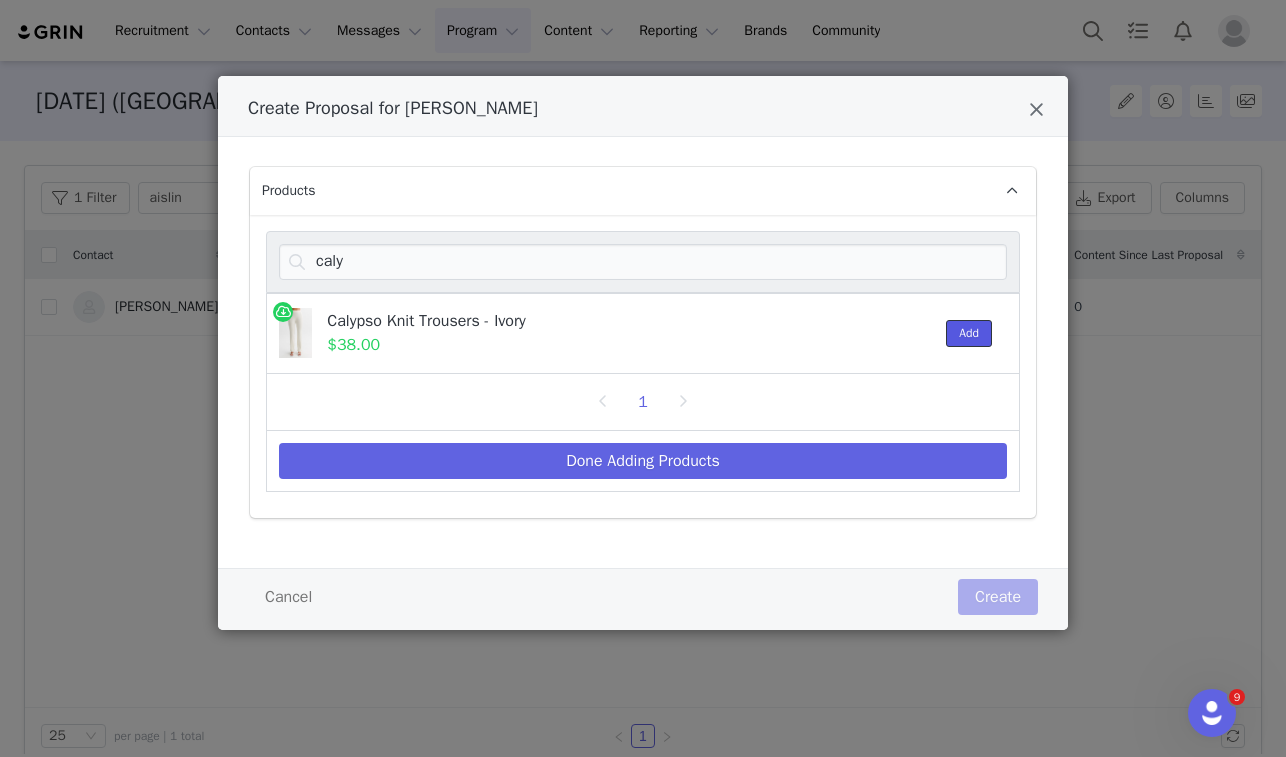 click on "Add" at bounding box center (969, 333) 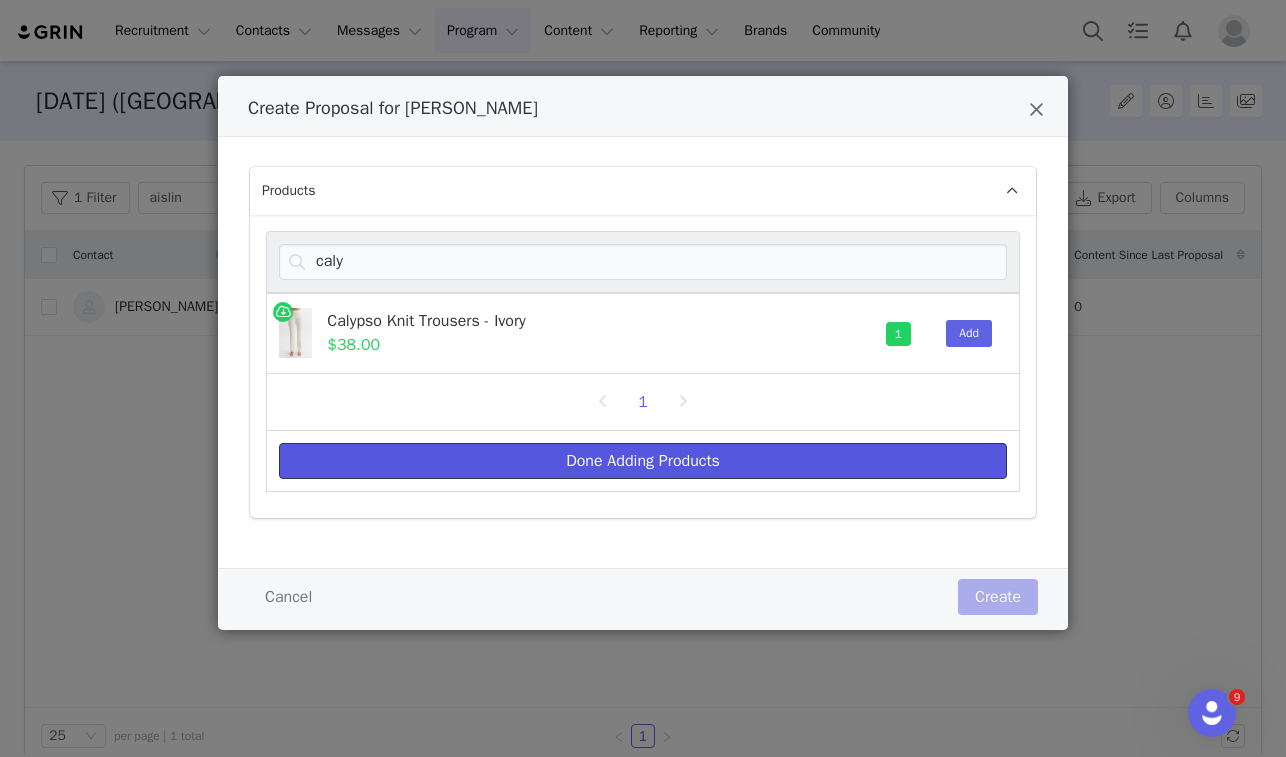 click on "Done Adding Products" at bounding box center (643, 461) 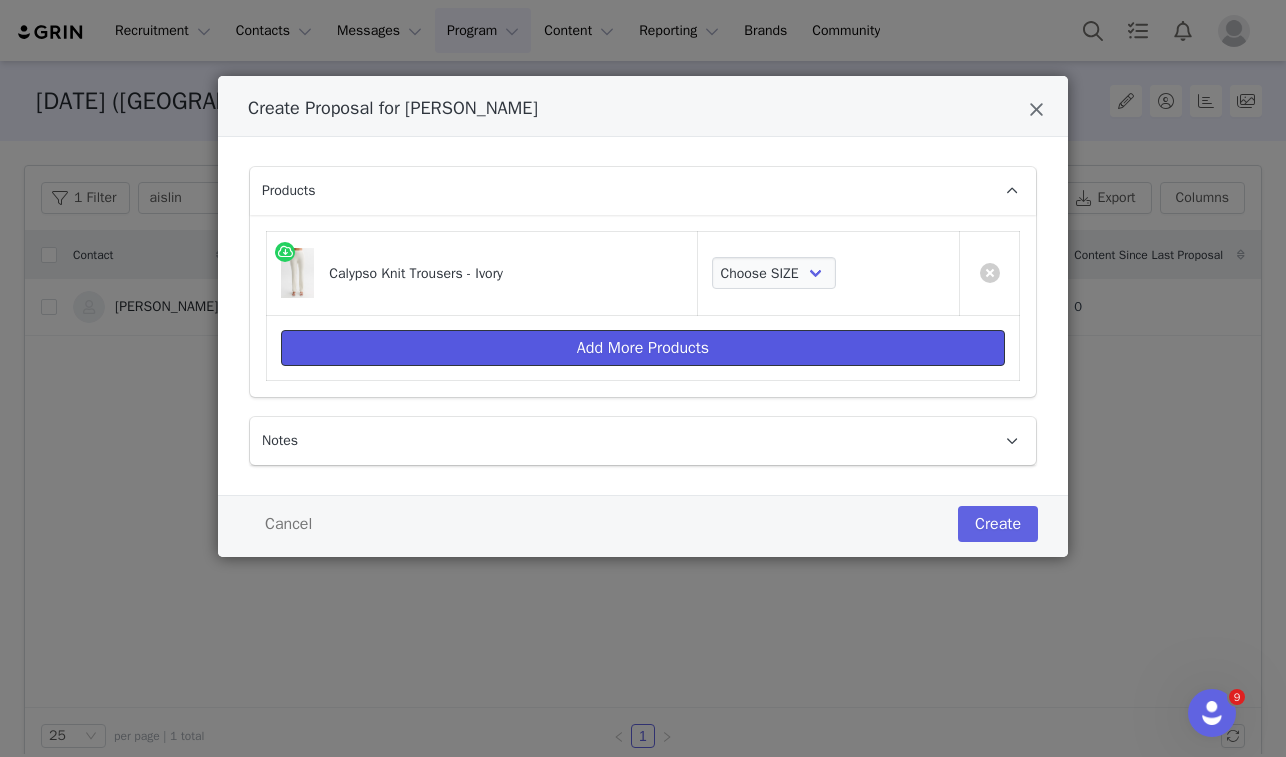 click on "Add More Products" at bounding box center [643, 348] 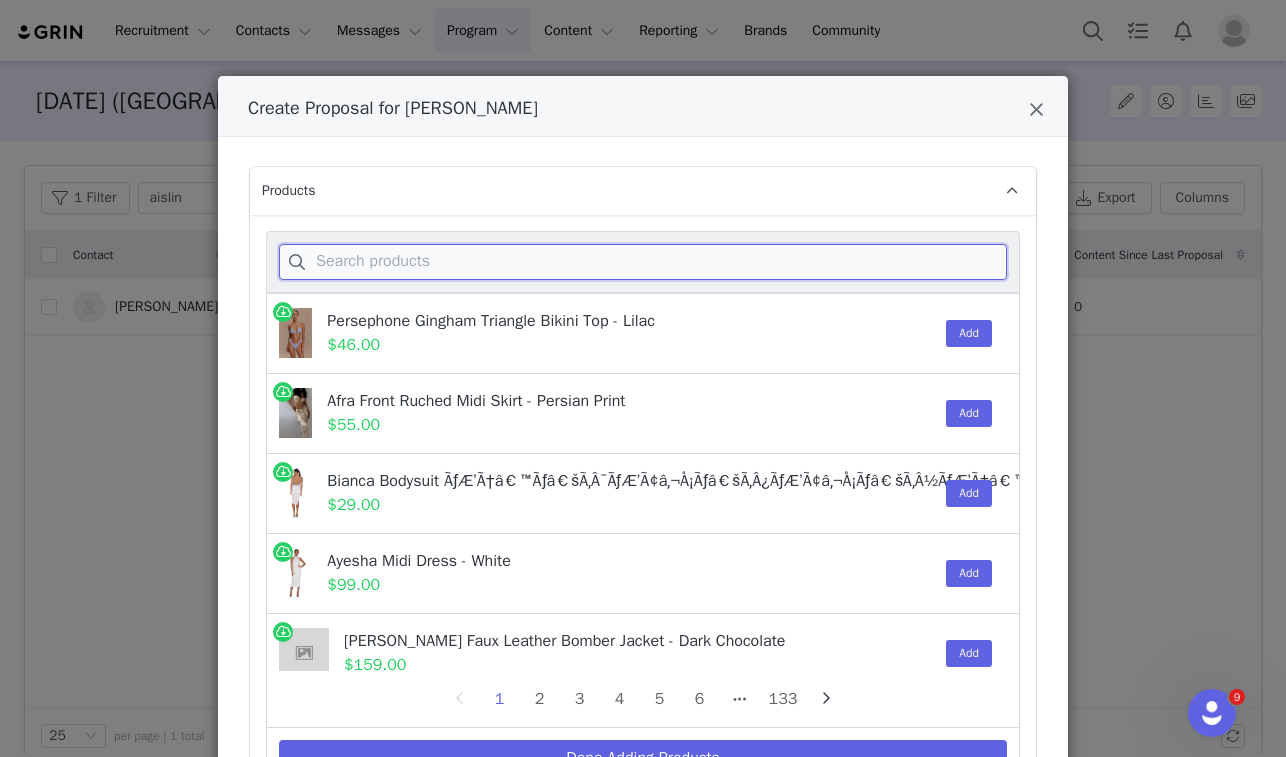 click at bounding box center [643, 262] 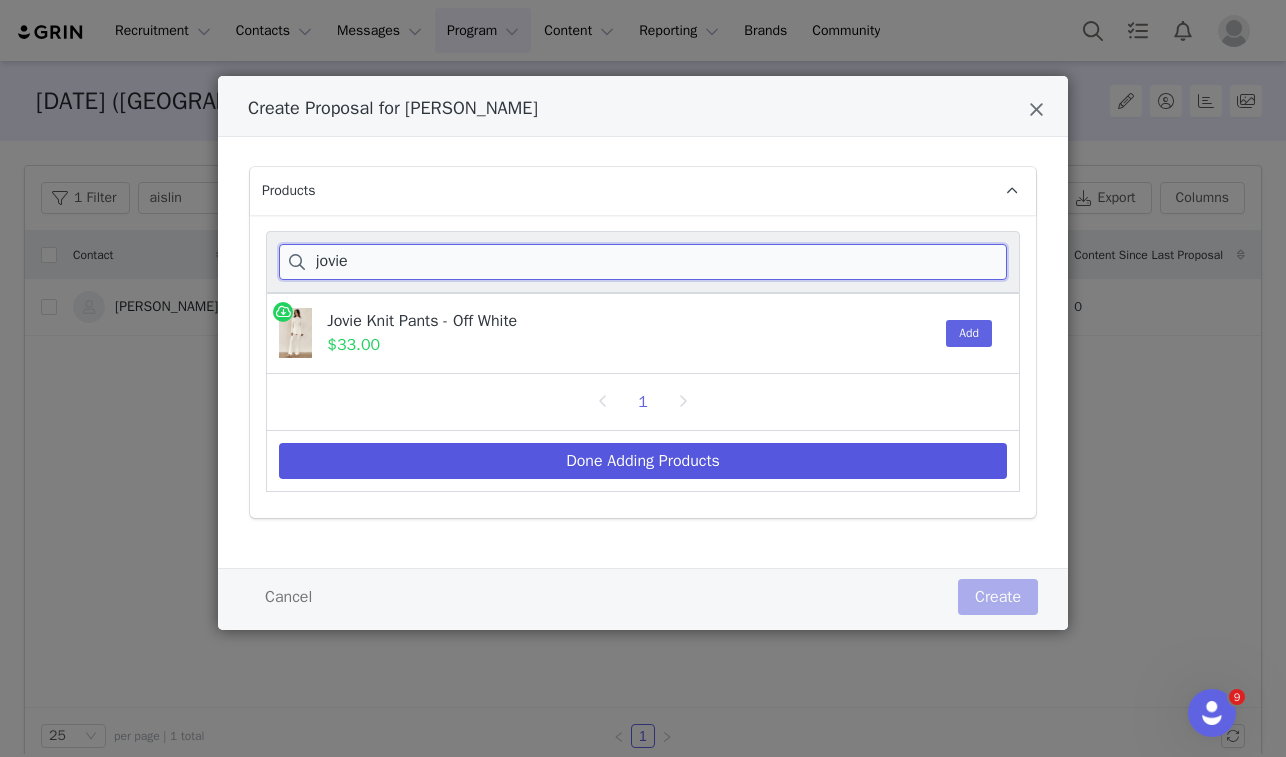 type on "jovie" 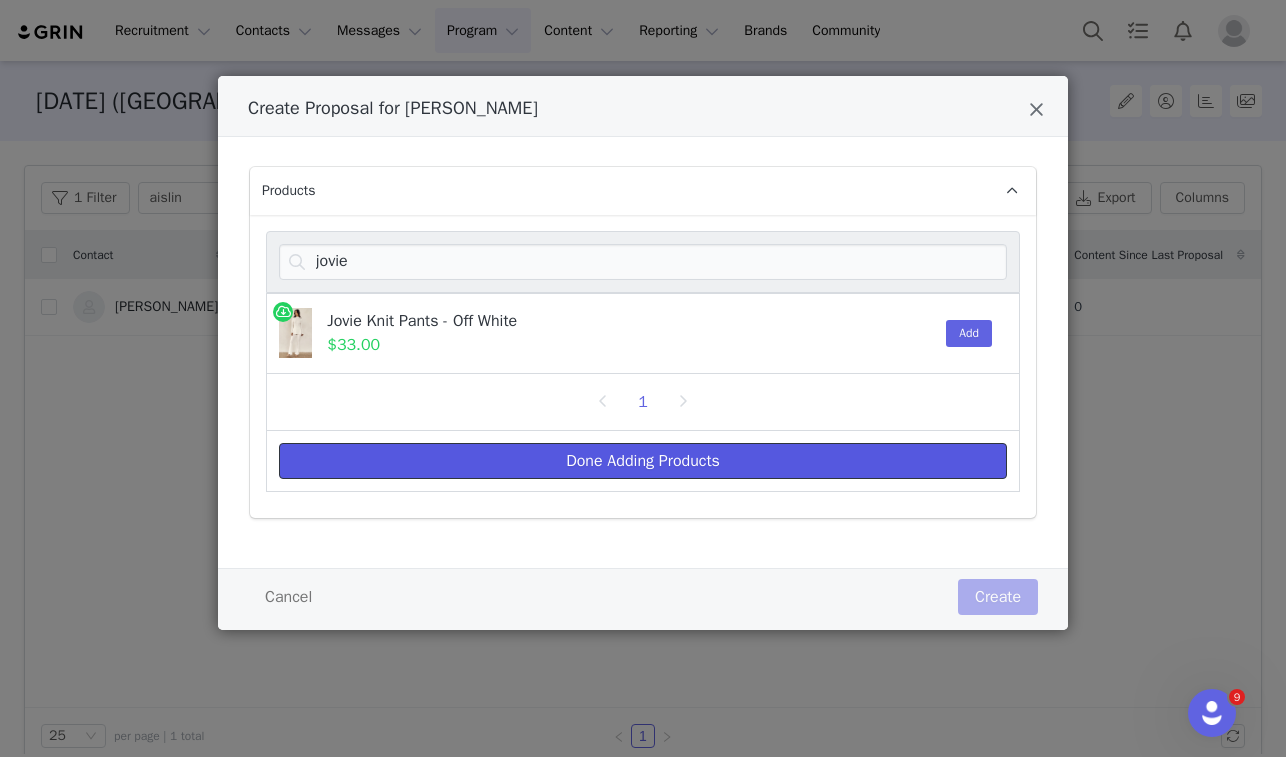 click on "Done Adding Products" at bounding box center (643, 461) 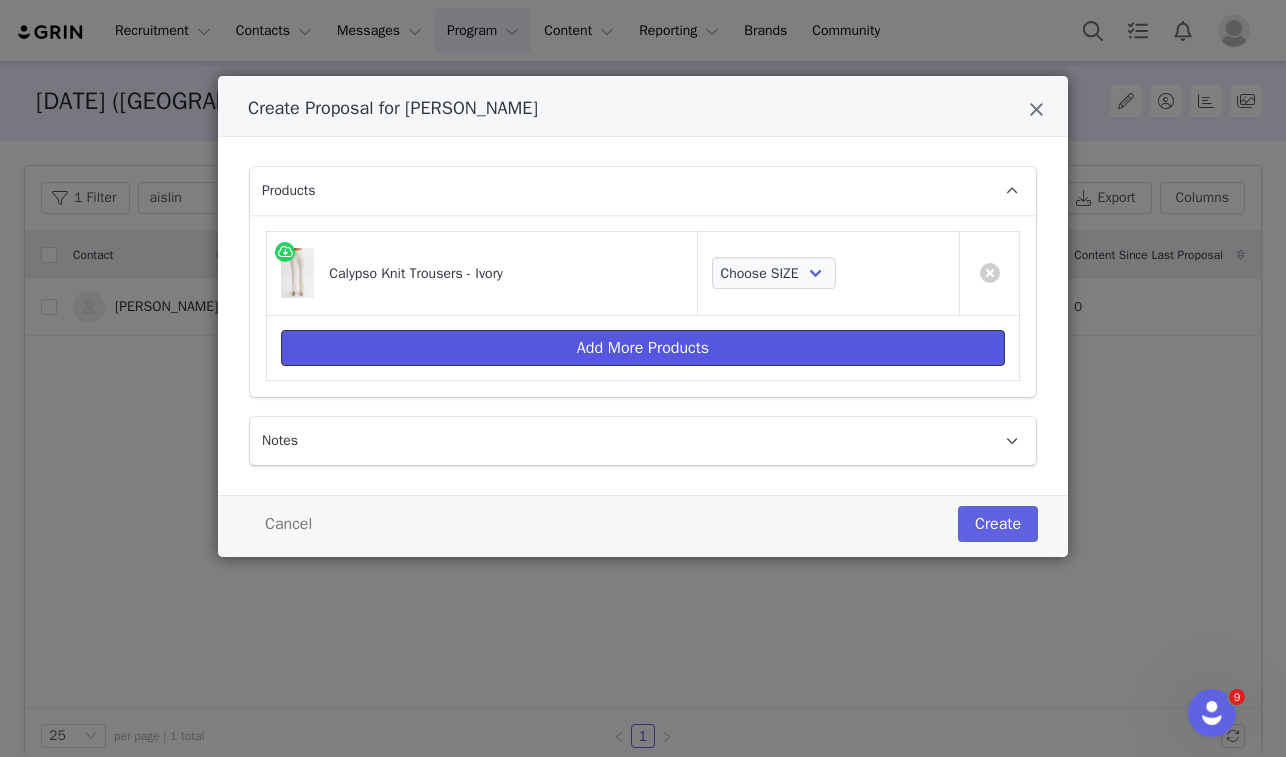 click on "Add More Products" at bounding box center (643, 348) 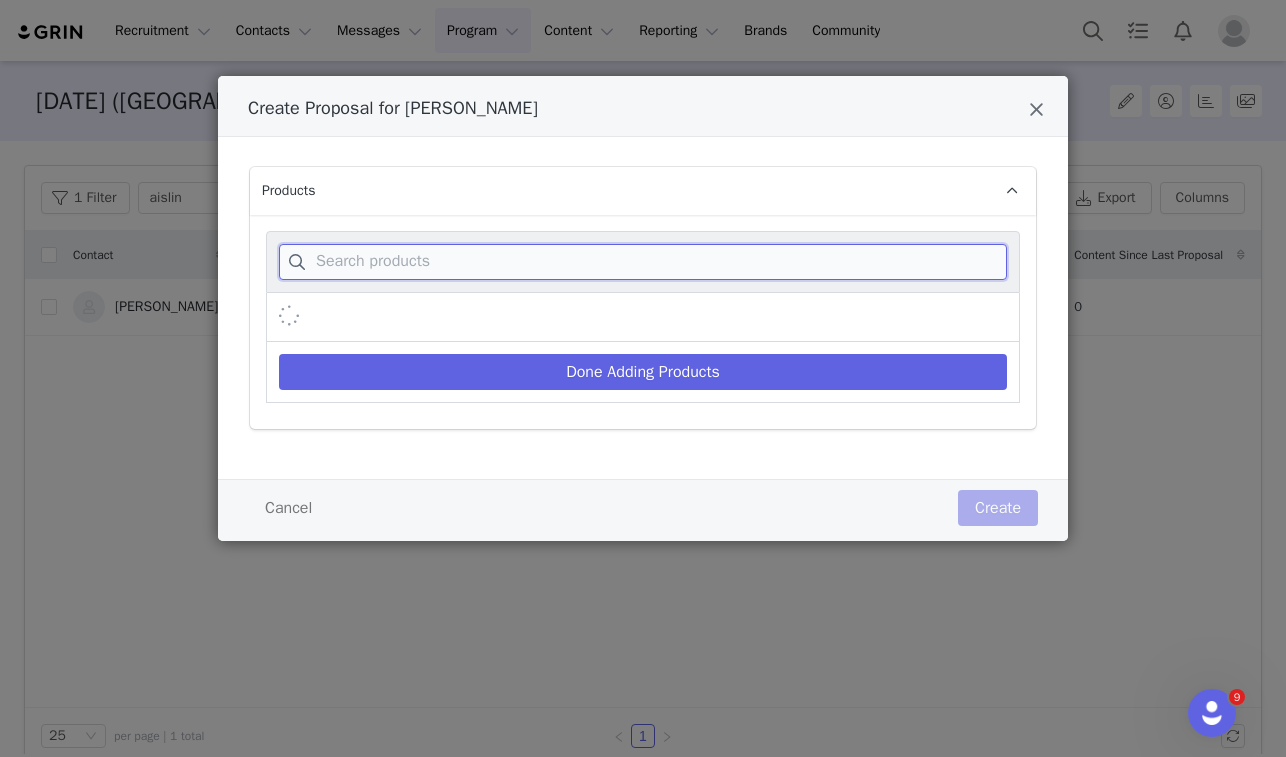 click at bounding box center (643, 262) 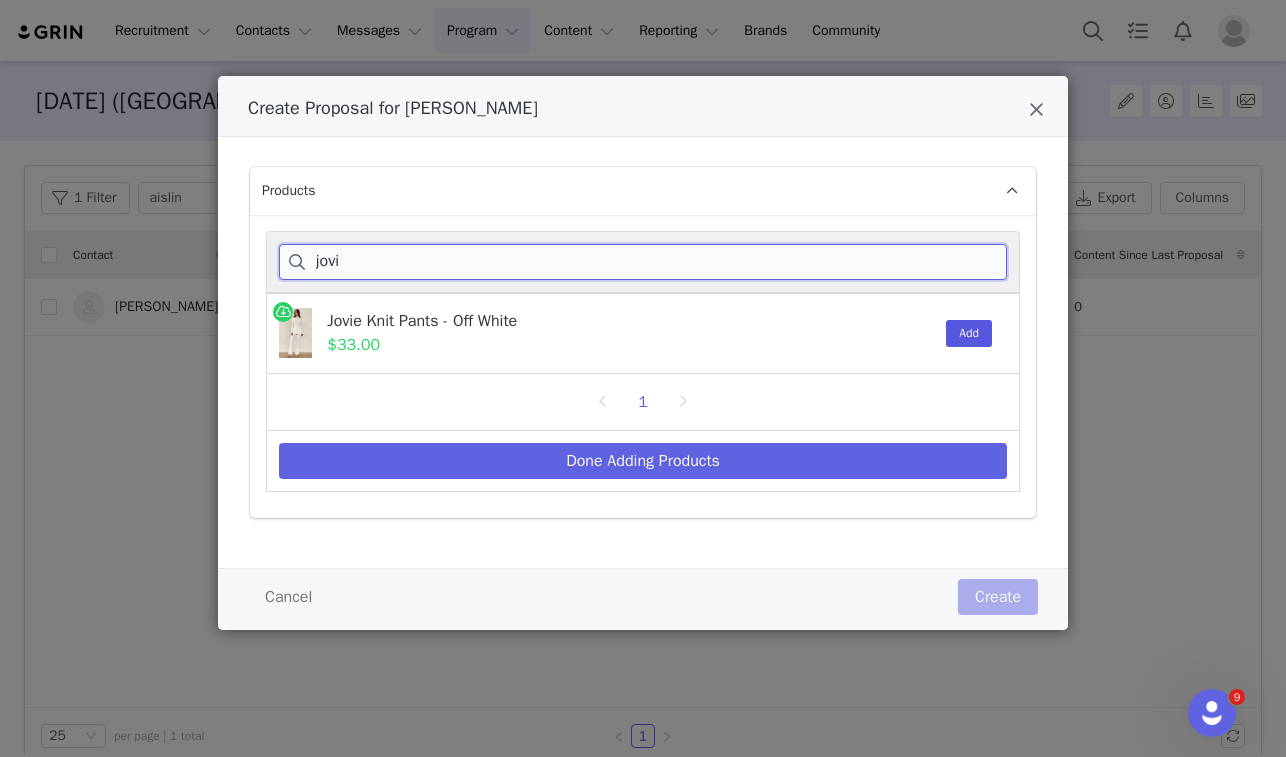 type on "jovi" 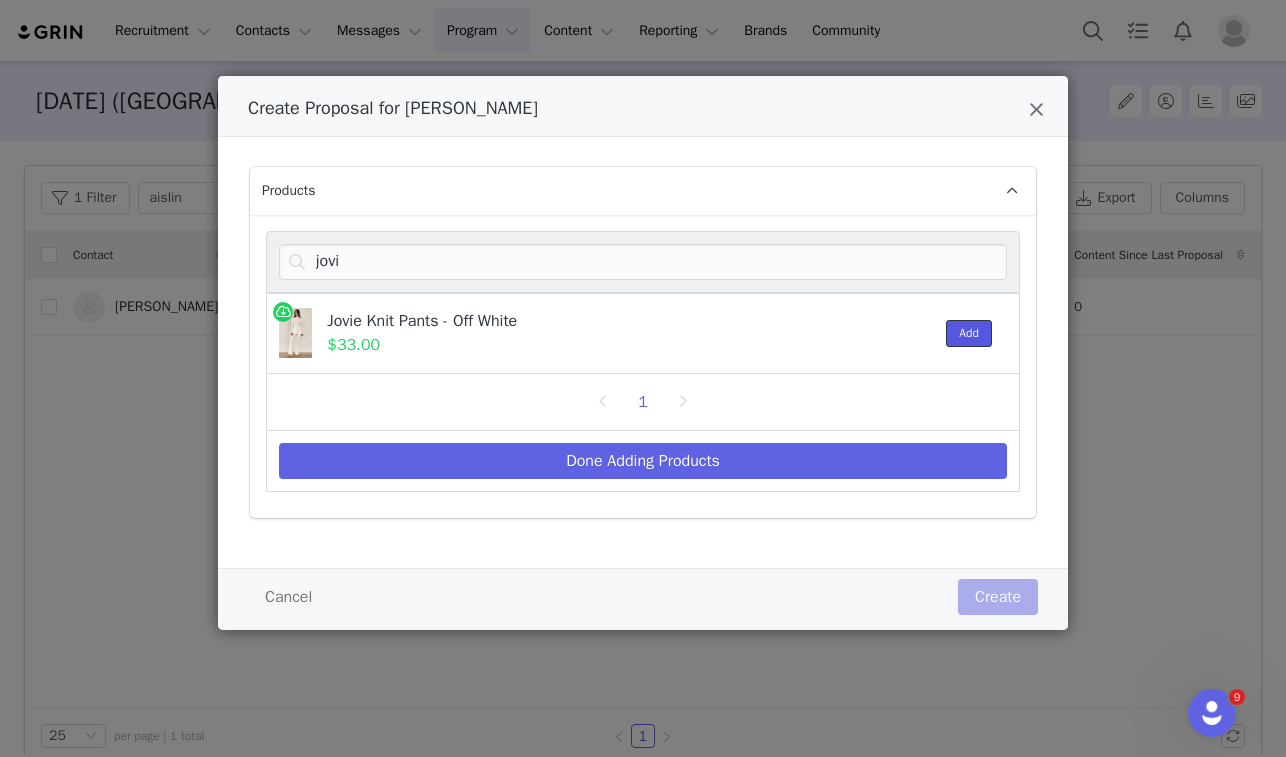 click on "Add" at bounding box center (969, 333) 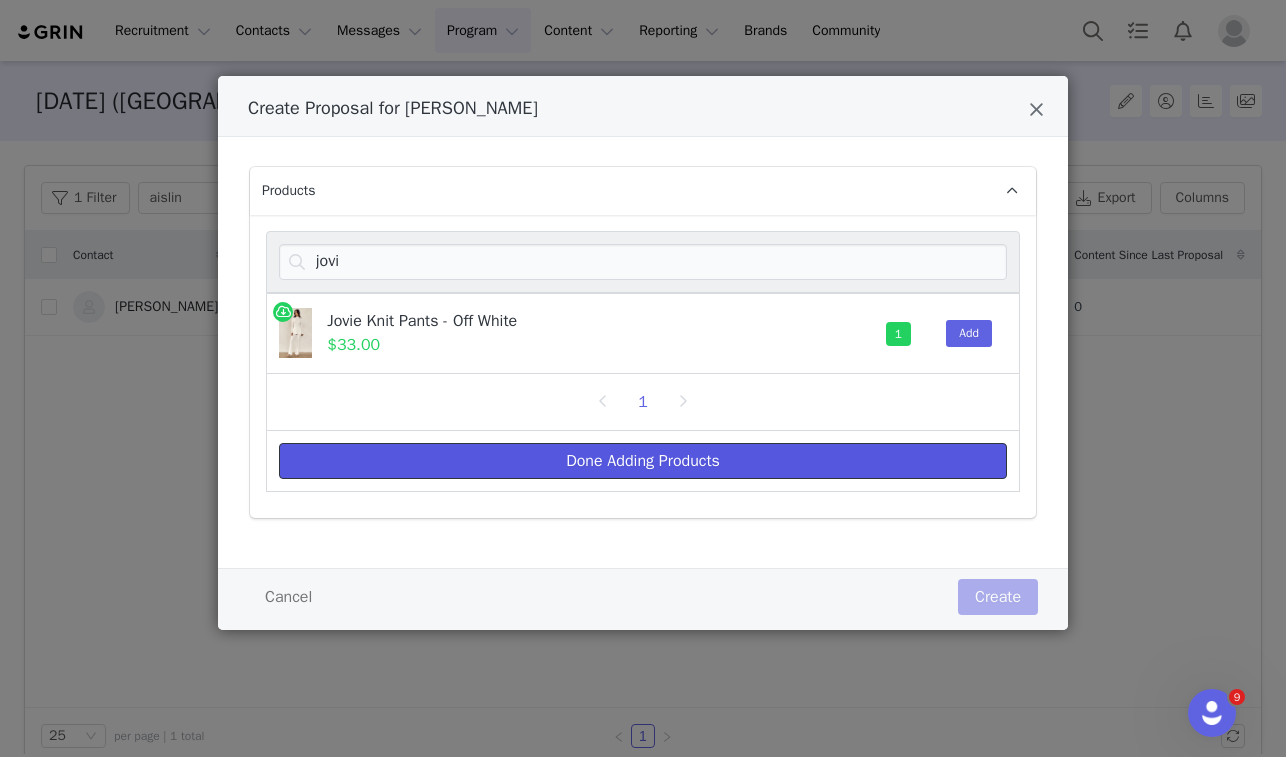 click on "Done Adding Products" at bounding box center (643, 461) 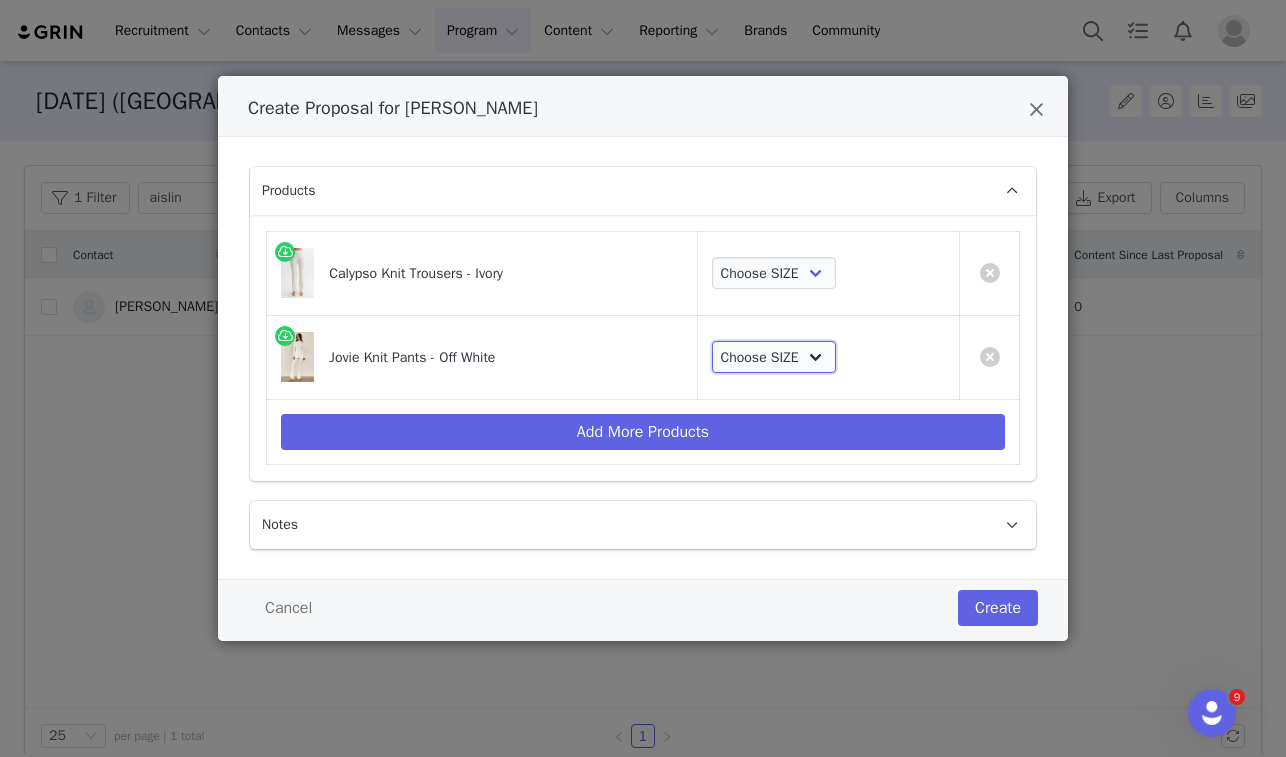 click on "Choose SIZE  XXS   XS   S   M   L   XL   XXL   3XL" at bounding box center [774, 357] 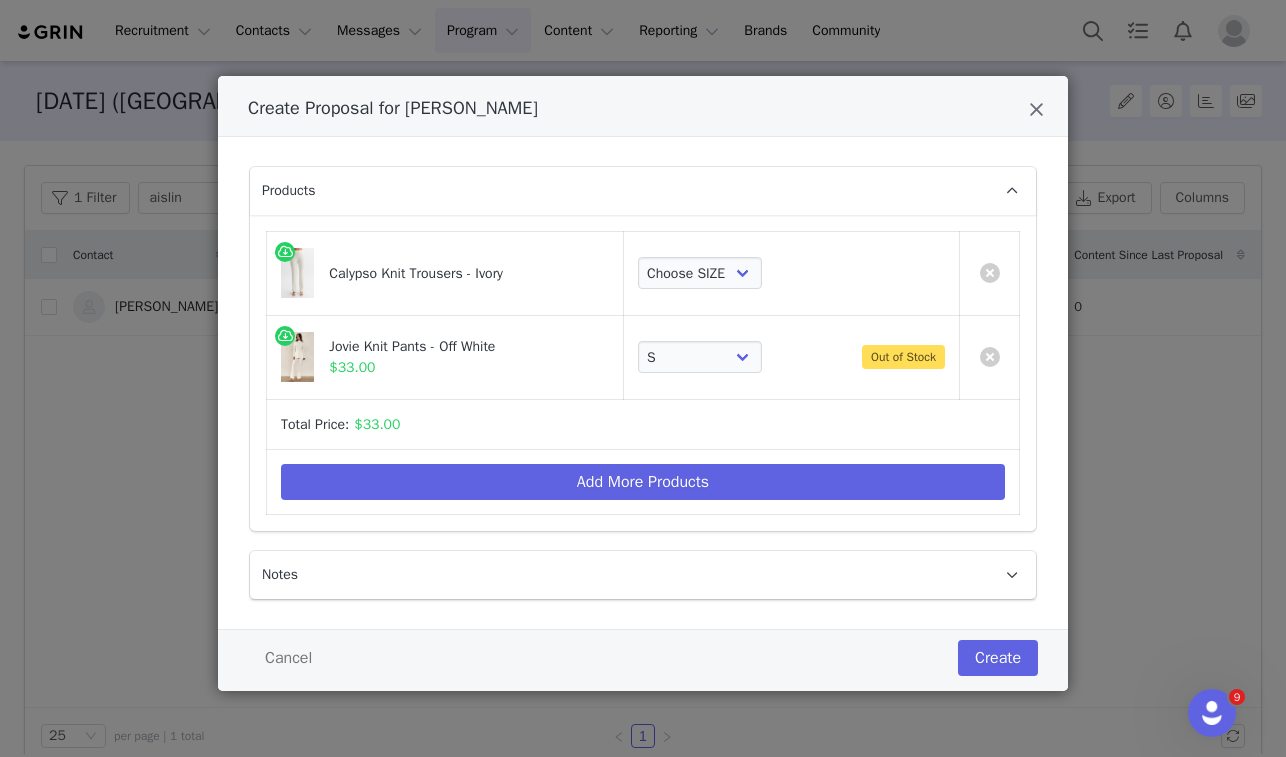 click on "Choose SIZE  XXS   XS   S   M   L   XL   XXL   3XL" at bounding box center [791, 273] 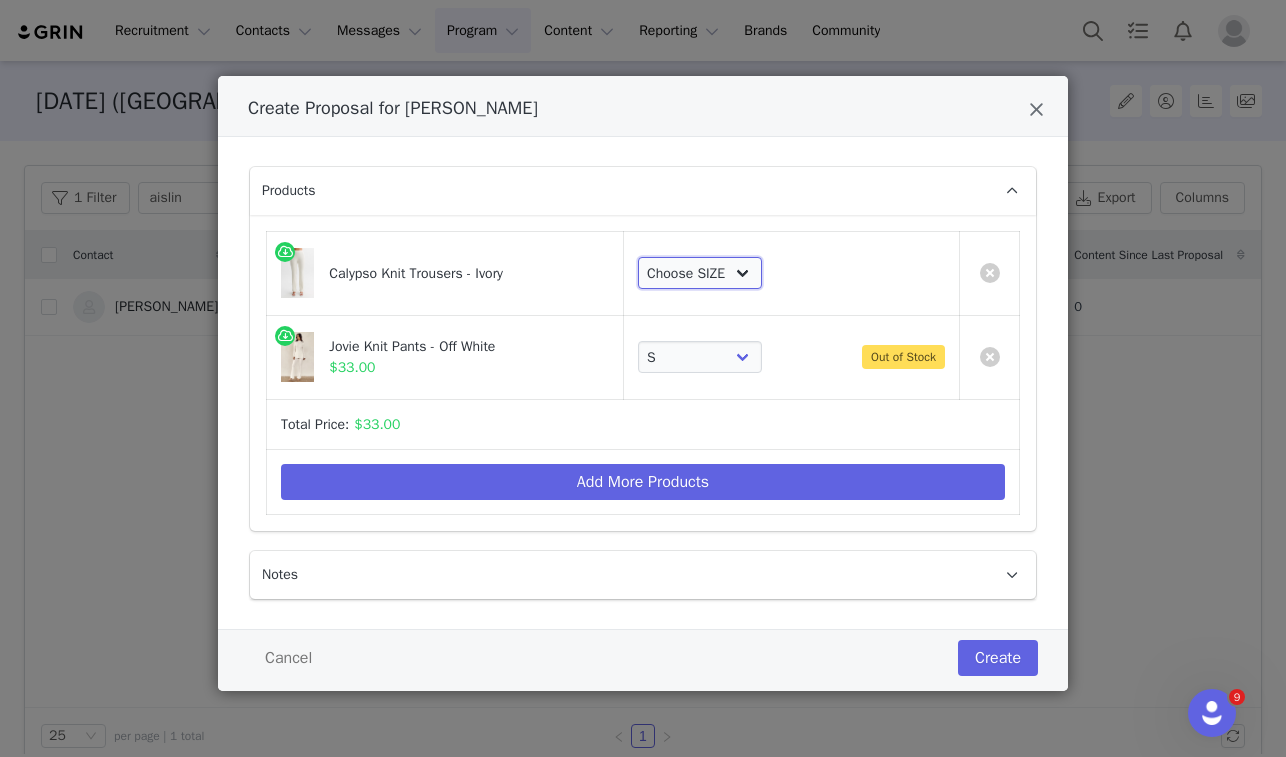 click on "Choose SIZE  XXS   XS   S   M   L   XL   XXL   3XL" at bounding box center [700, 273] 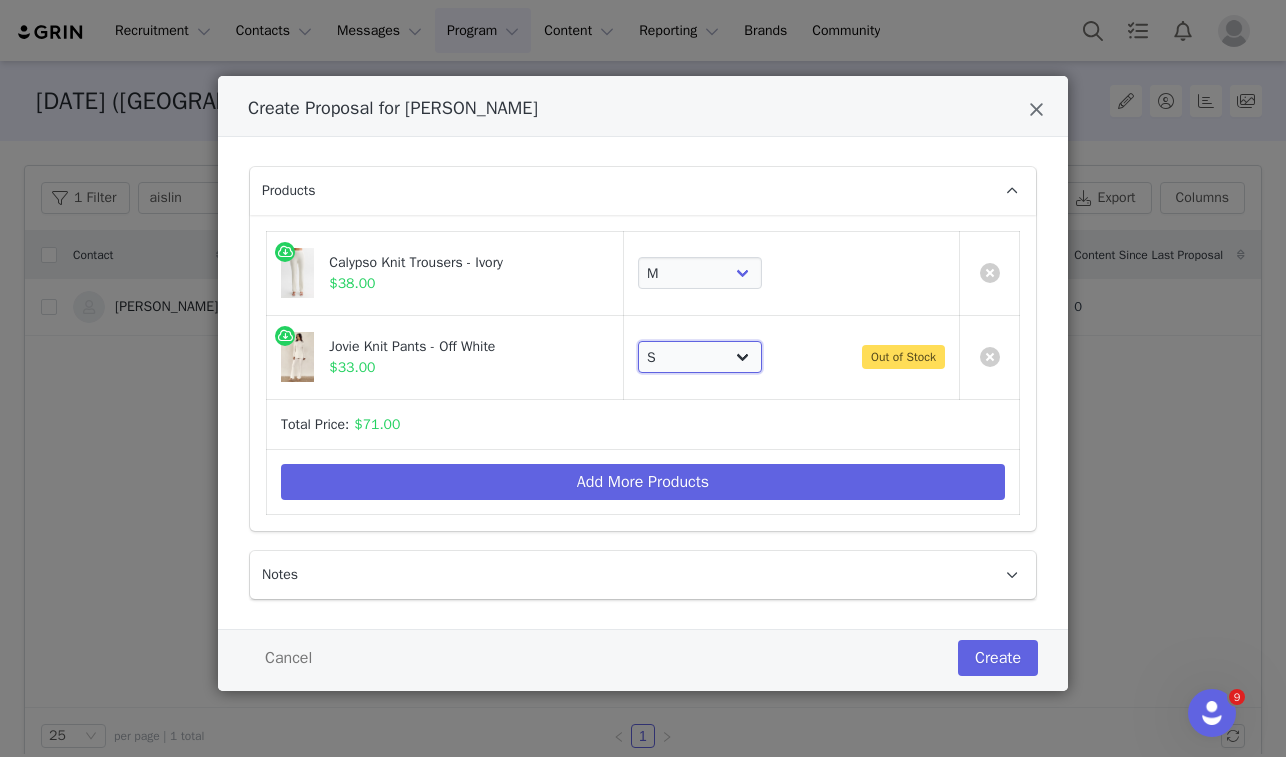 click on "Choose SIZE  XXS   XS   S   M   L   XL   XXL   3XL" at bounding box center (700, 357) 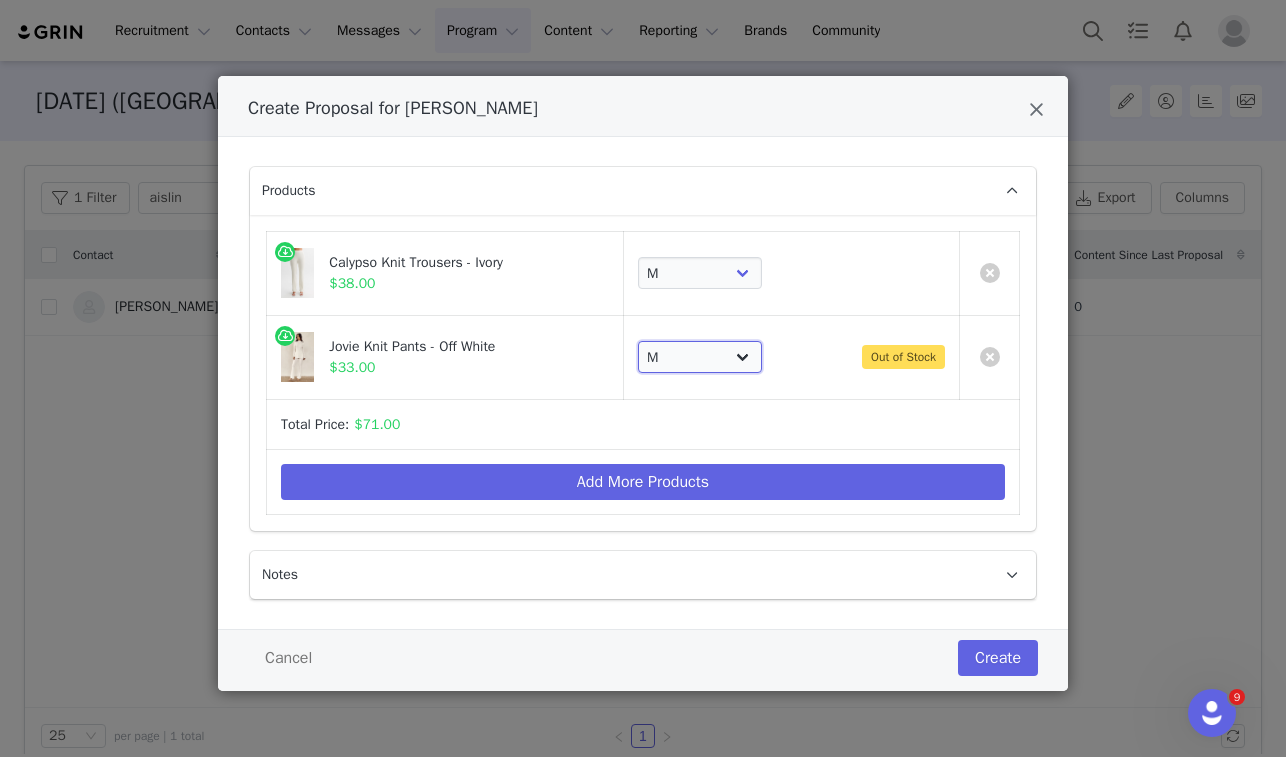 click on "Choose SIZE  XXS   XS   S   M   L   XL   XXL   3XL" at bounding box center [700, 357] 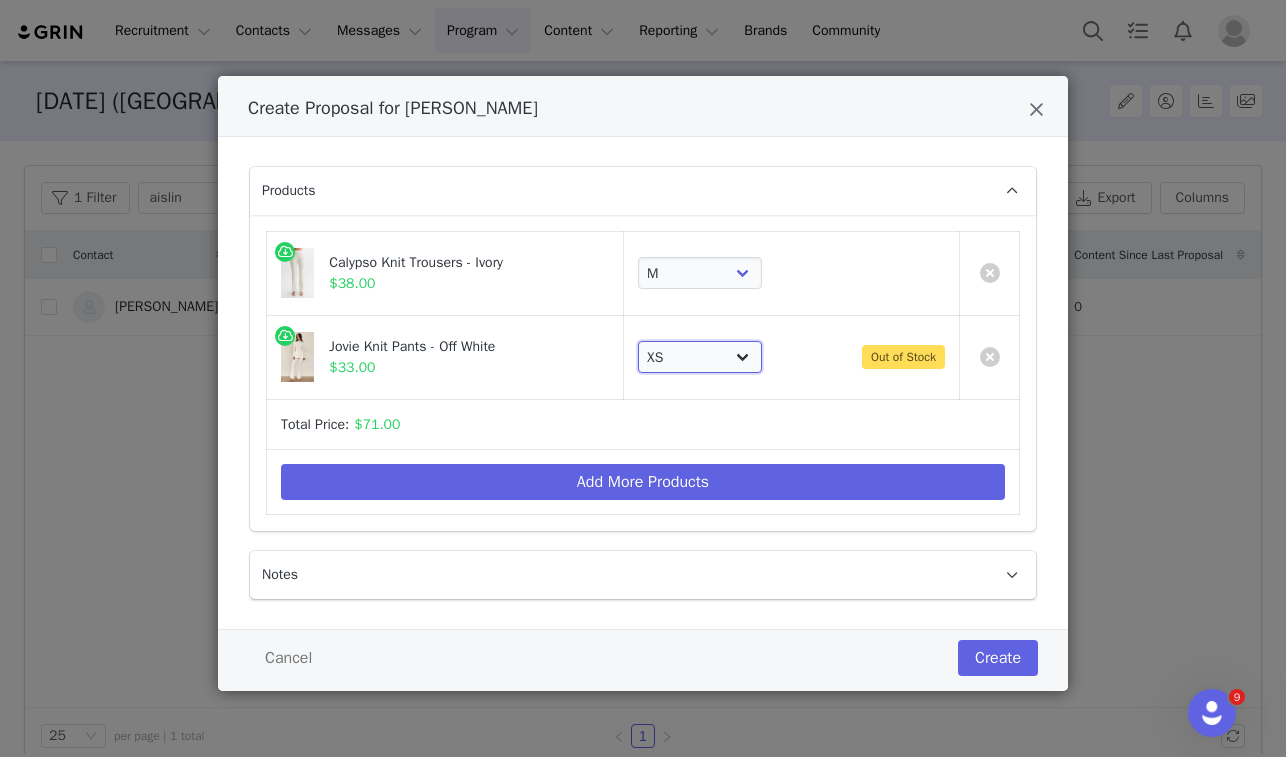 click on "Choose SIZE  XXS   XS   S   M   L   XL   XXL   3XL" at bounding box center [700, 357] 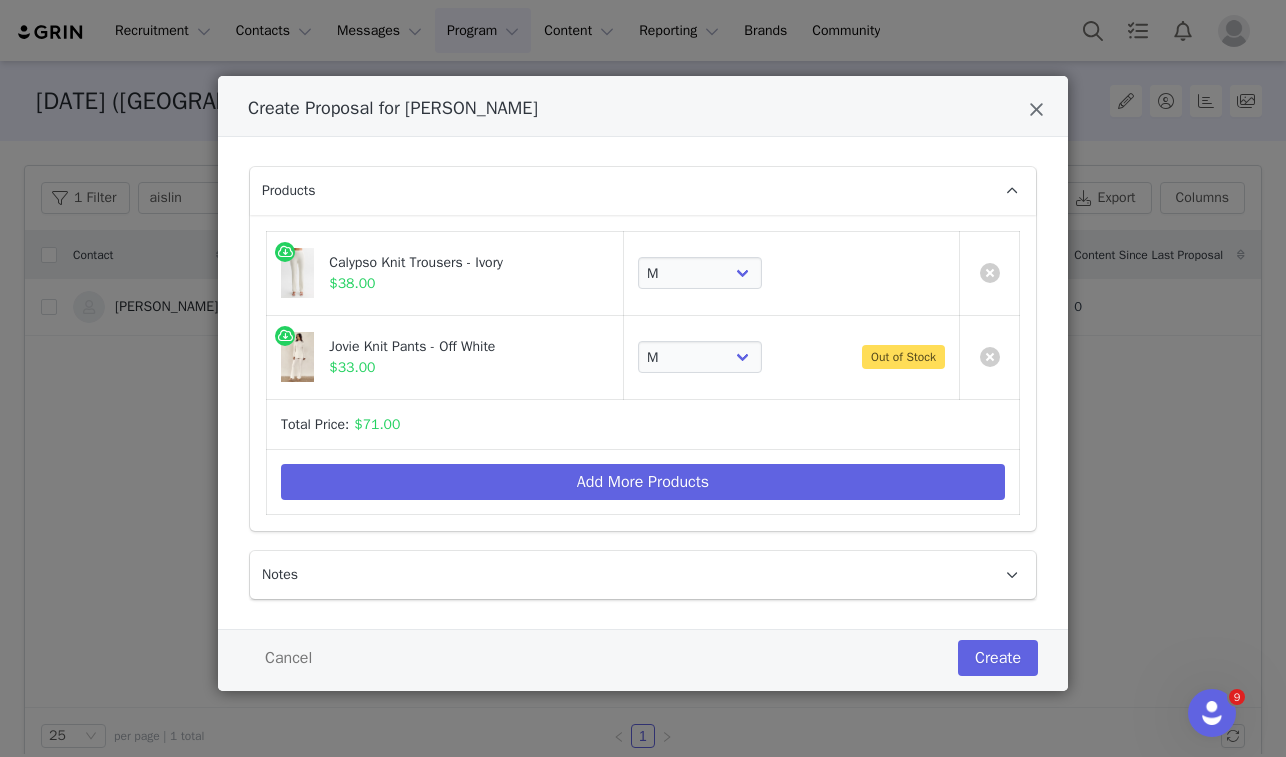 click on "Create Proposal for [PERSON_NAME] Products Calypso Knit Trousers - Ivory $38.00 Choose SIZE  XXS   XS   S   M   L   XL   XXL   3XL  Jovie Knit Pants - Off White $33.00 Choose SIZE  XXS   XS   S   M   L   XL   XXL   3XL  Out of Stock Total Price: $71.00 Add More Products Notes Cancel  Create" at bounding box center (643, 378) 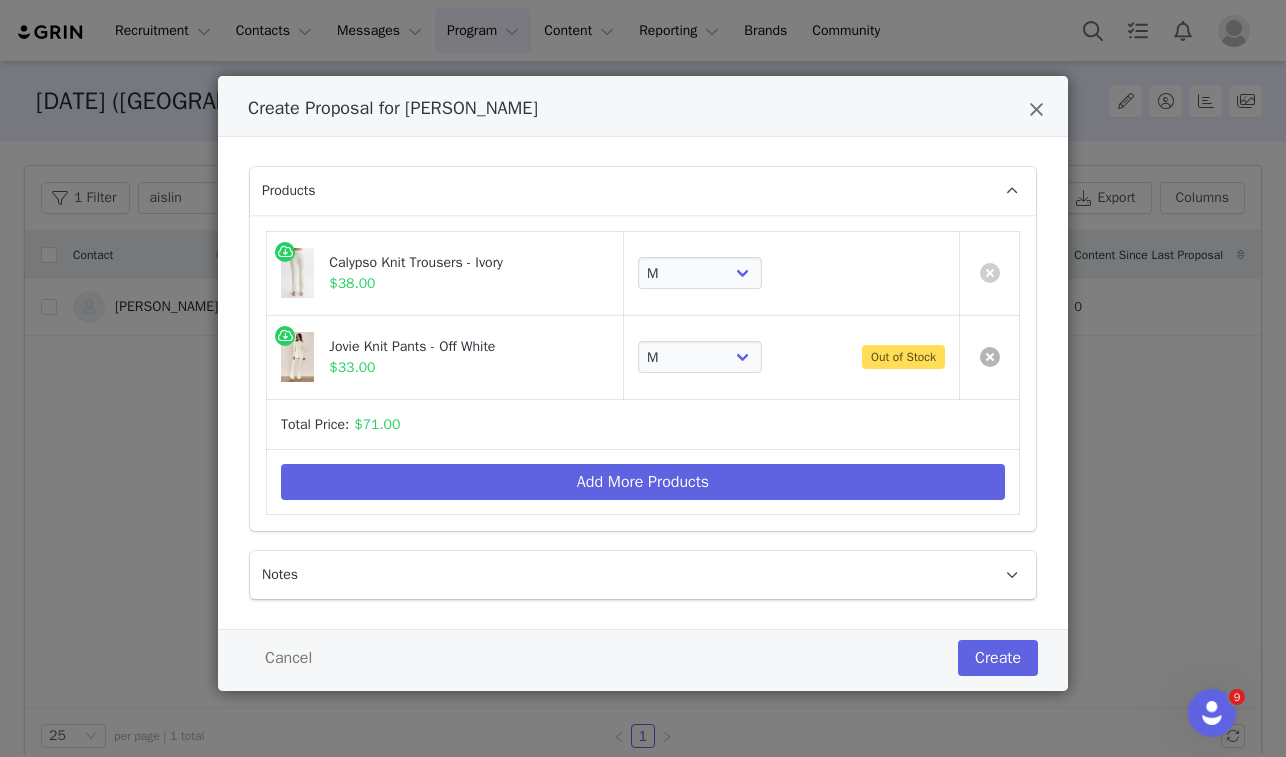 click at bounding box center (990, 357) 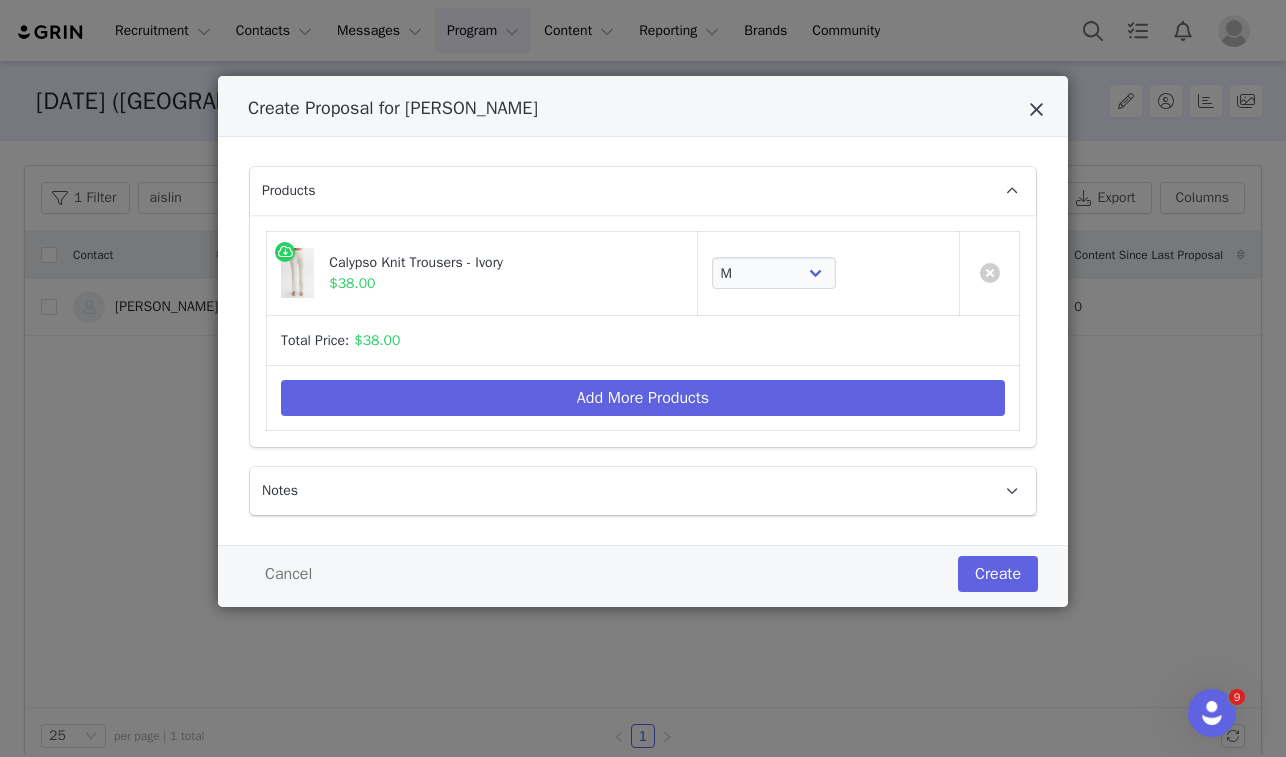 click at bounding box center (1036, 110) 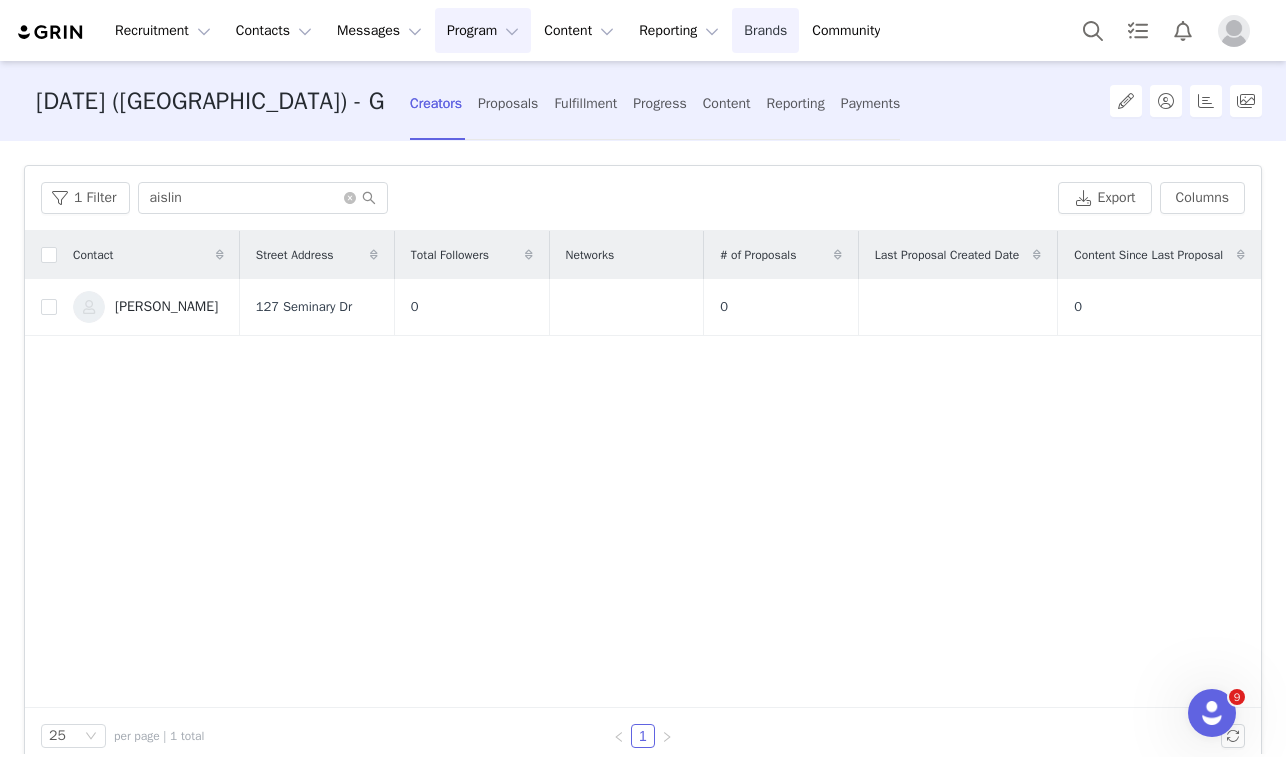 click on "Brands Brands" at bounding box center [765, 30] 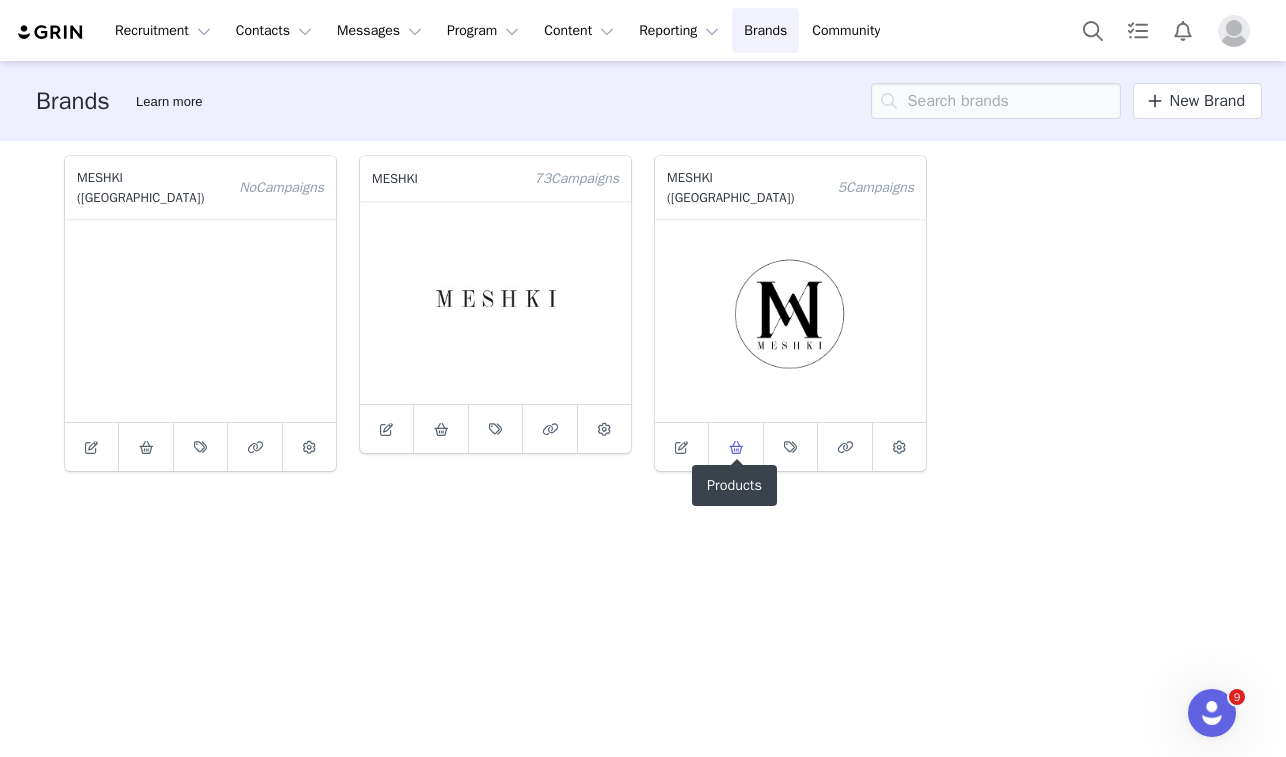 click at bounding box center (736, 447) 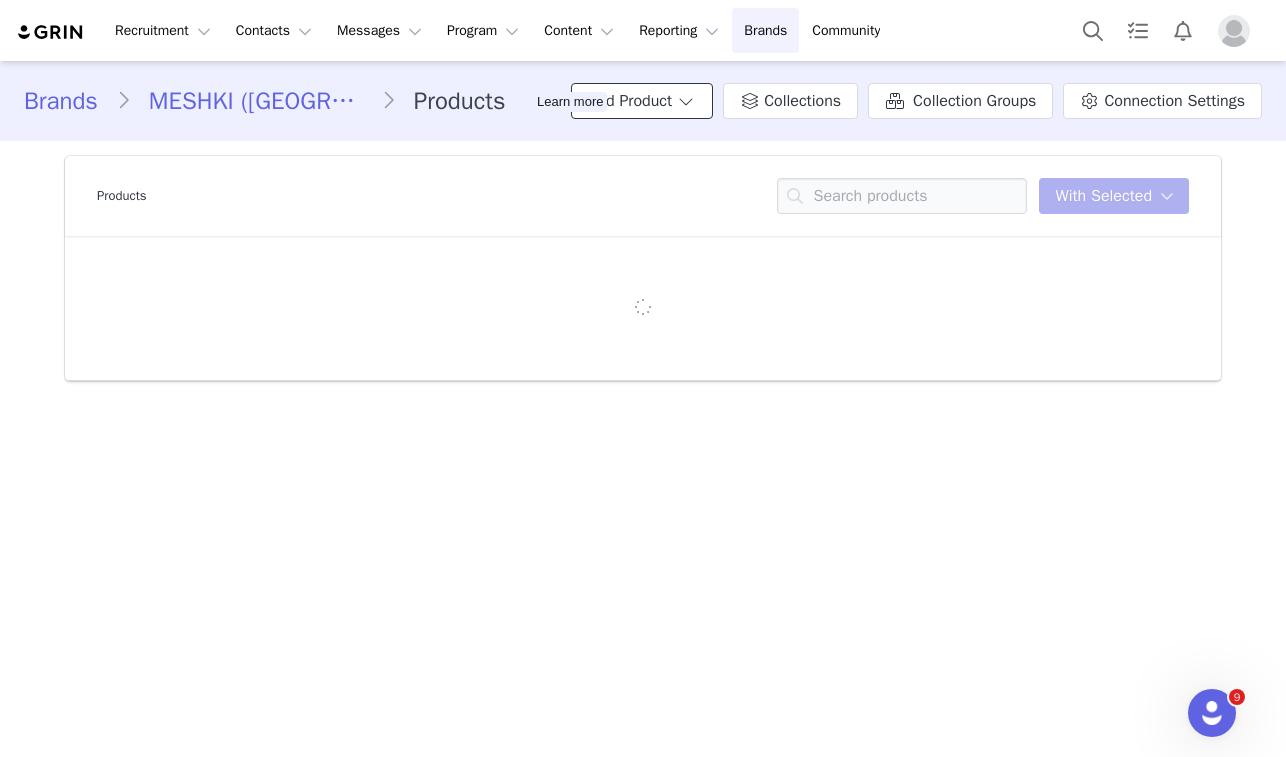 click on "Add Product" at bounding box center [642, 101] 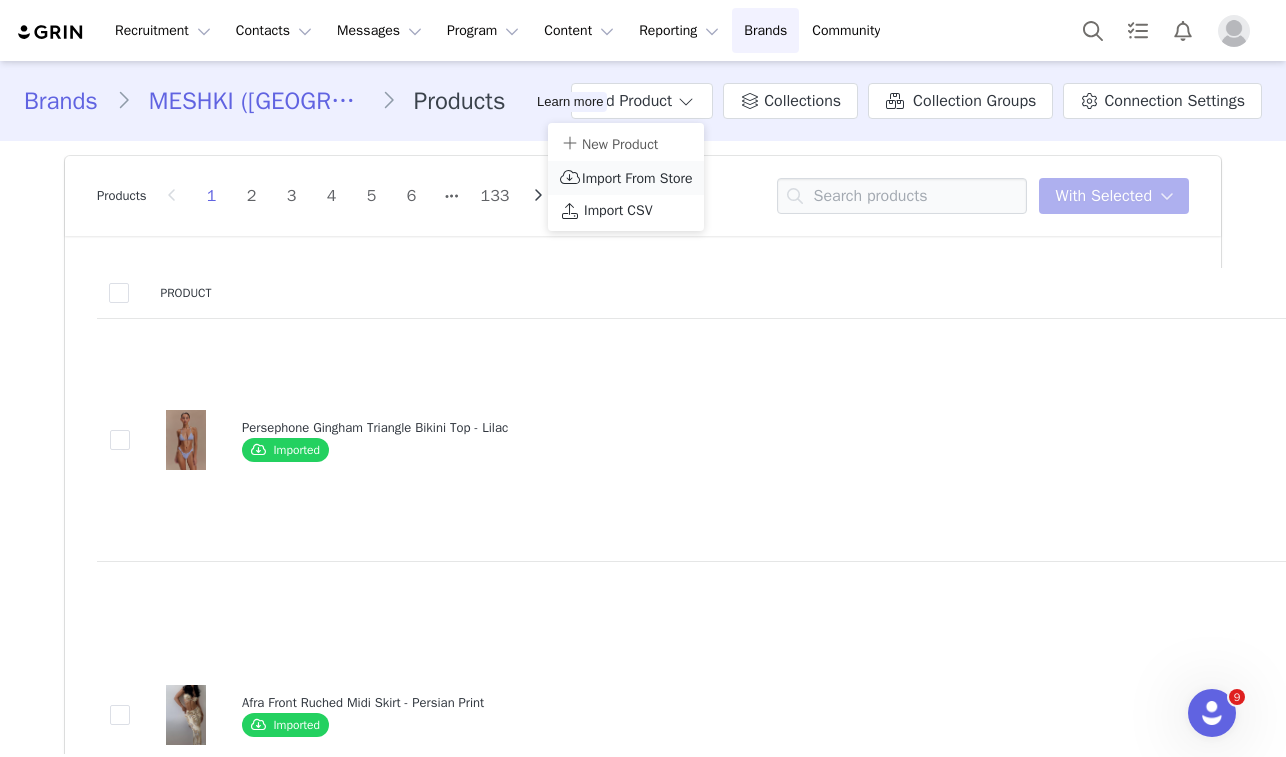 click on "Import From Store" at bounding box center (637, 178) 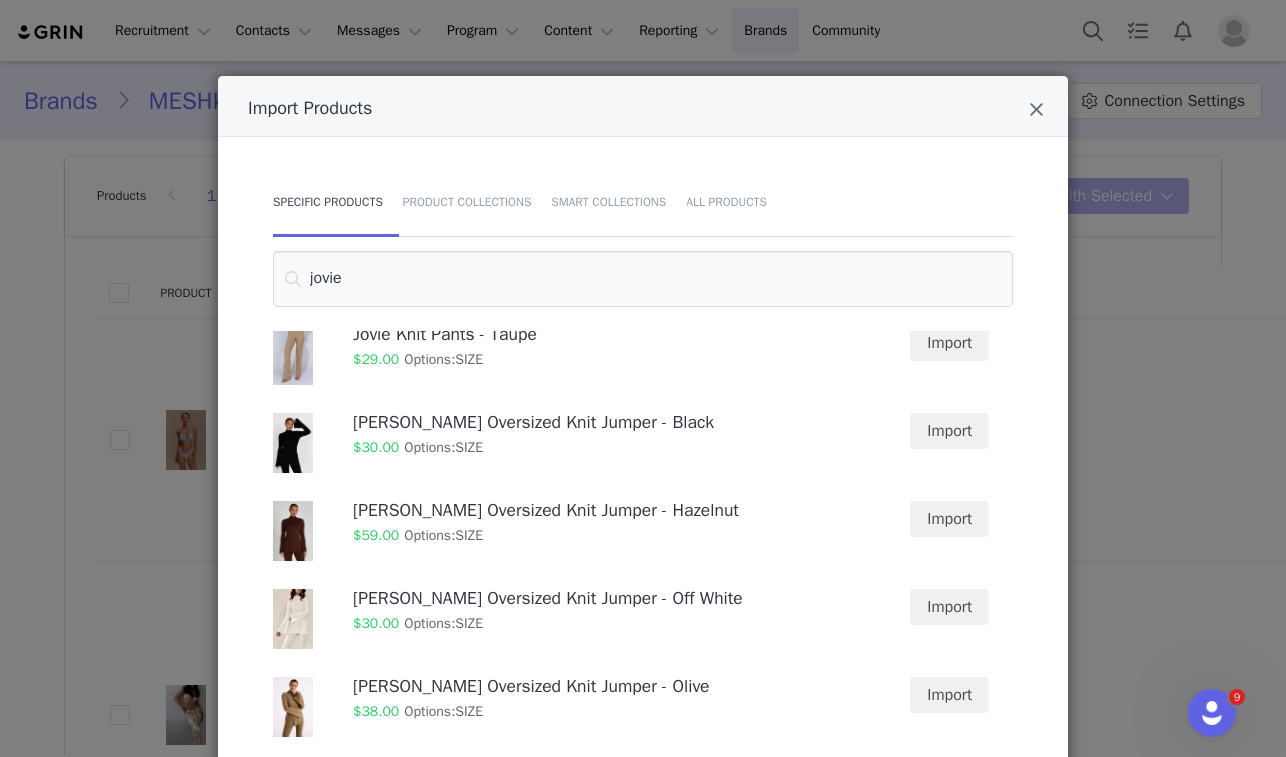 scroll, scrollTop: 374, scrollLeft: 0, axis: vertical 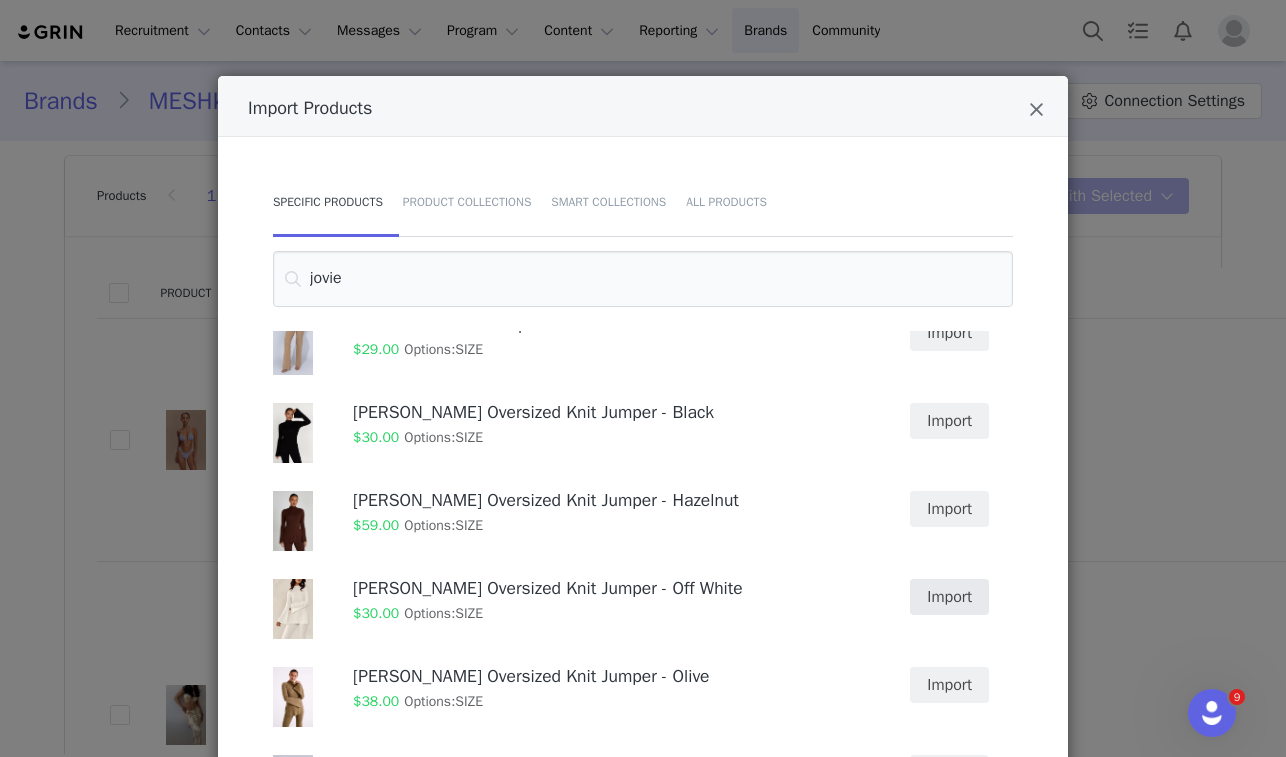 type on "jovie" 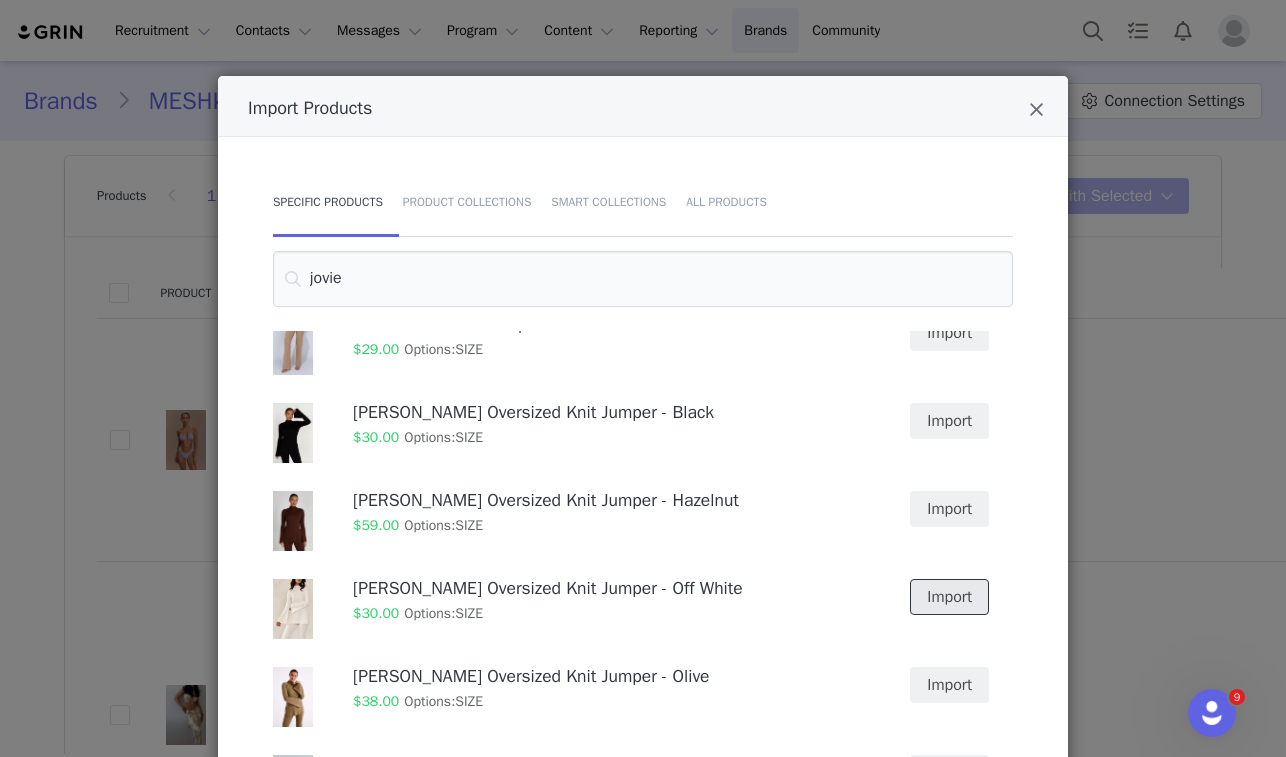 click on "Import" at bounding box center (949, 597) 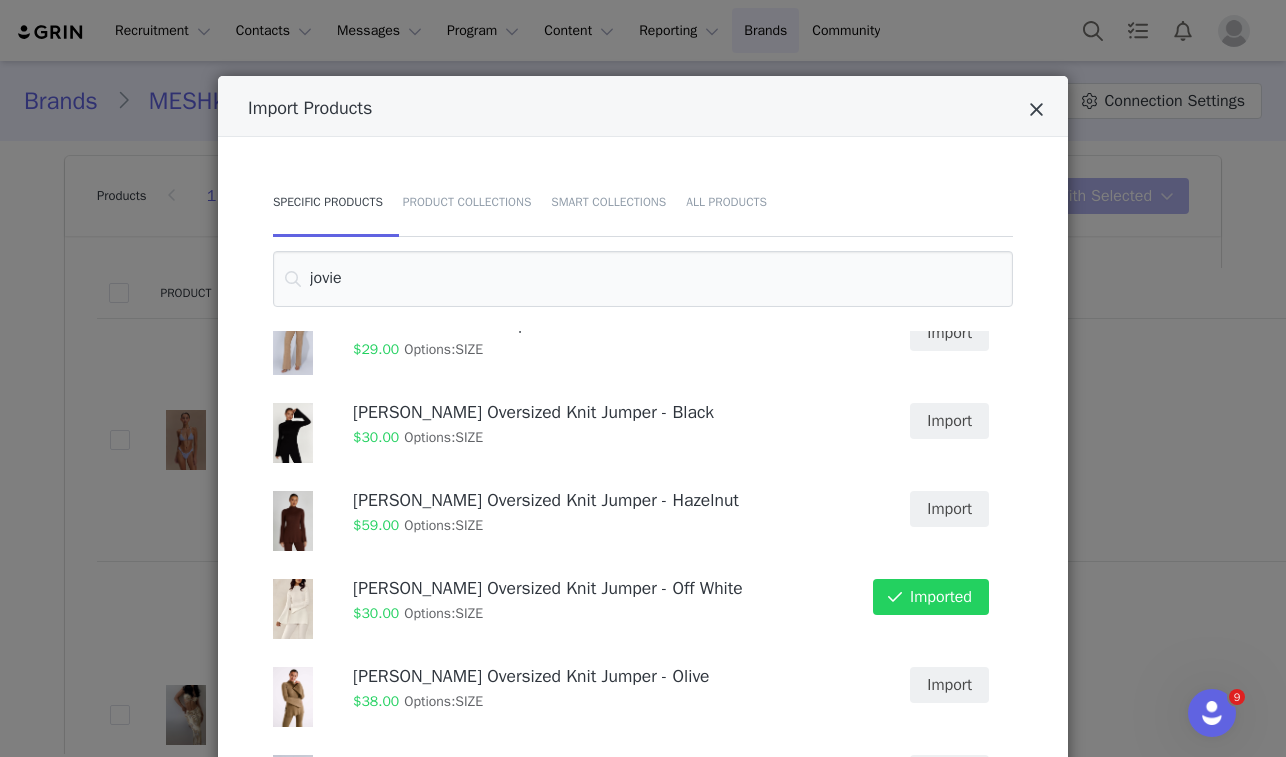 click at bounding box center [1036, 110] 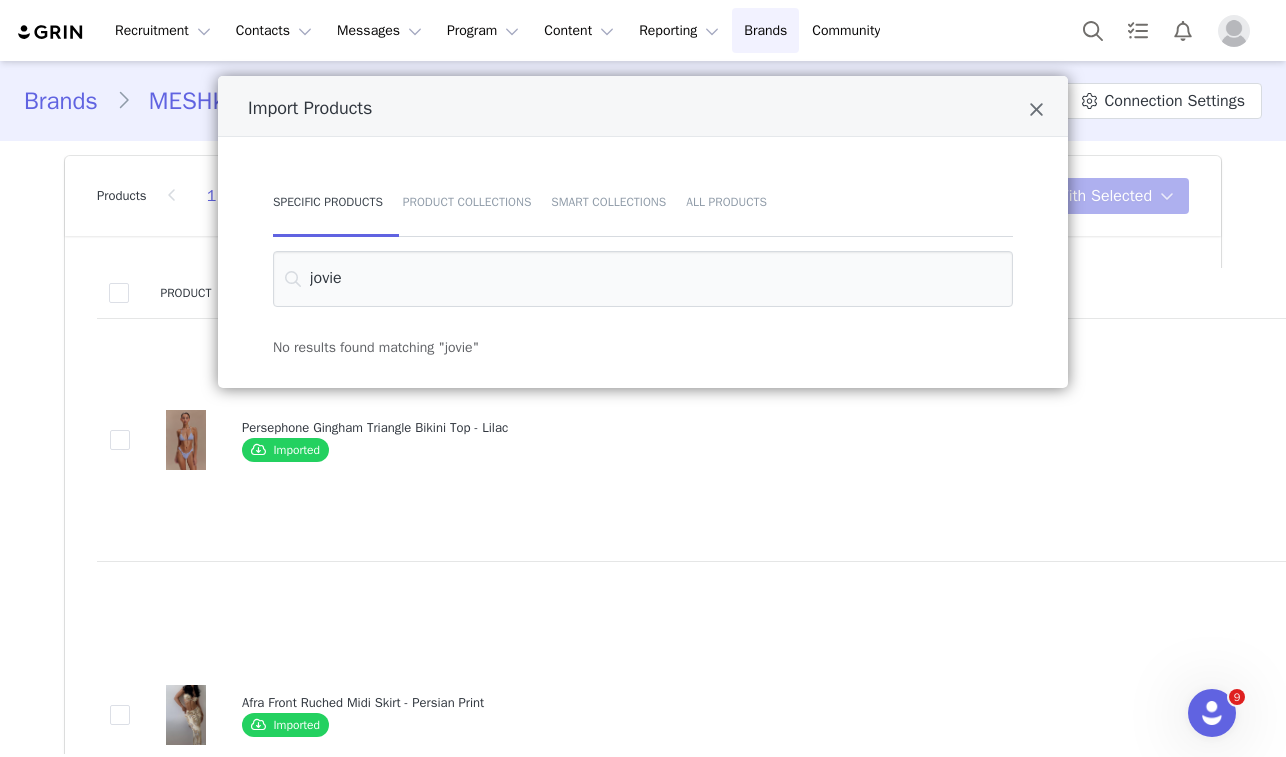 click on "Import Products" at bounding box center [643, 106] 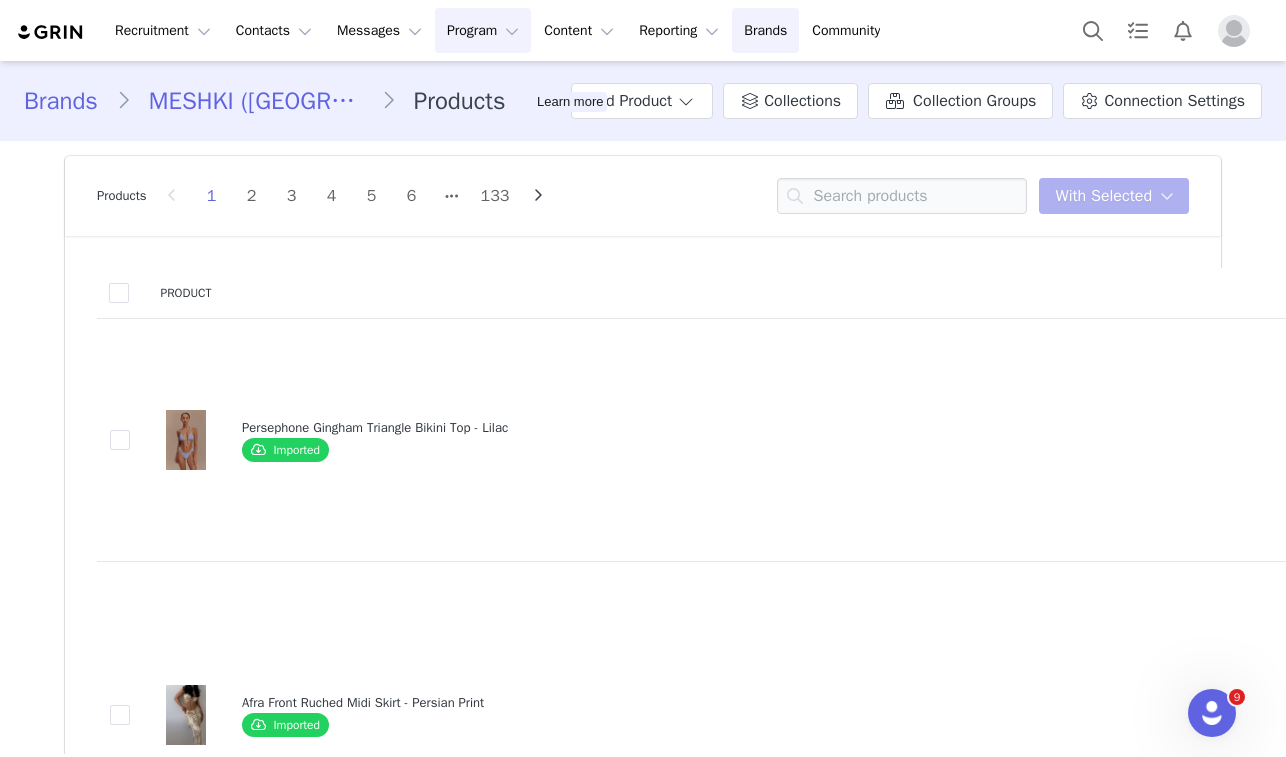 click on "Program Program" at bounding box center [483, 30] 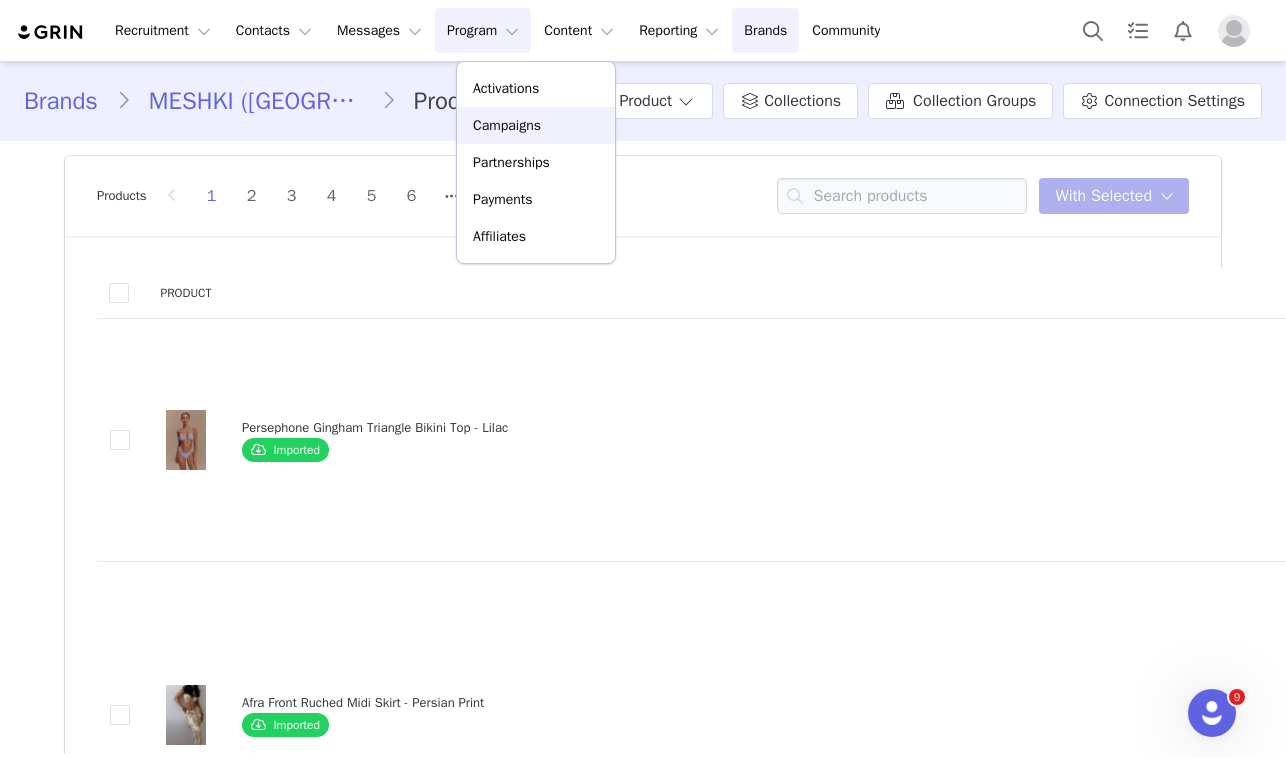 click on "Campaigns" at bounding box center [507, 125] 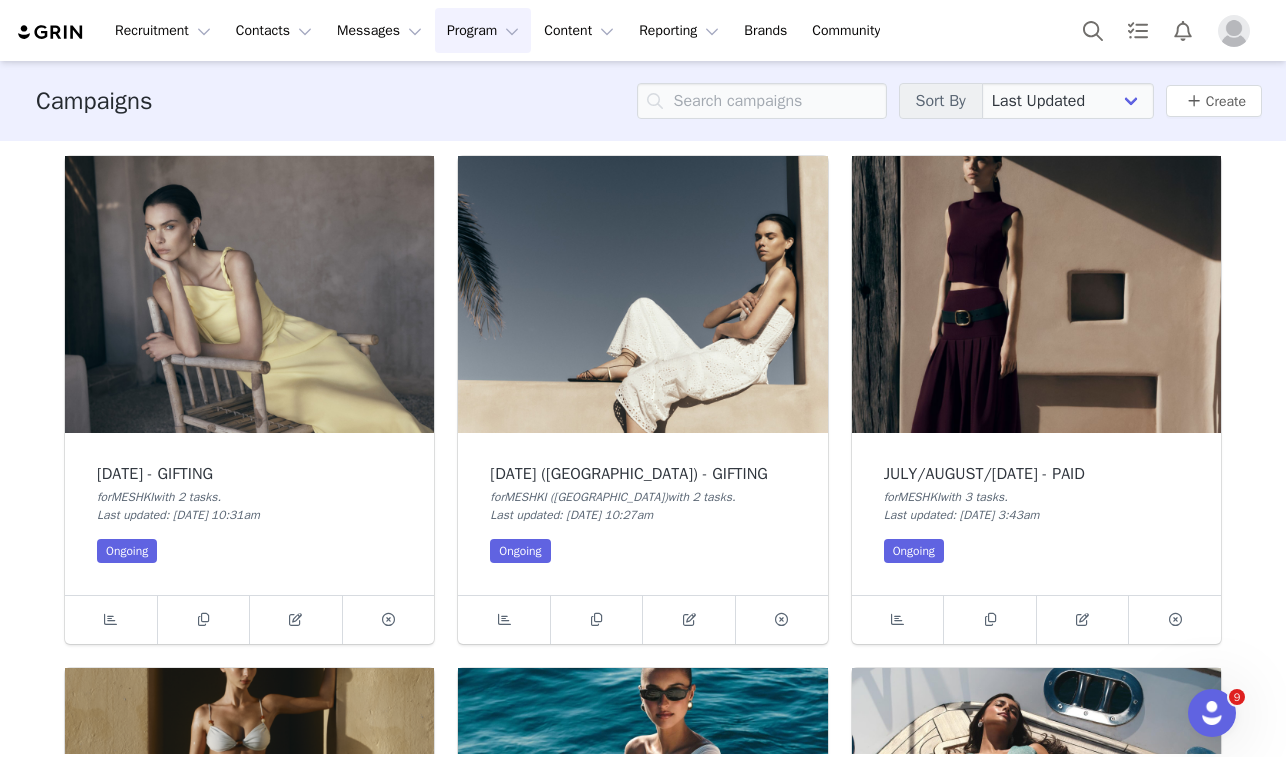 click at bounding box center (642, 294) 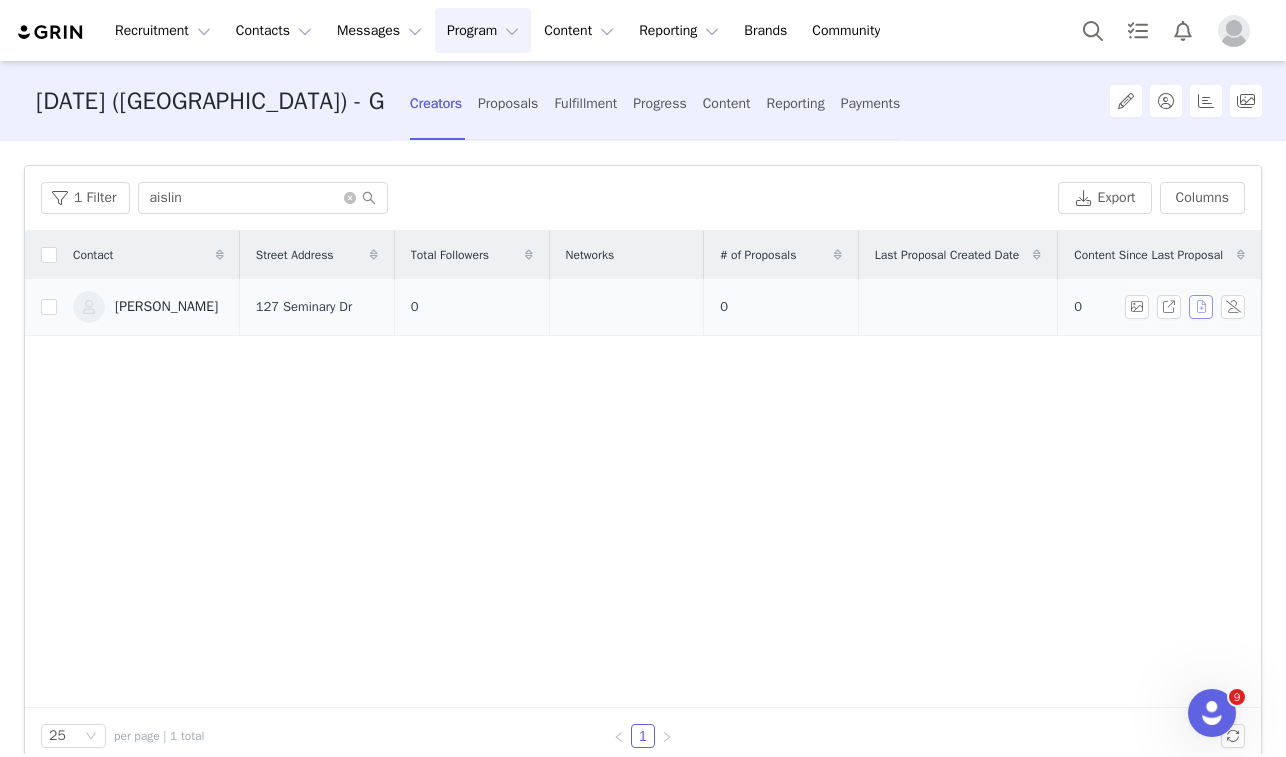 click at bounding box center [1201, 307] 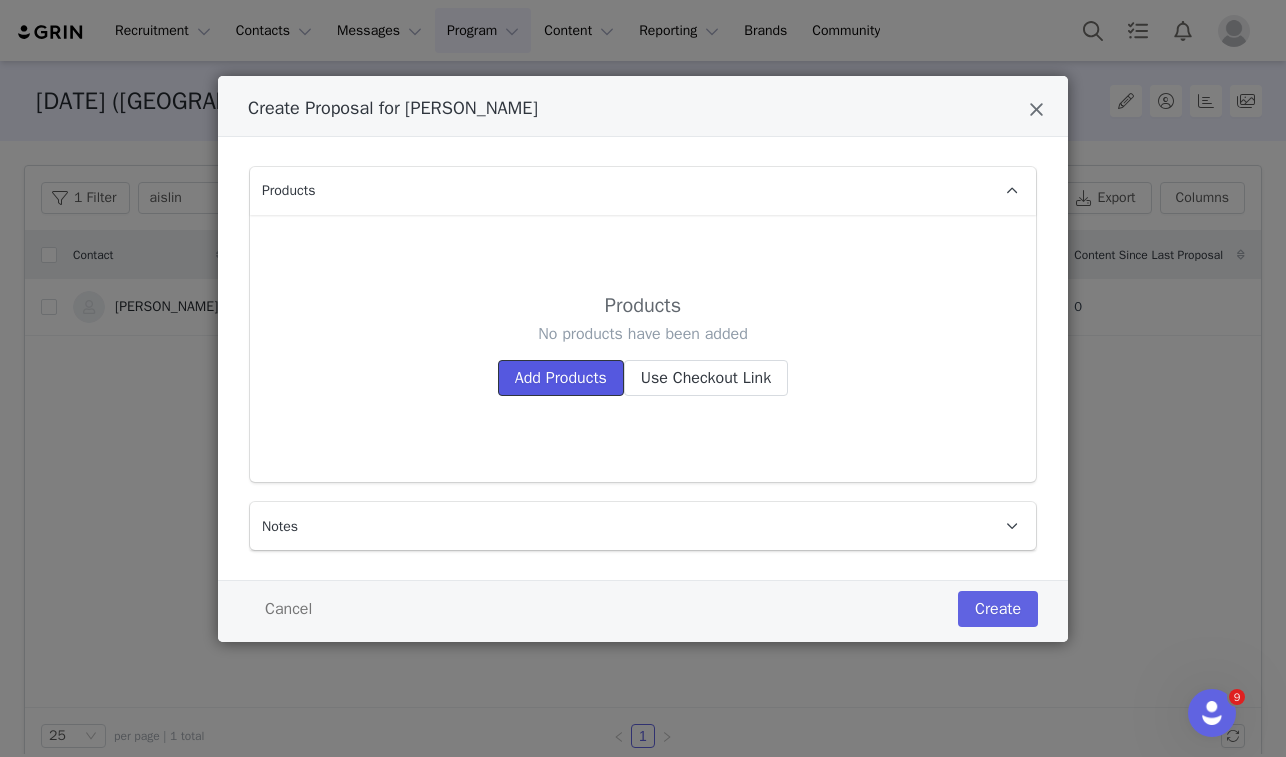click on "Add Products" at bounding box center [561, 378] 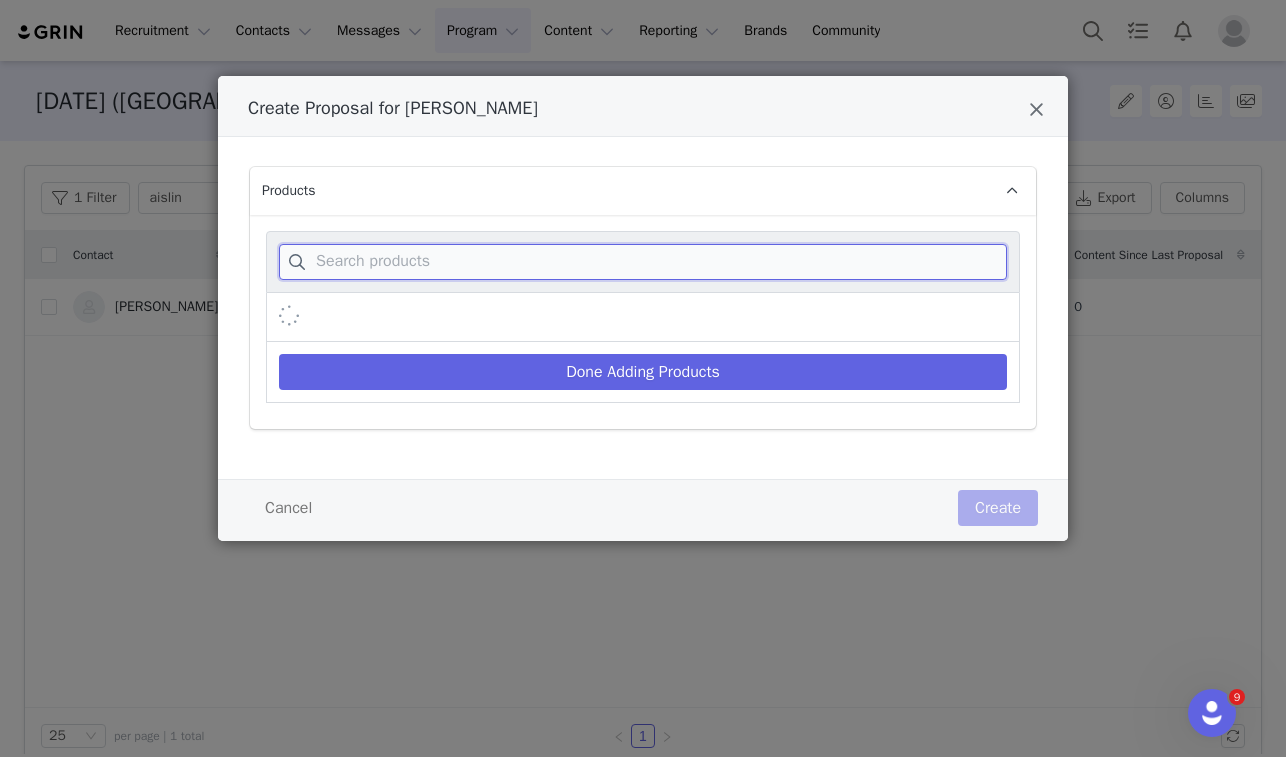 click at bounding box center (643, 262) 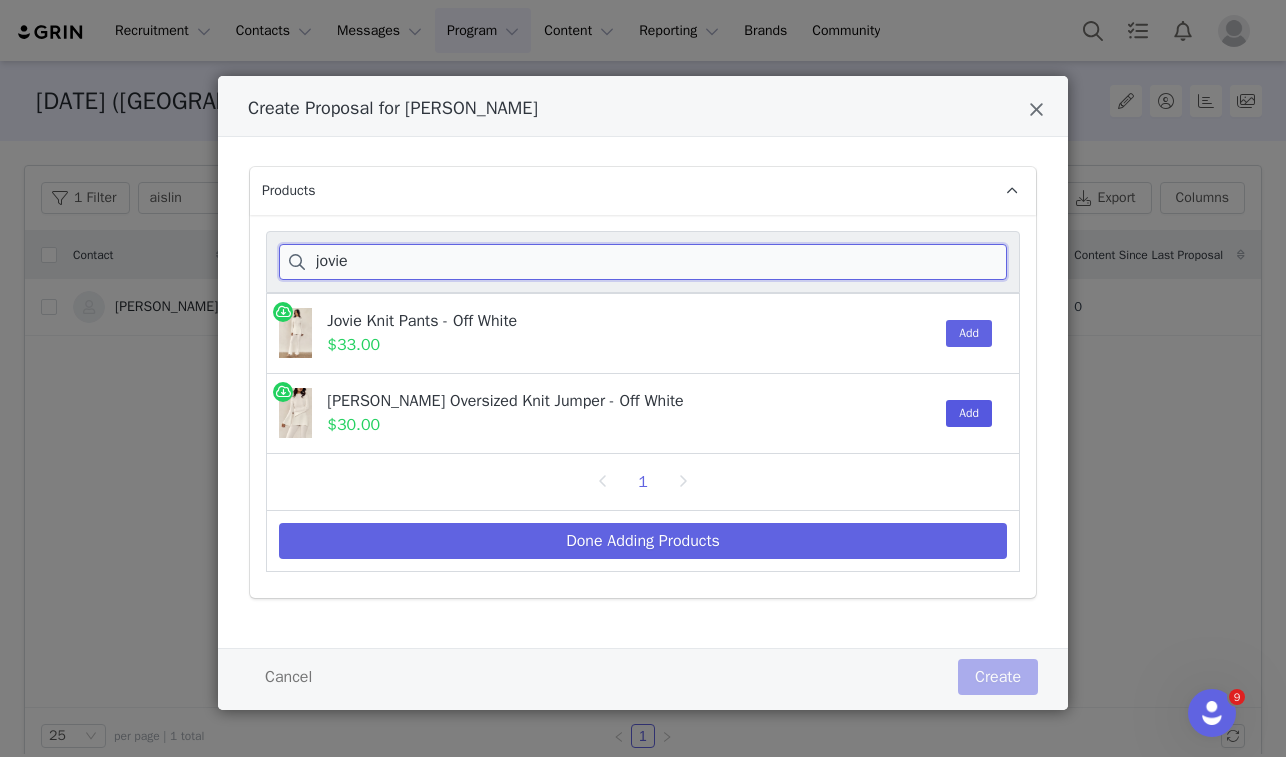 type on "jovie" 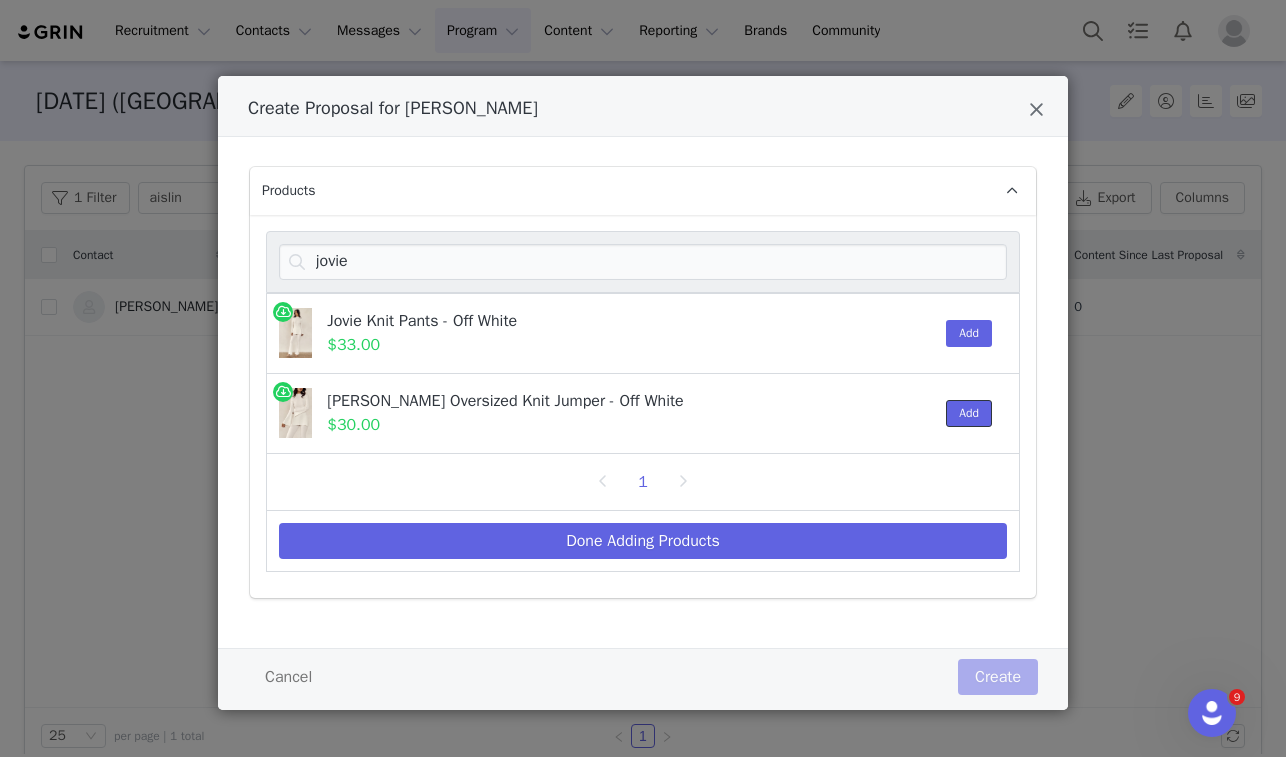 drag, startPoint x: 958, startPoint y: 409, endPoint x: 945, endPoint y: 418, distance: 15.811388 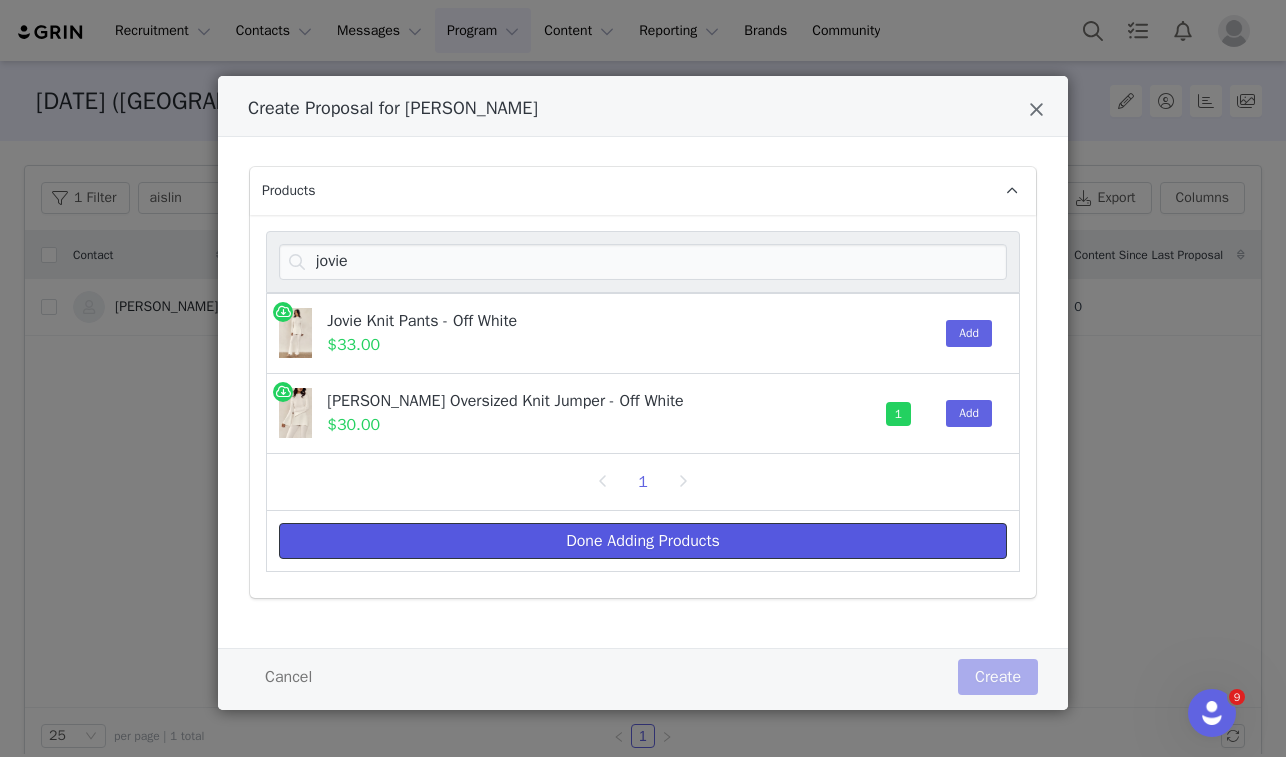 click on "Done Adding Products" at bounding box center [643, 541] 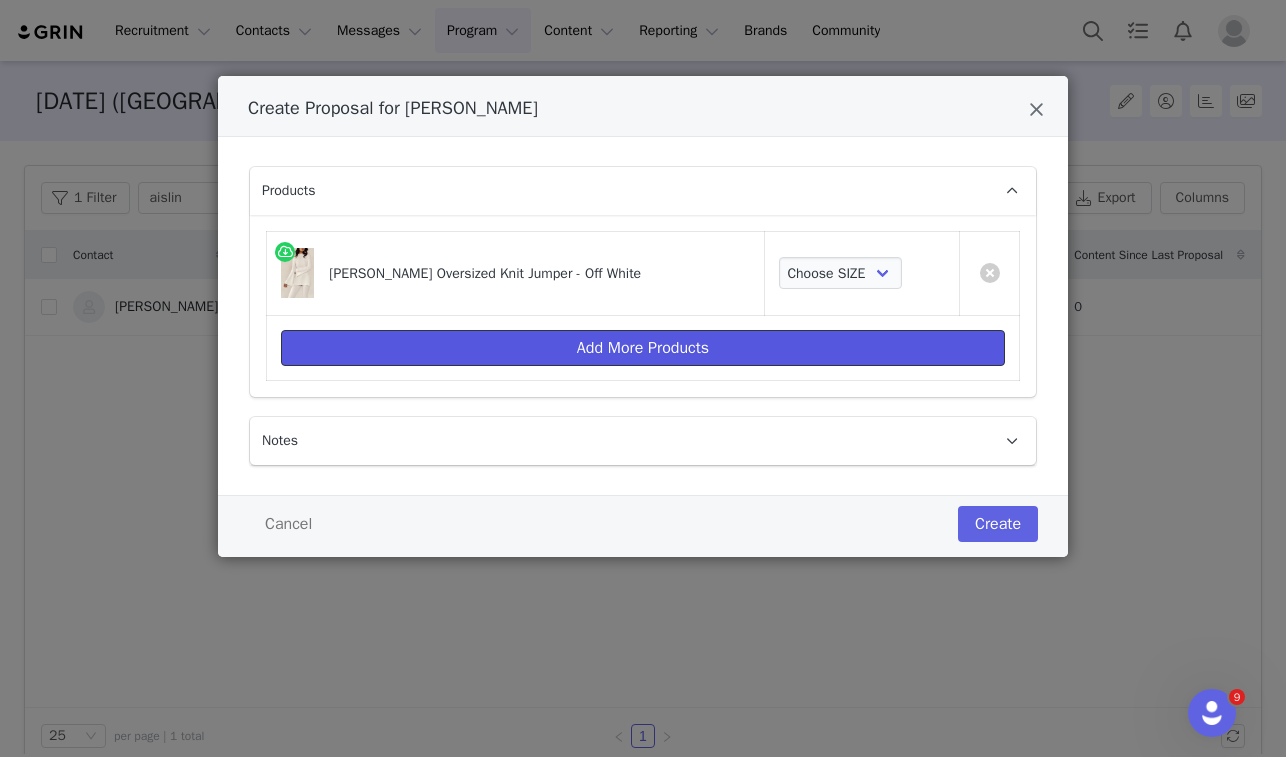 click on "Add More Products" at bounding box center (643, 348) 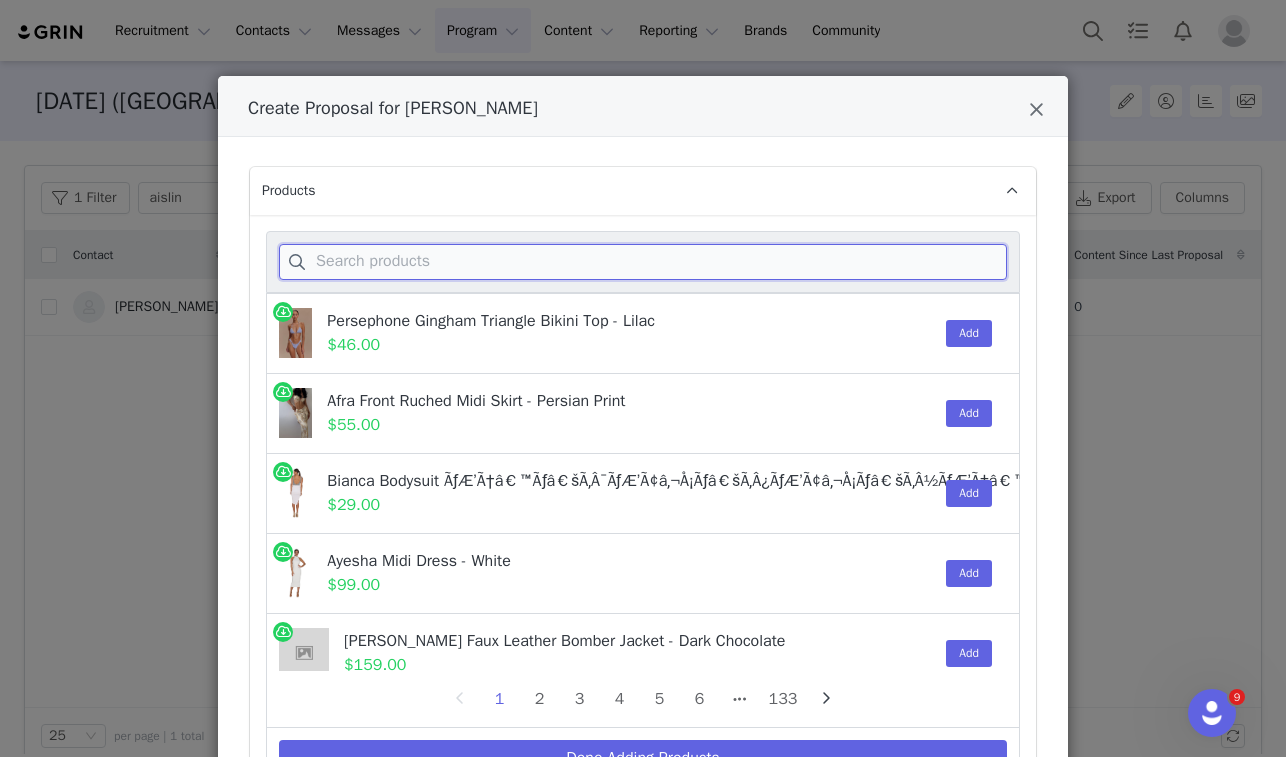 click at bounding box center (643, 262) 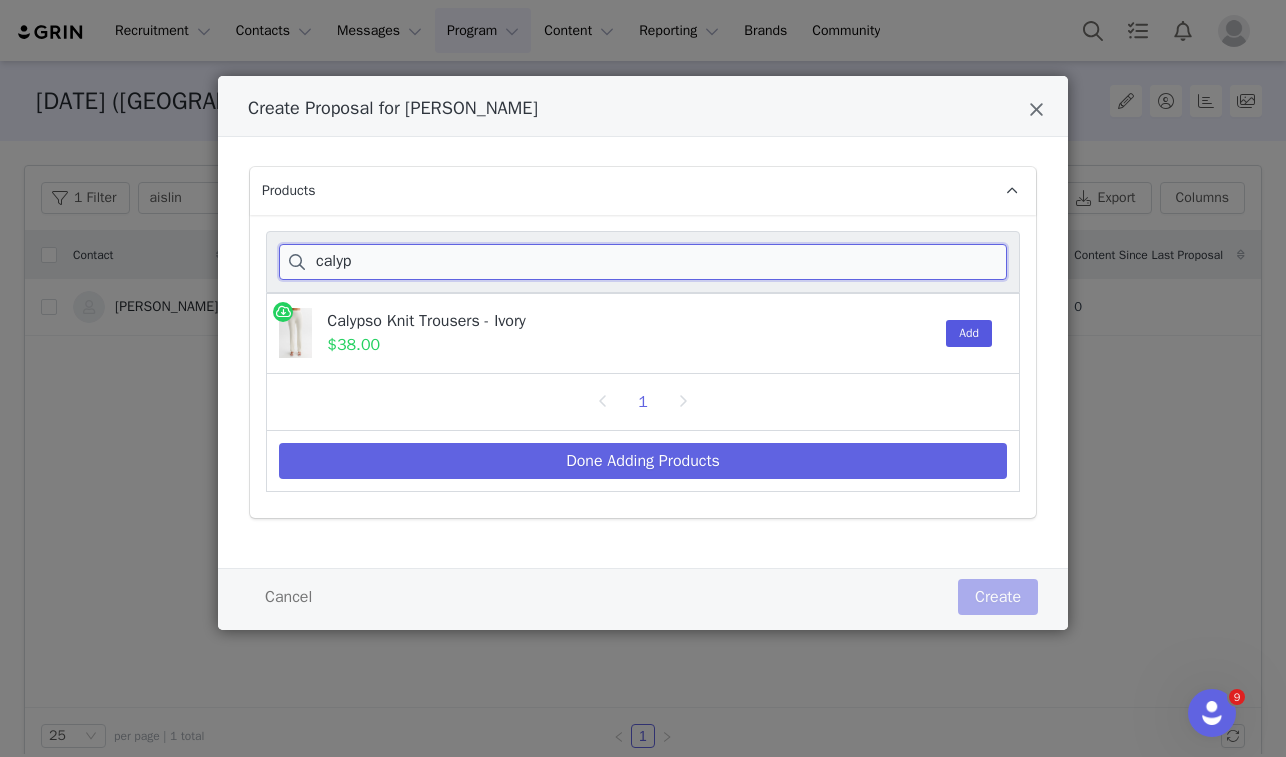 type on "calyp" 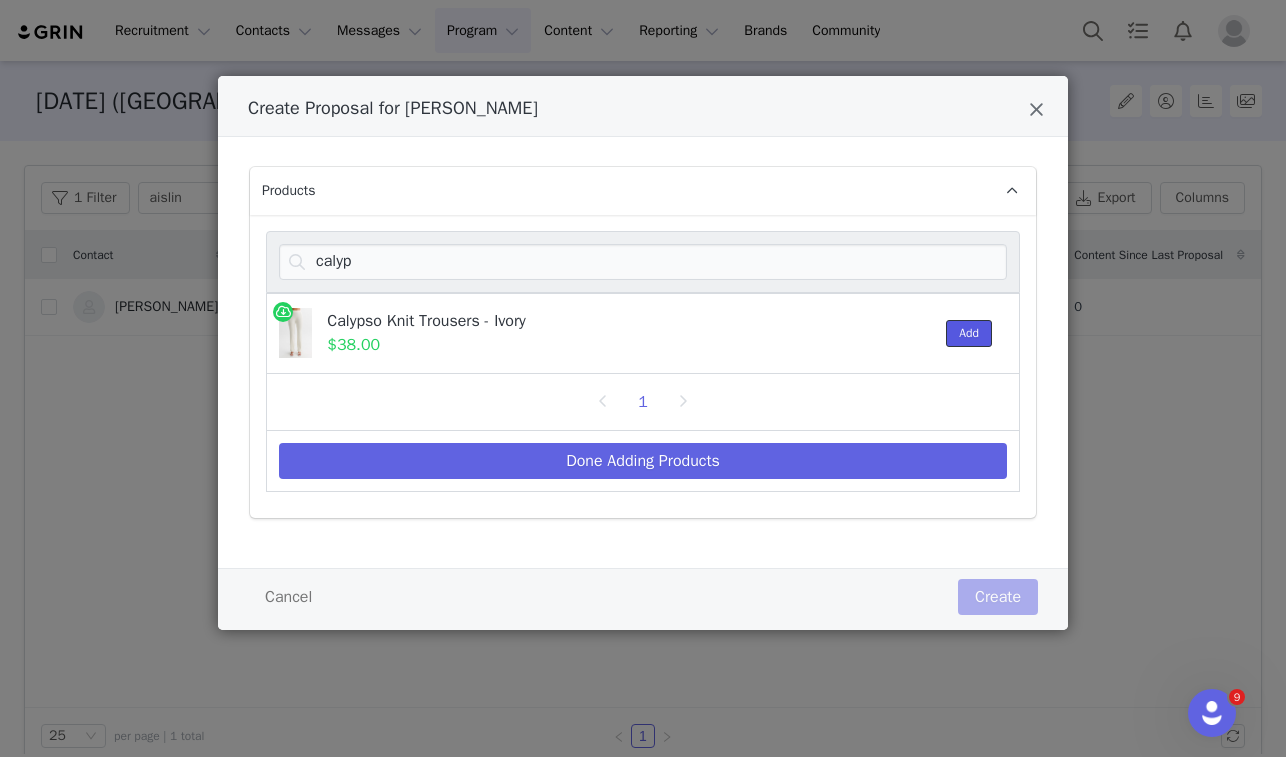 click on "Add" at bounding box center (969, 333) 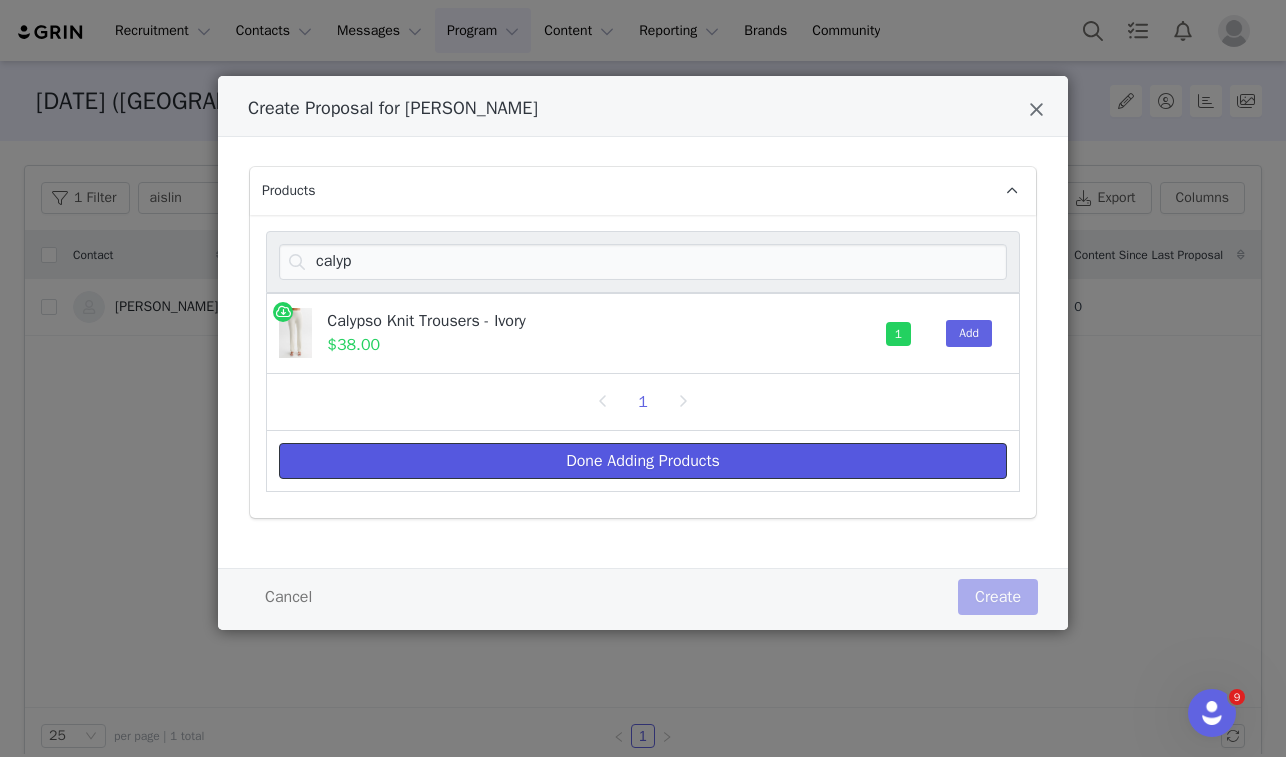 click on "Done Adding Products" at bounding box center [643, 461] 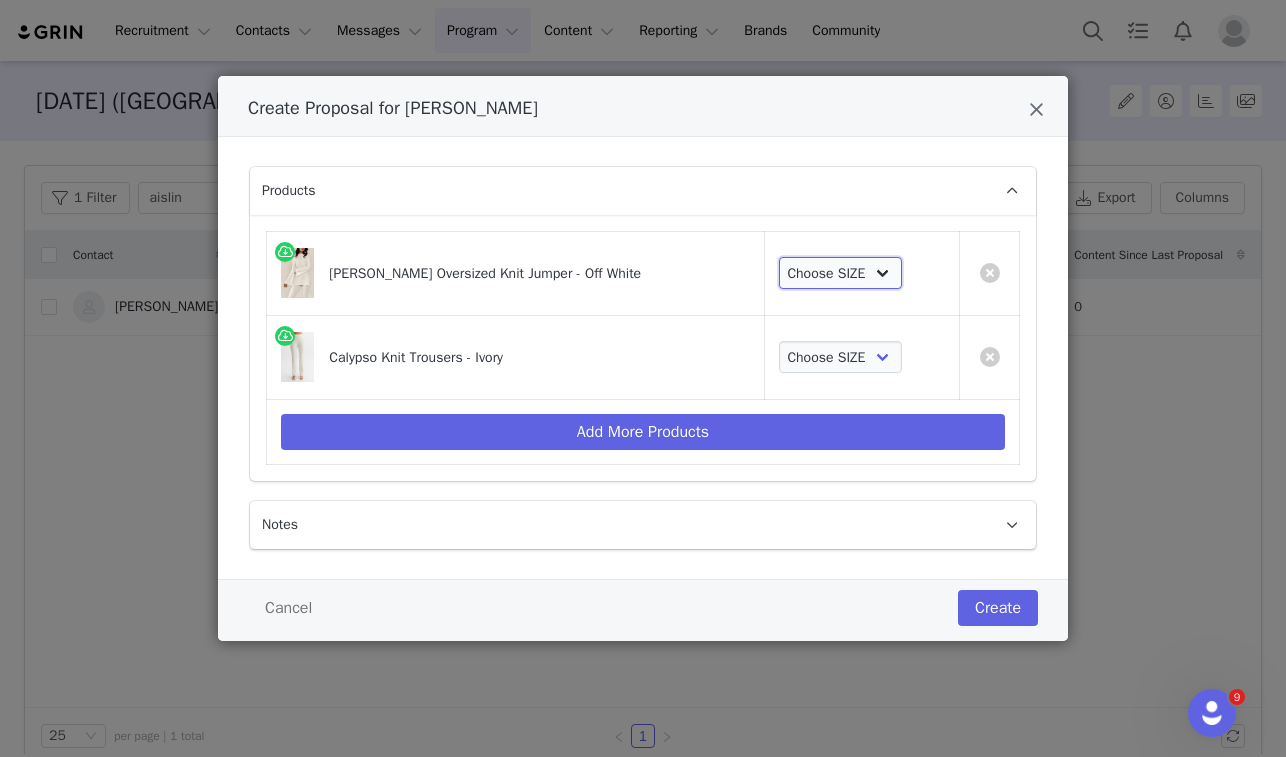 click on "Choose SIZE  XXS   XS   S   M   L   XL   XXL   3XL" at bounding box center (841, 273) 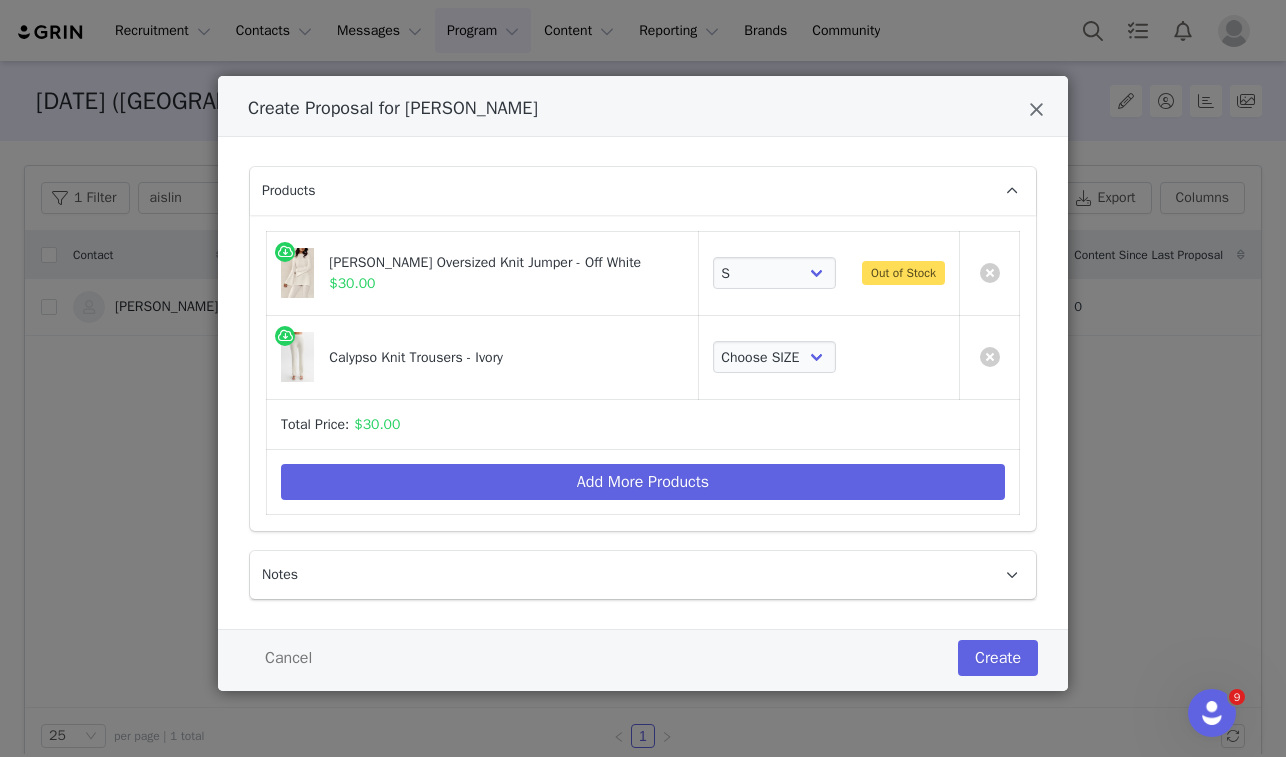 click on "Choose SIZE  XXS   XS   S   M   L   XL   XXL   3XL" at bounding box center (828, 357) 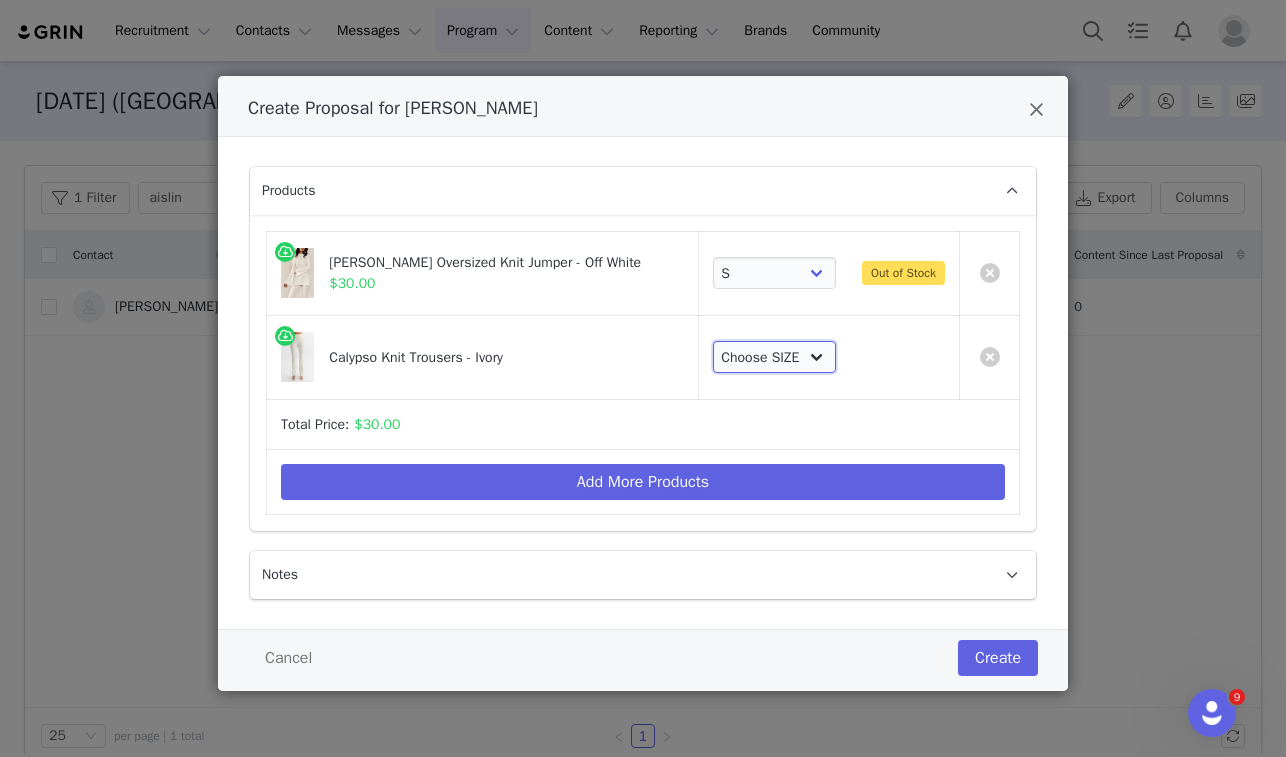 click on "Choose SIZE  XXS   XS   S   M   L   XL   XXL   3XL" at bounding box center [775, 357] 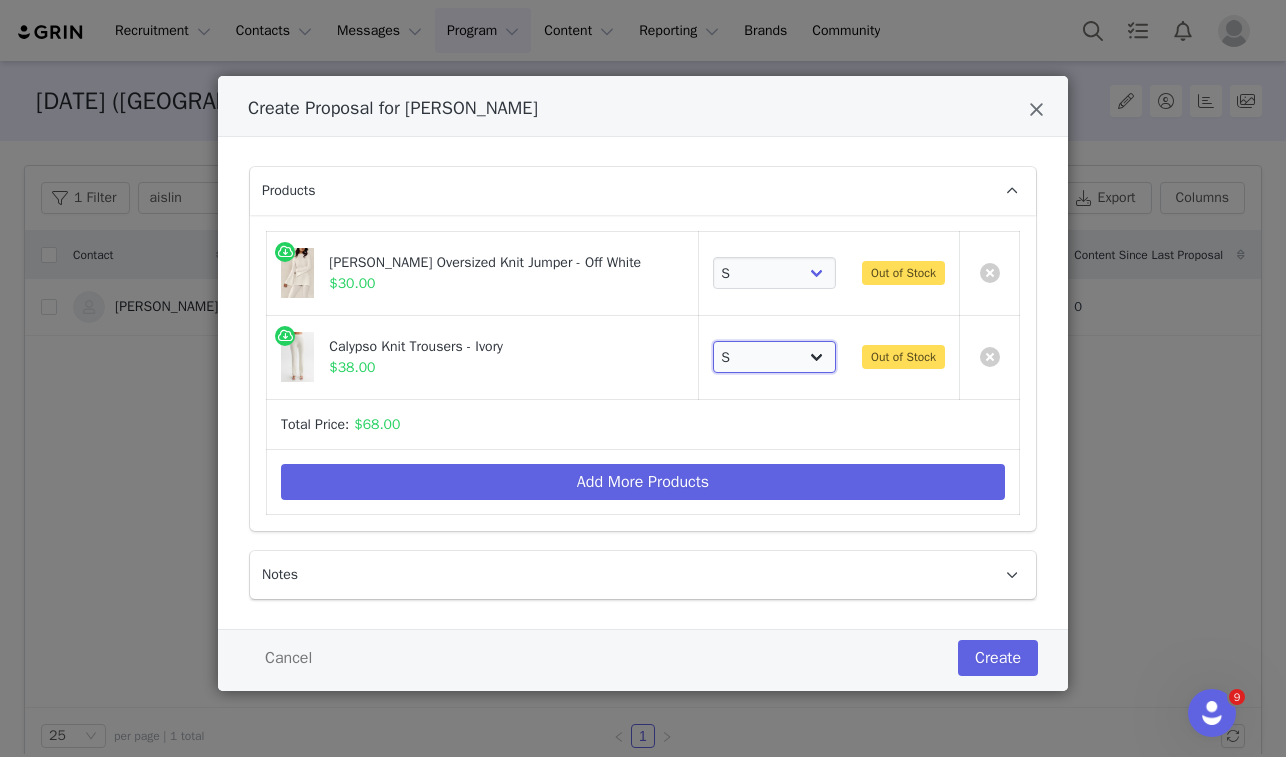 click on "Choose SIZE  XXS   XS   S   M   L   XL   XXL   3XL" at bounding box center (775, 357) 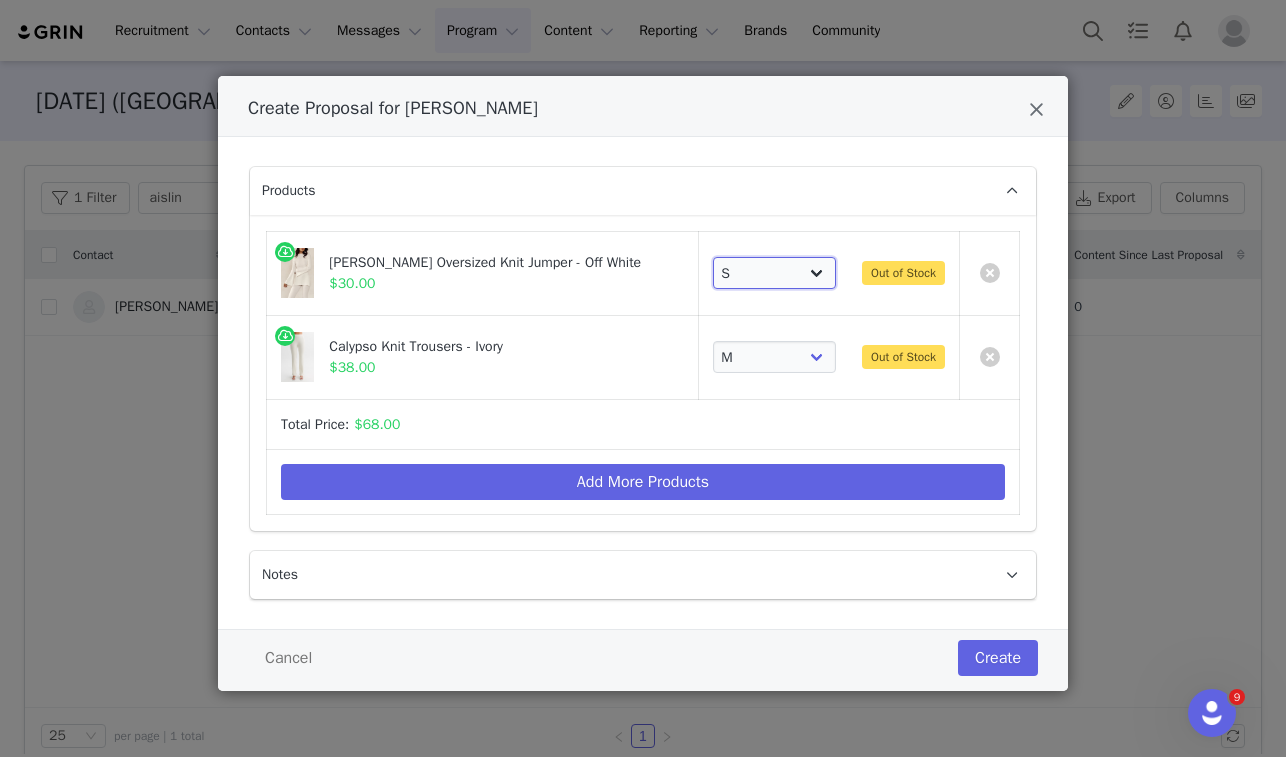 click on "Choose SIZE  XXS   XS   S   M   L   XL   XXL   3XL" at bounding box center (775, 273) 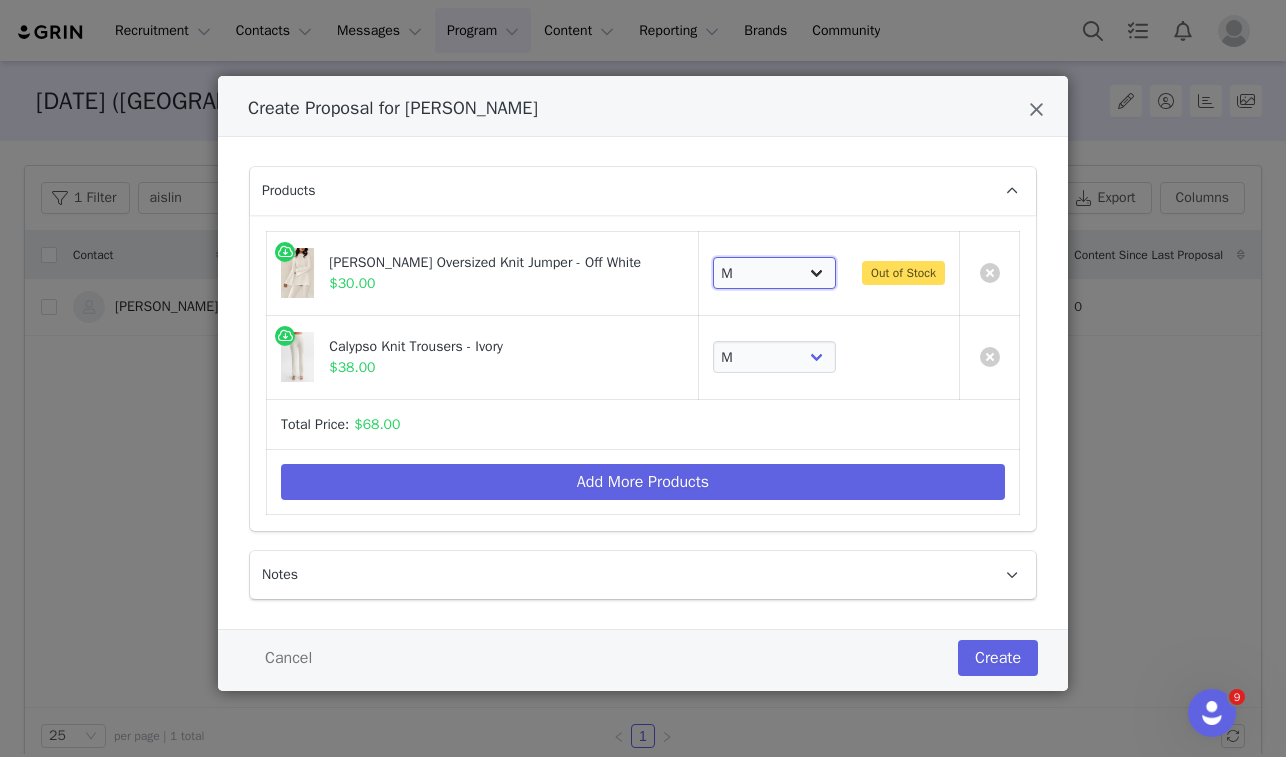 click on "Choose SIZE  XXS   XS   S   M   L   XL   XXL   3XL" at bounding box center (775, 273) 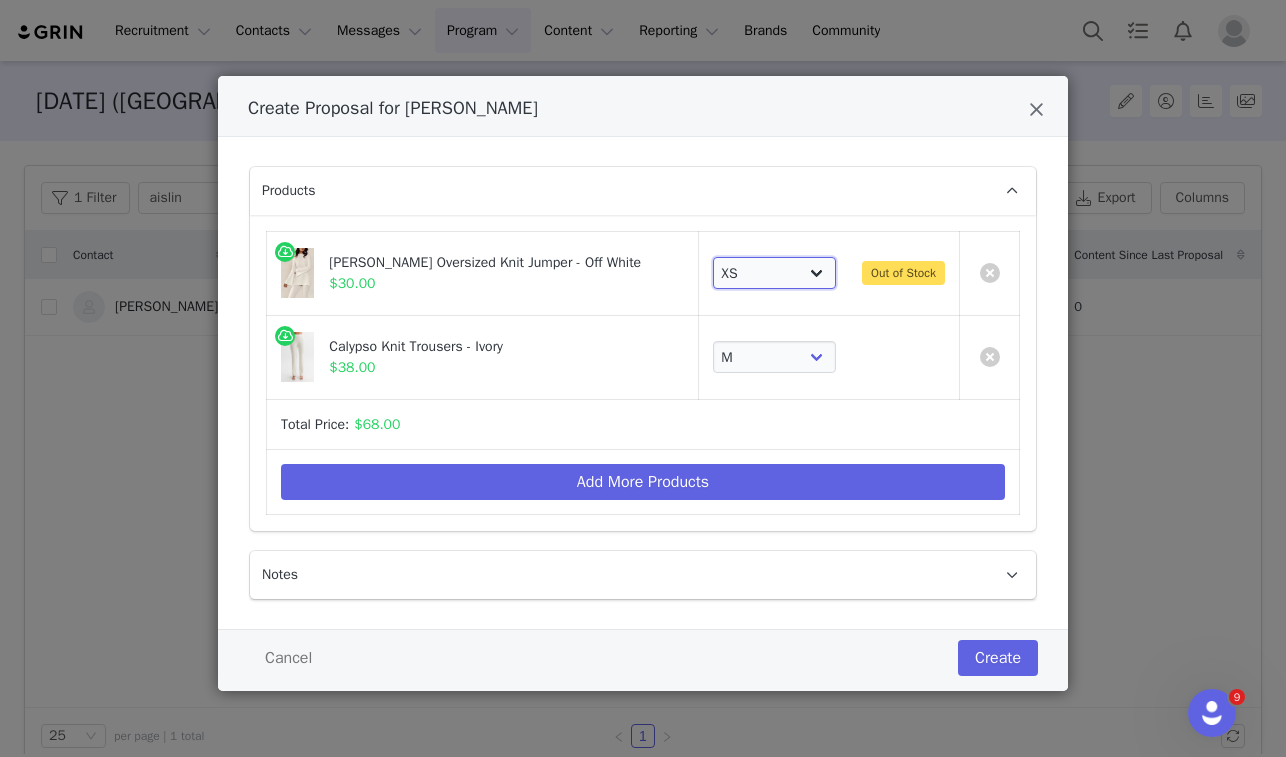 click on "Choose SIZE  XXS   XS   S   M   L   XL   XXL   3XL" at bounding box center (775, 273) 